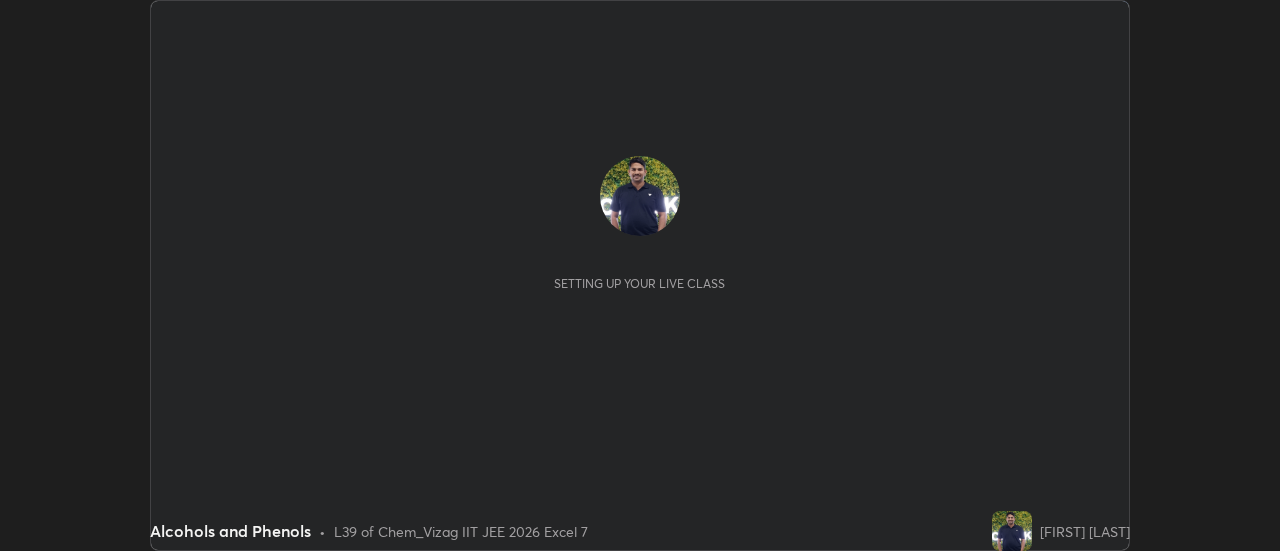 scroll, scrollTop: 0, scrollLeft: 0, axis: both 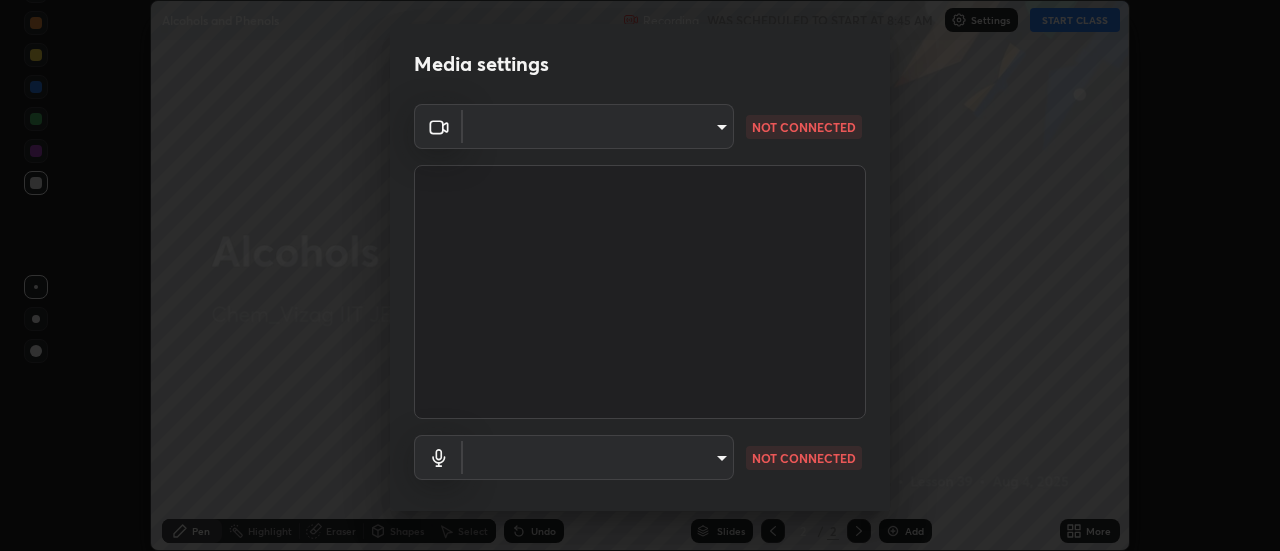 type on "44d0413a7fae474f20ab01619fb3f21c0a9b5757990e816ef2bdf69fc16931c8" 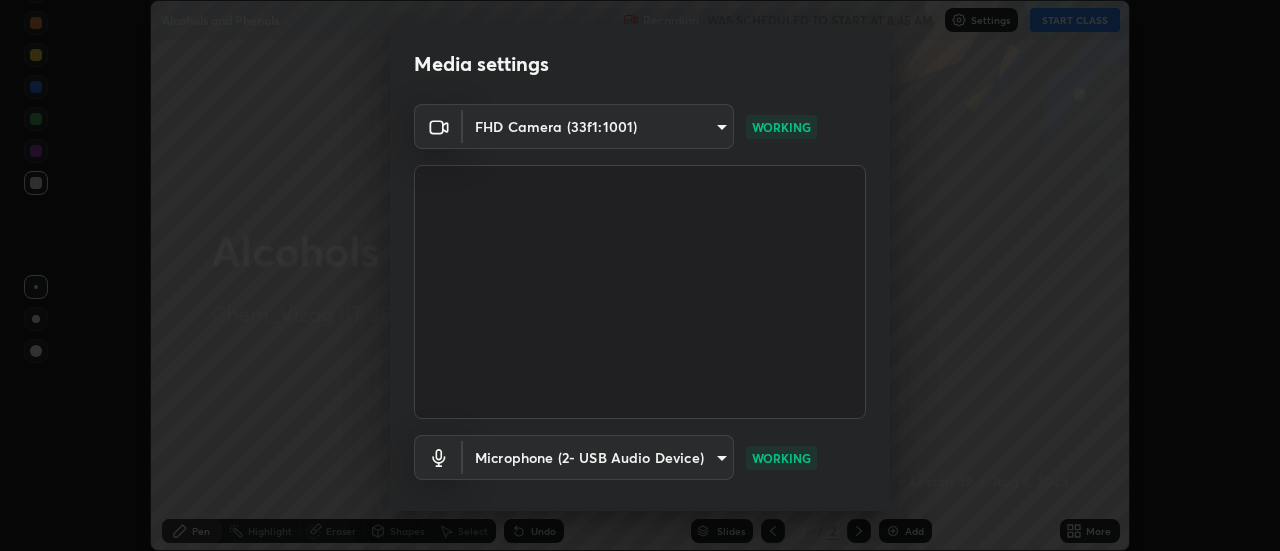 scroll, scrollTop: 105, scrollLeft: 0, axis: vertical 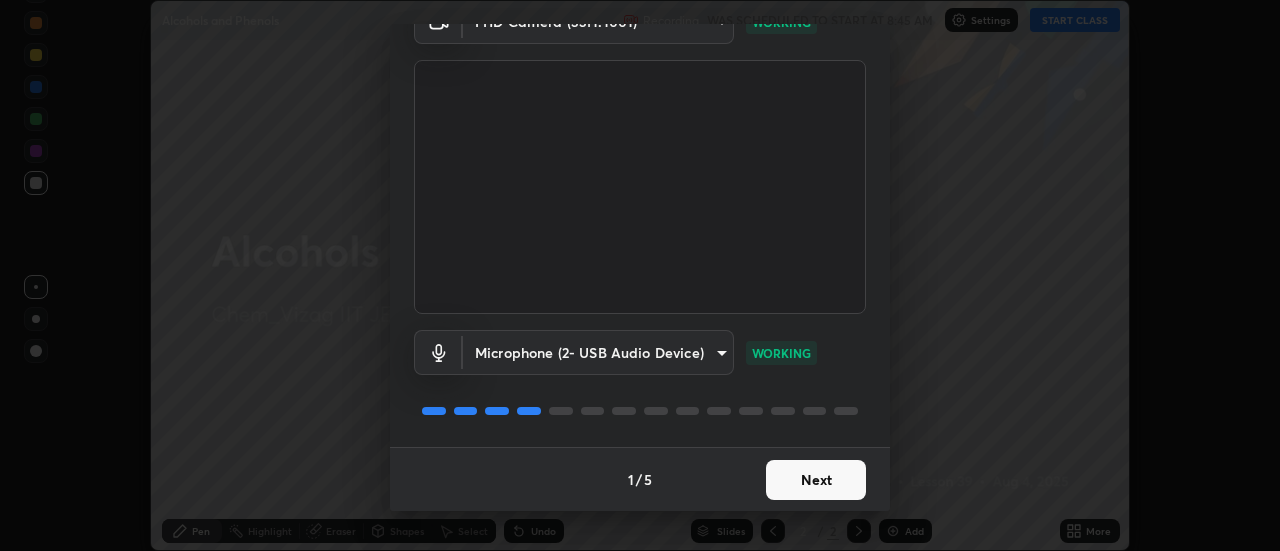 click on "Next" at bounding box center [816, 480] 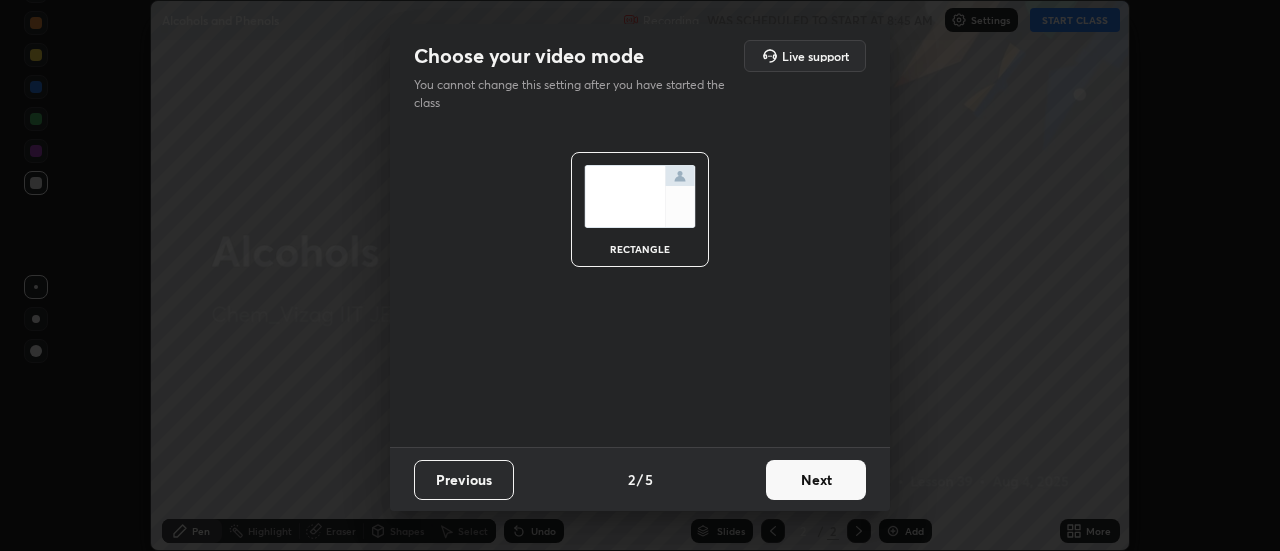 scroll, scrollTop: 0, scrollLeft: 0, axis: both 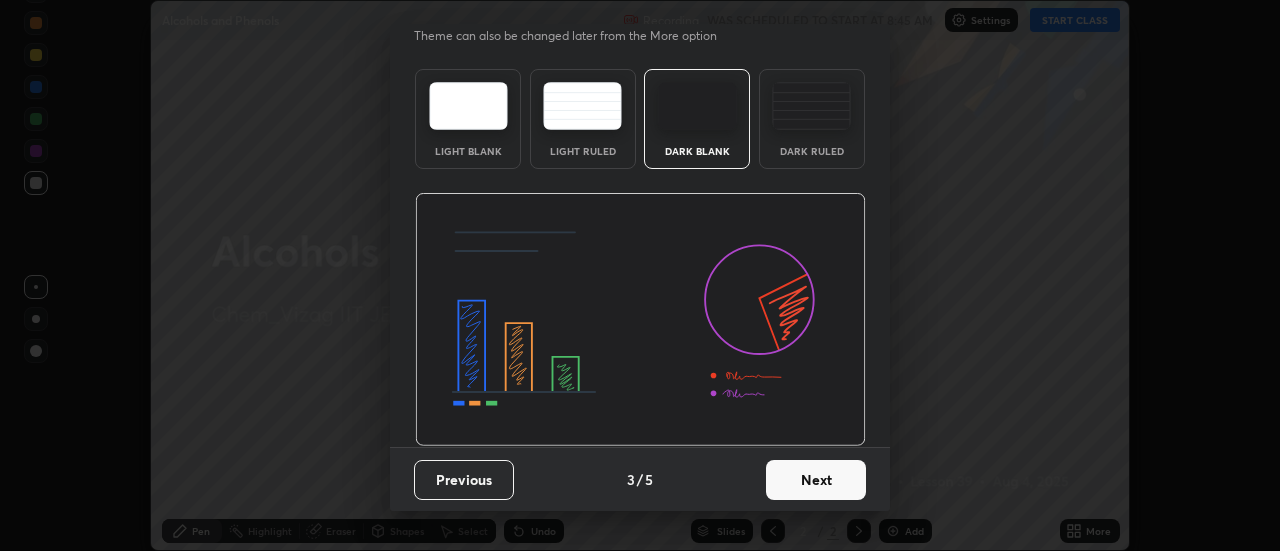 click on "Next" at bounding box center [816, 480] 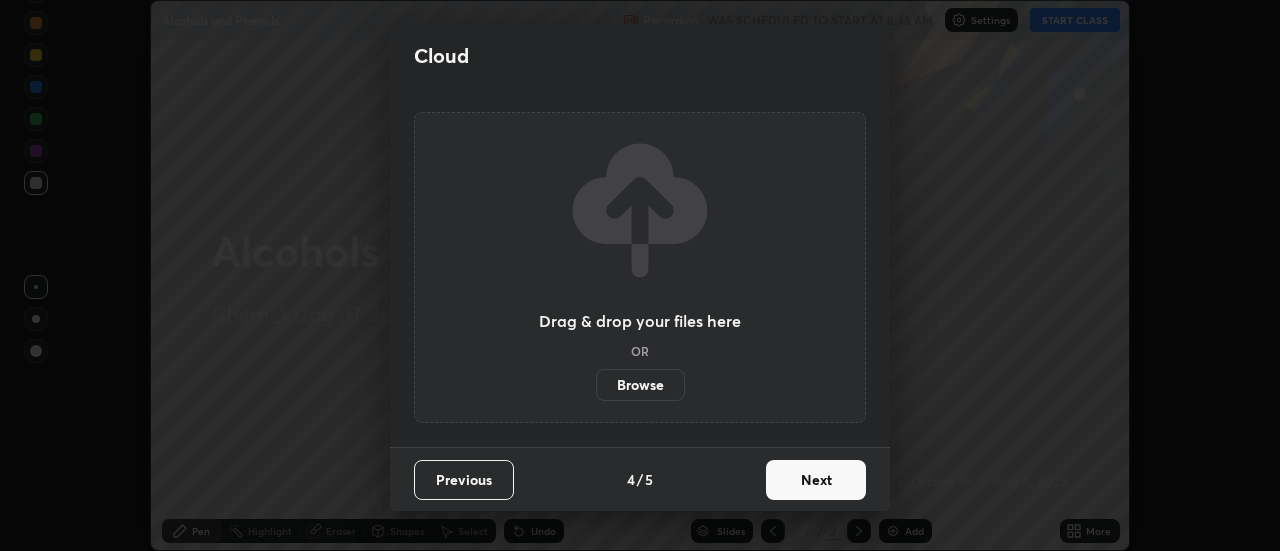 scroll, scrollTop: 0, scrollLeft: 0, axis: both 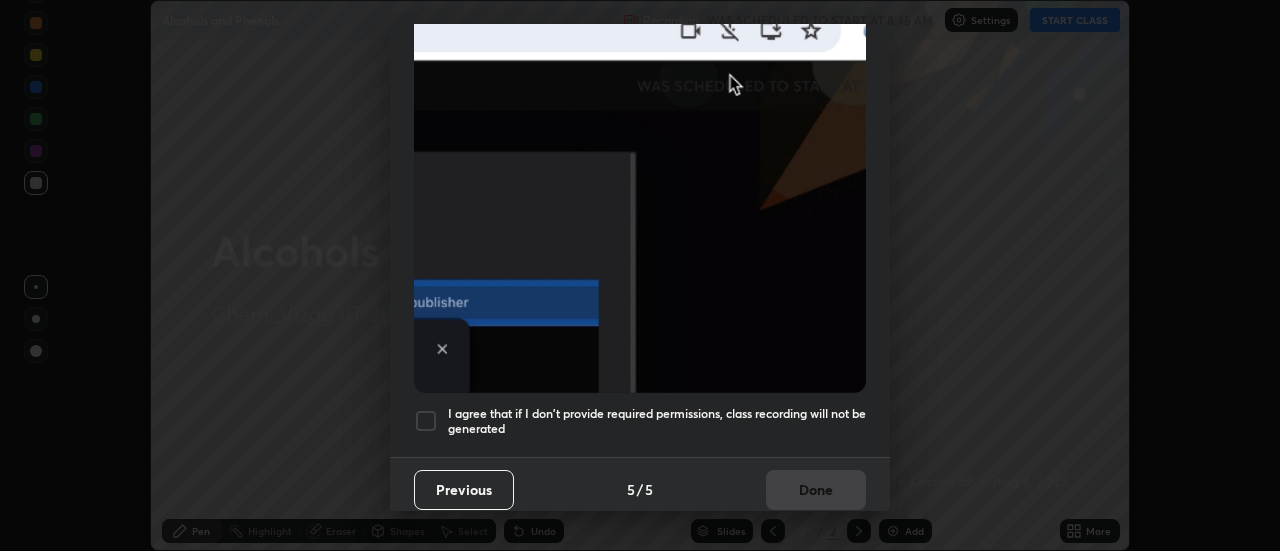 click at bounding box center [426, 421] 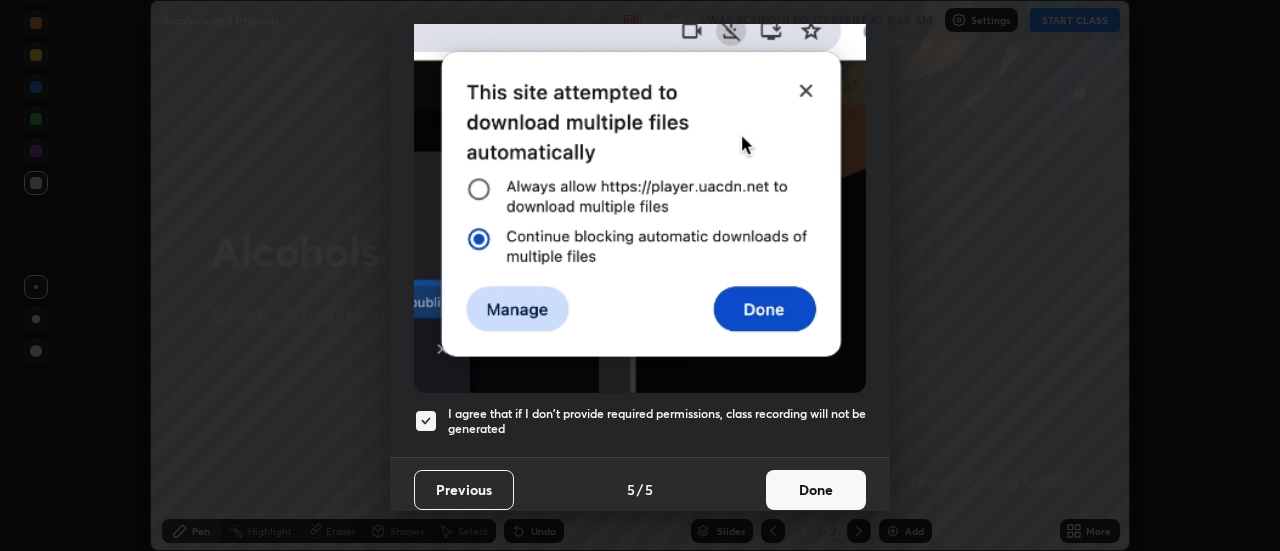 click on "Done" at bounding box center [816, 490] 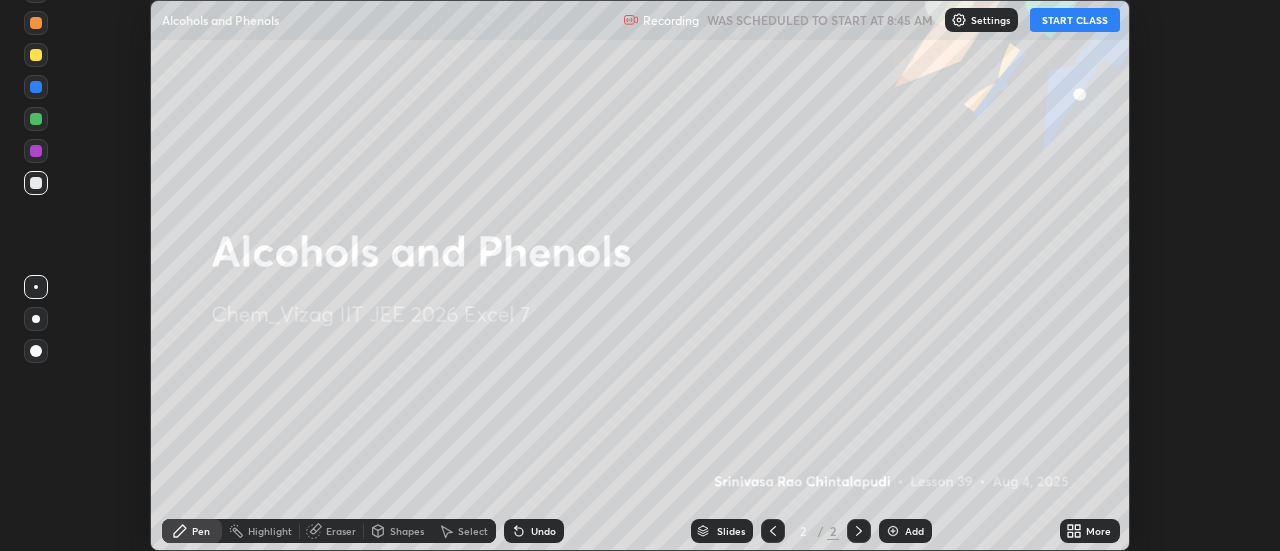 click on "Add" at bounding box center [905, 531] 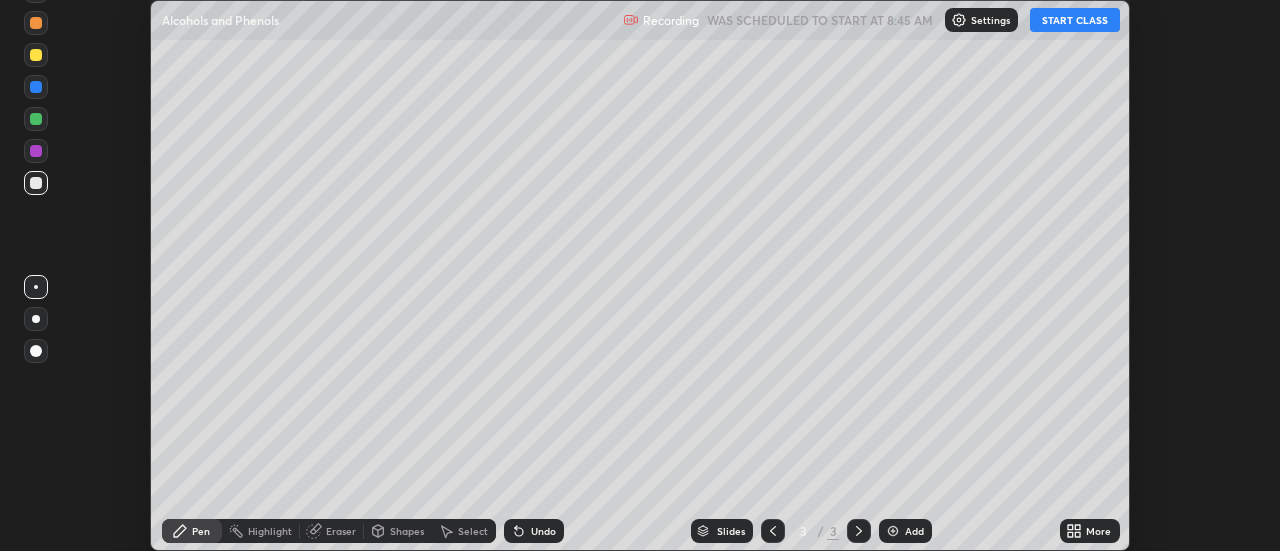click on "START CLASS" at bounding box center (1075, 20) 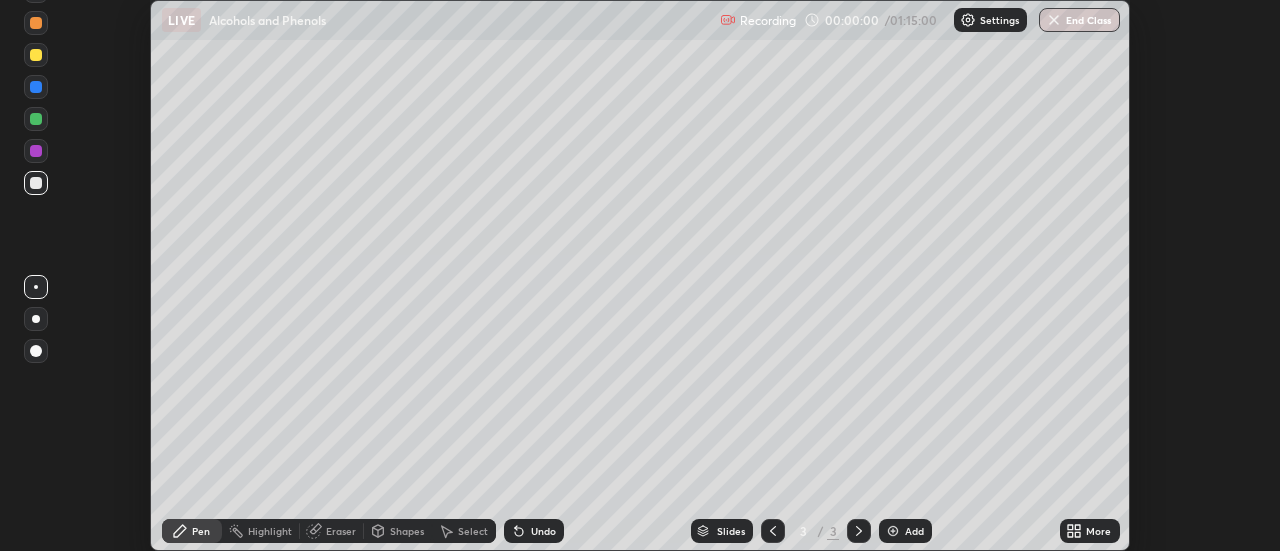 click on "More" at bounding box center (1098, 531) 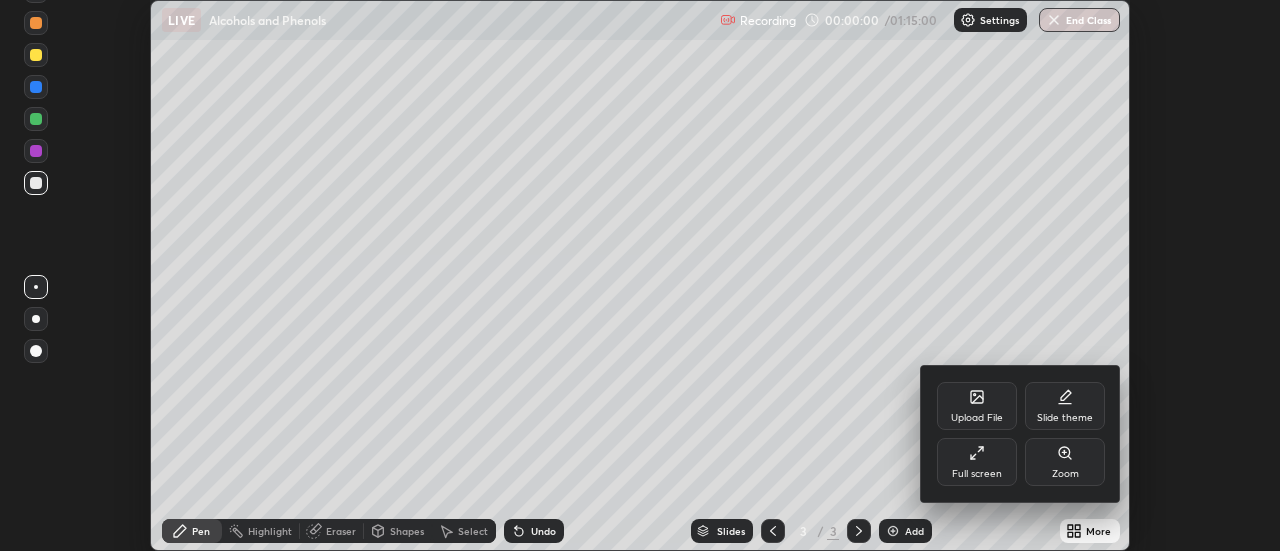 click on "Full screen" at bounding box center (977, 462) 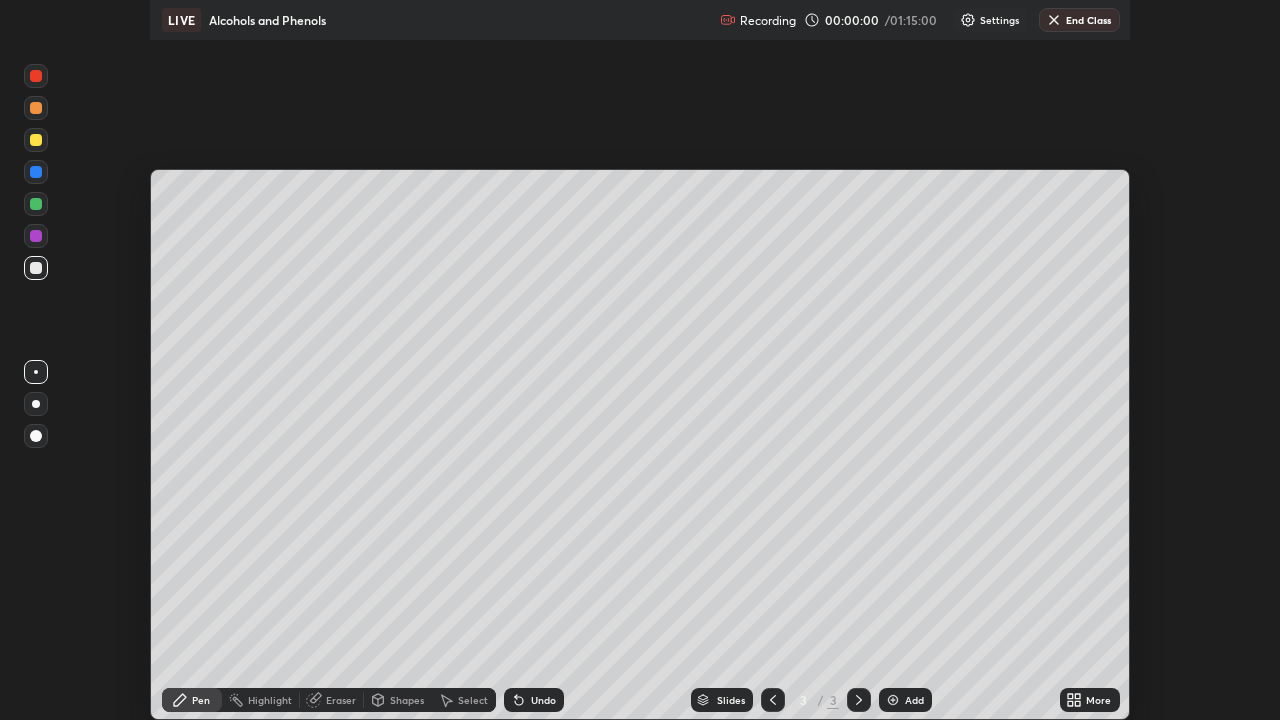 scroll, scrollTop: 99280, scrollLeft: 98720, axis: both 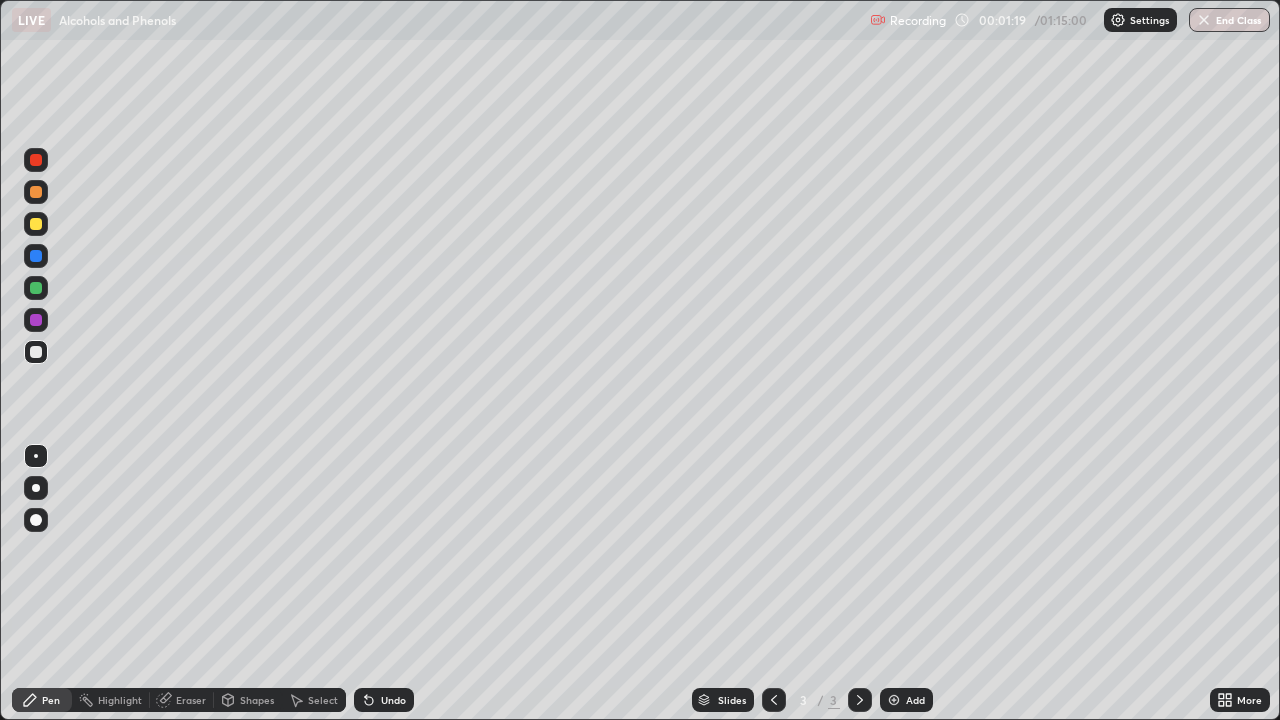 click at bounding box center (36, 488) 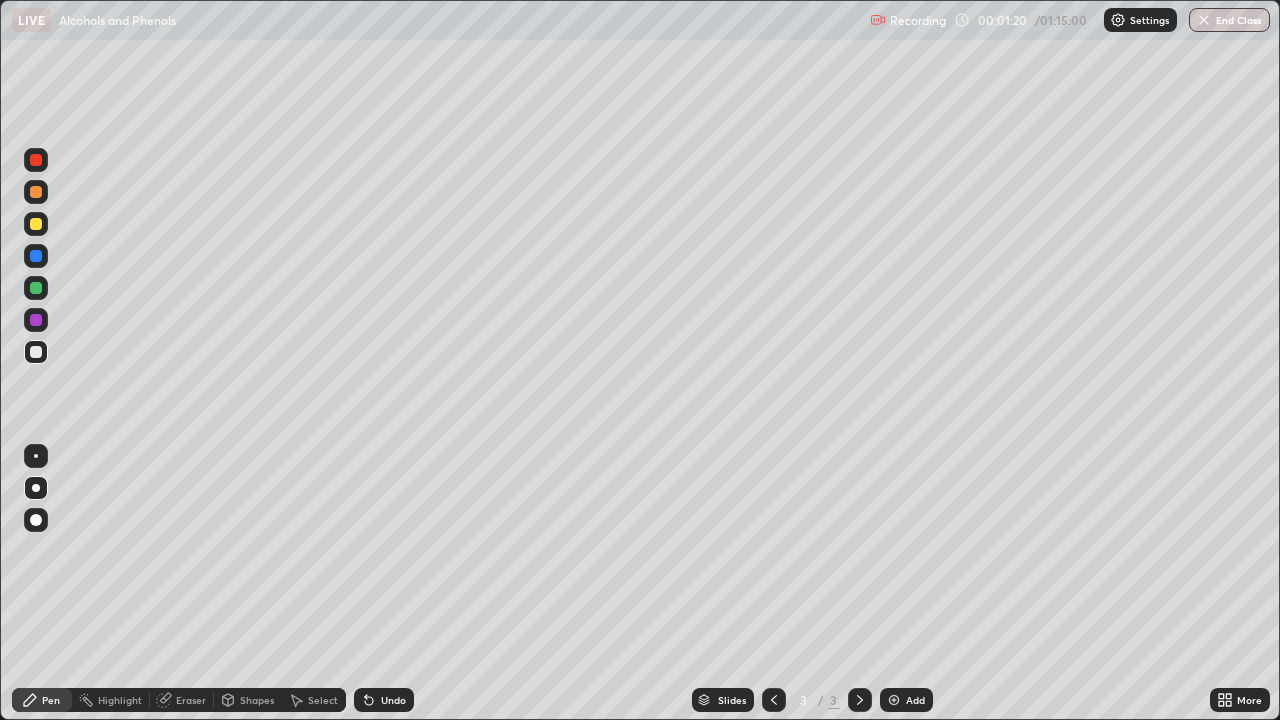 click at bounding box center [36, 224] 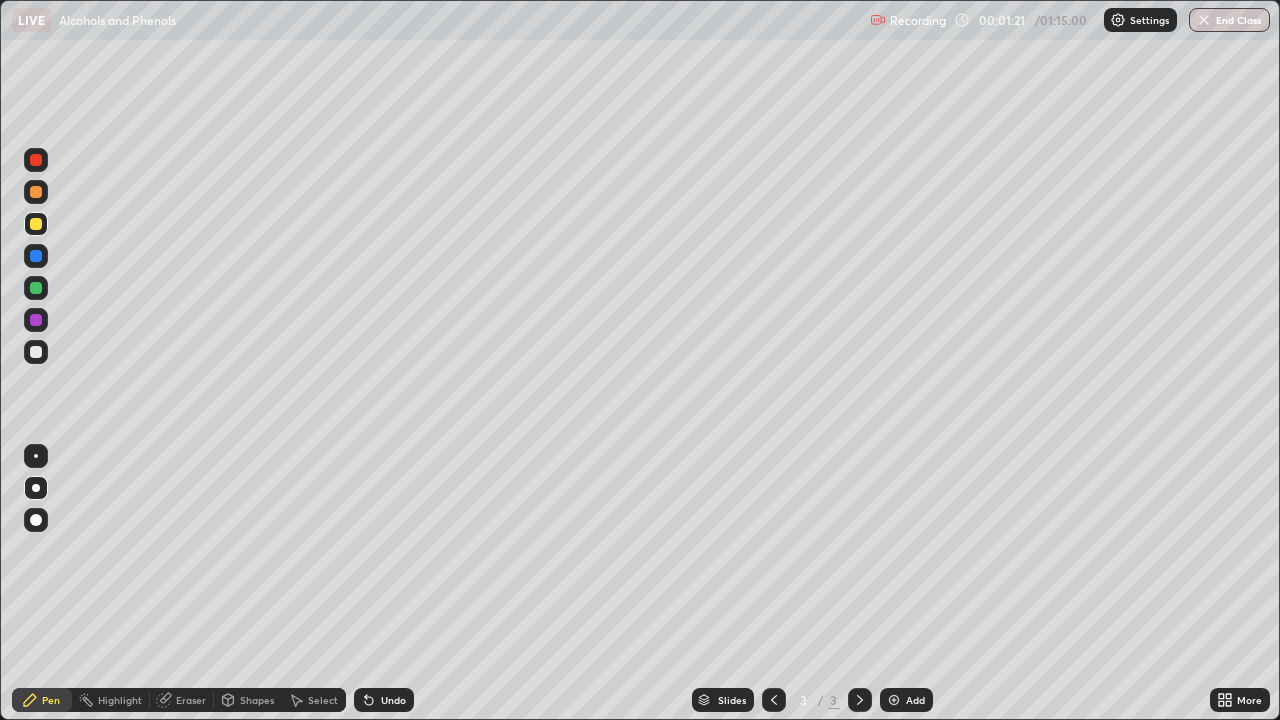 click at bounding box center [36, 192] 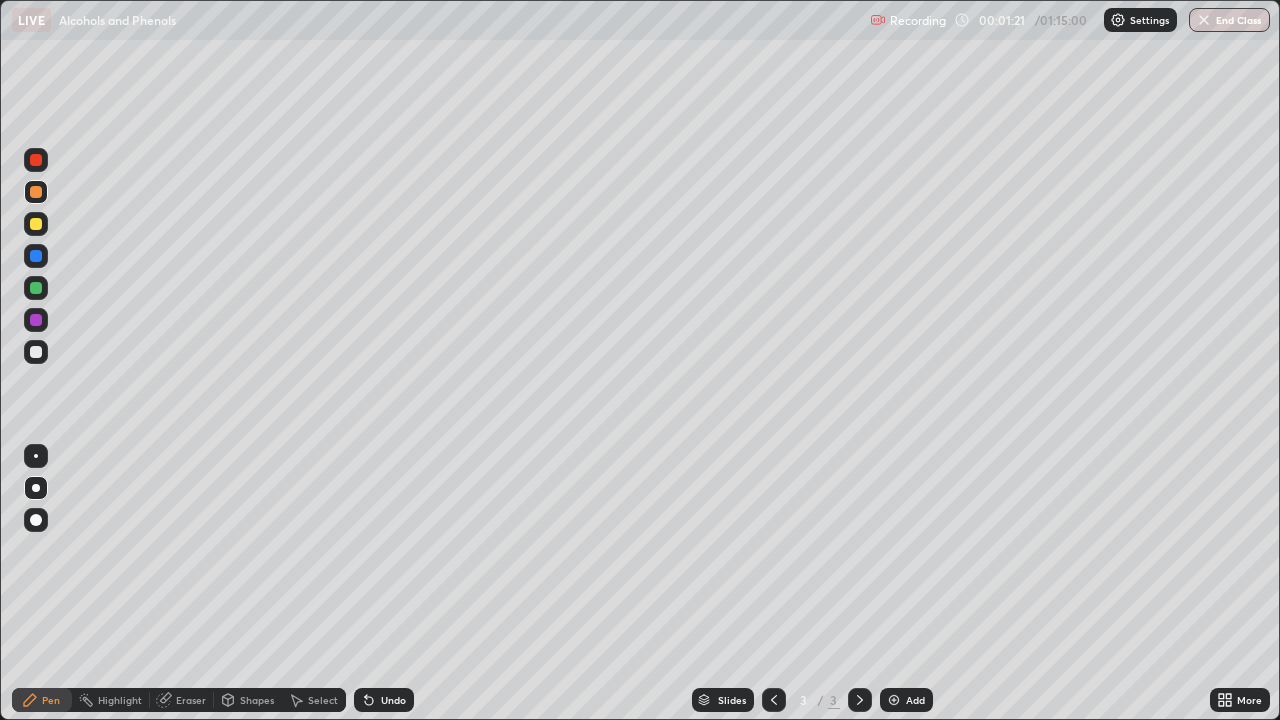 click at bounding box center (36, 224) 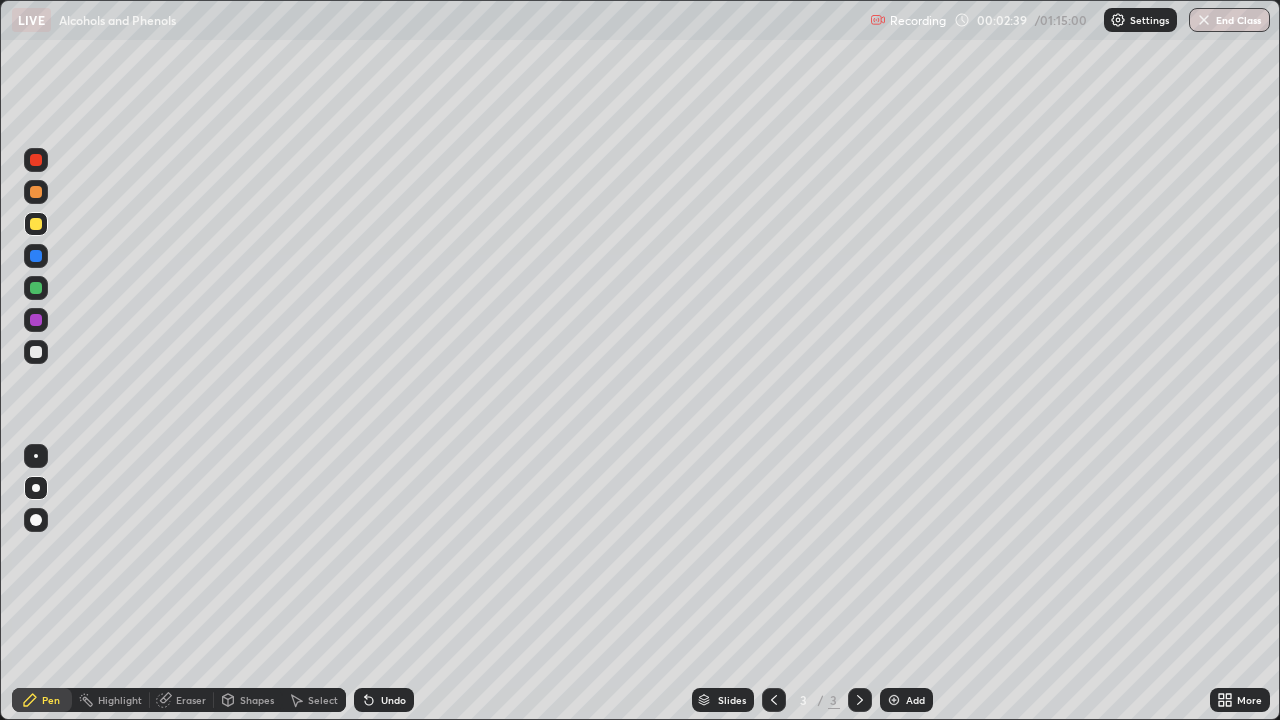 click on "Settings" at bounding box center (1149, 20) 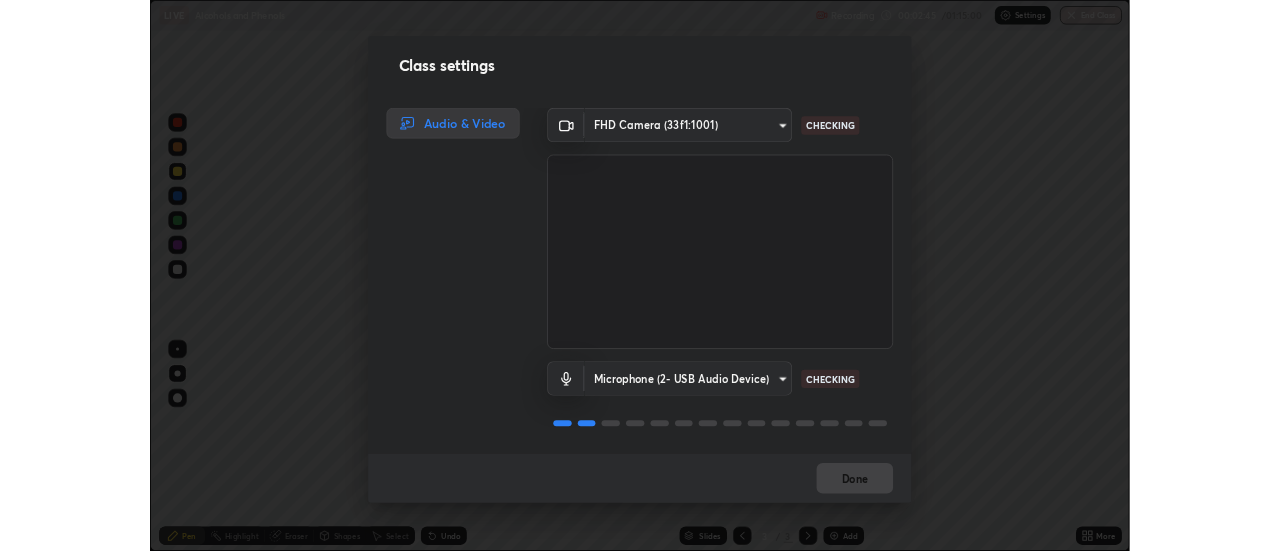 scroll, scrollTop: 2, scrollLeft: 0, axis: vertical 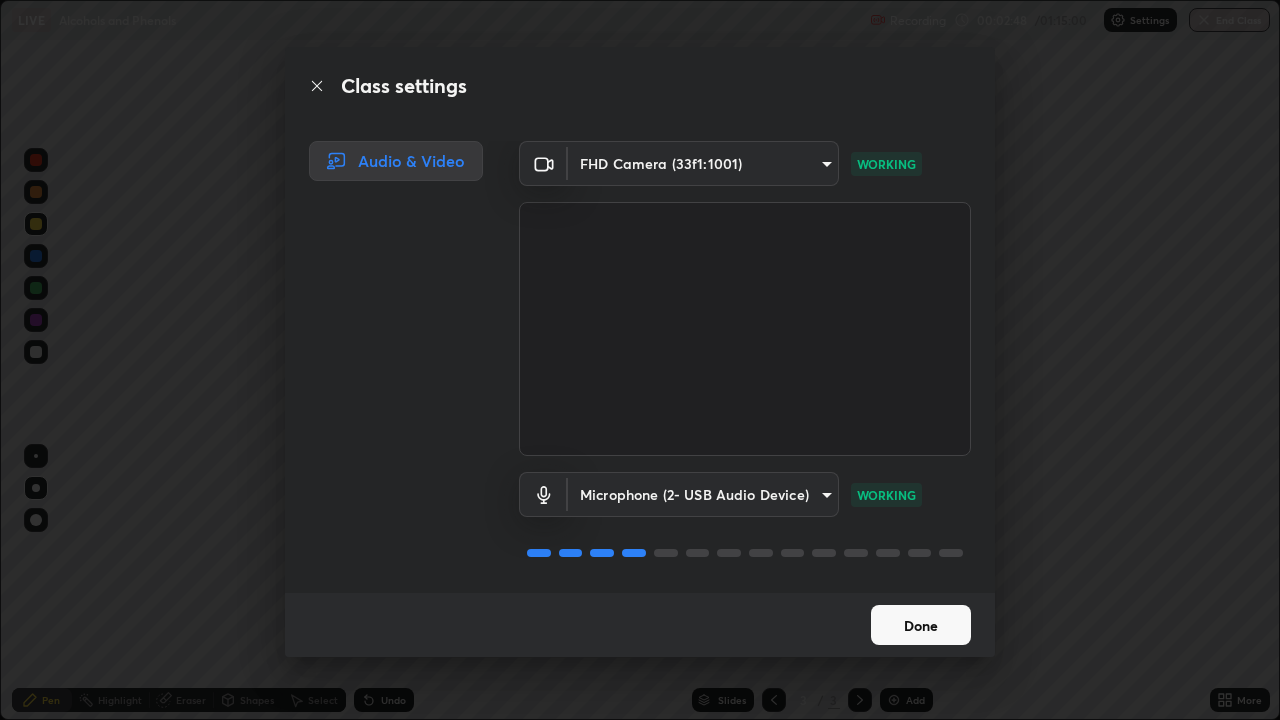 click on "Done" at bounding box center (921, 625) 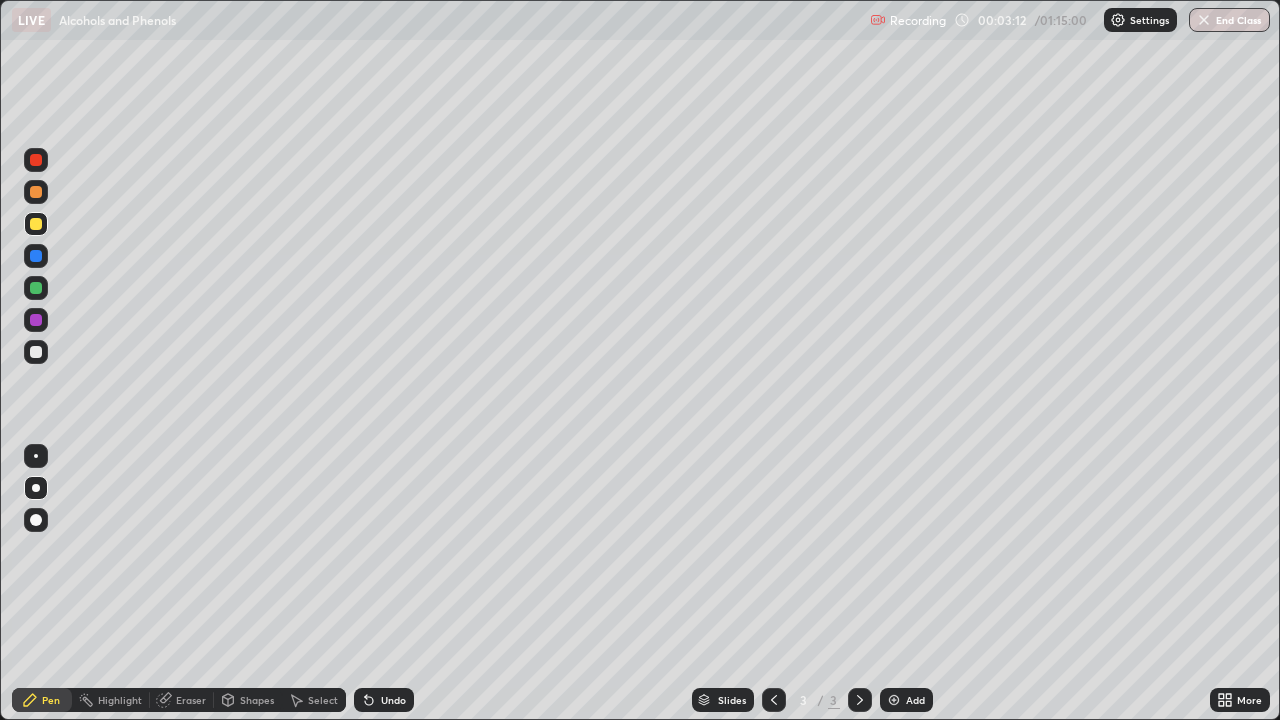 click at bounding box center [36, 352] 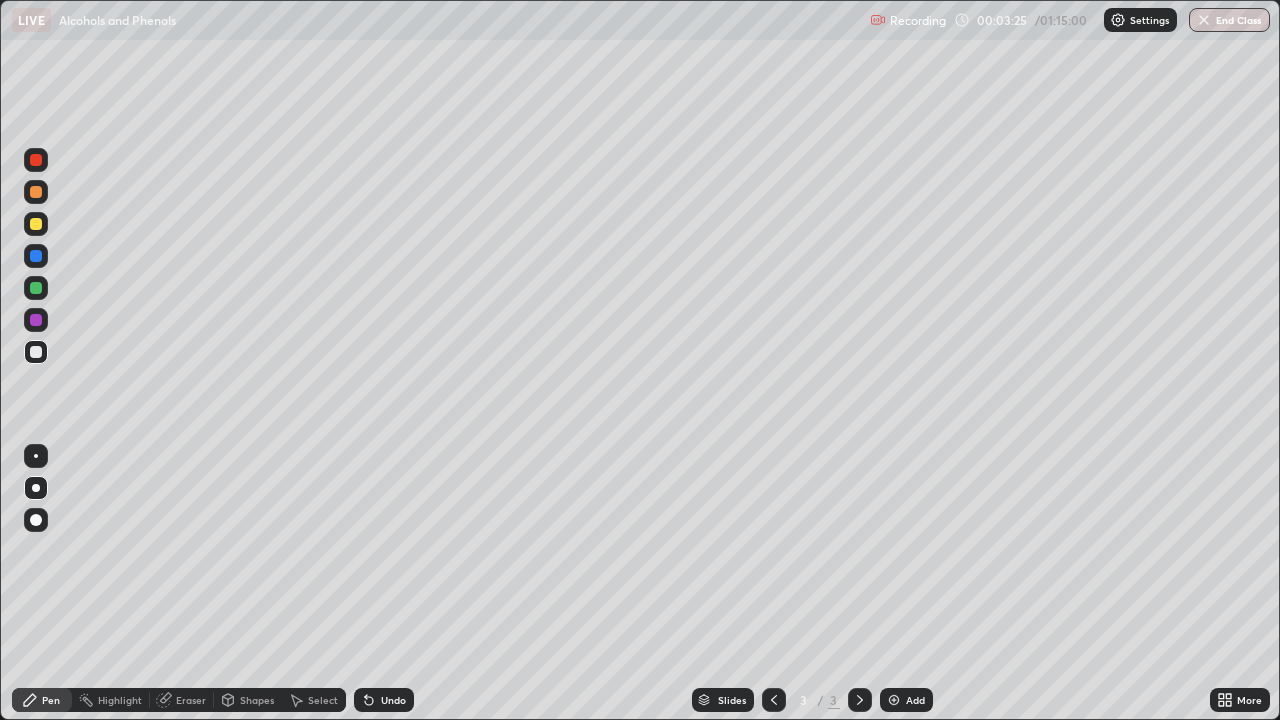 click on "Undo" at bounding box center (393, 700) 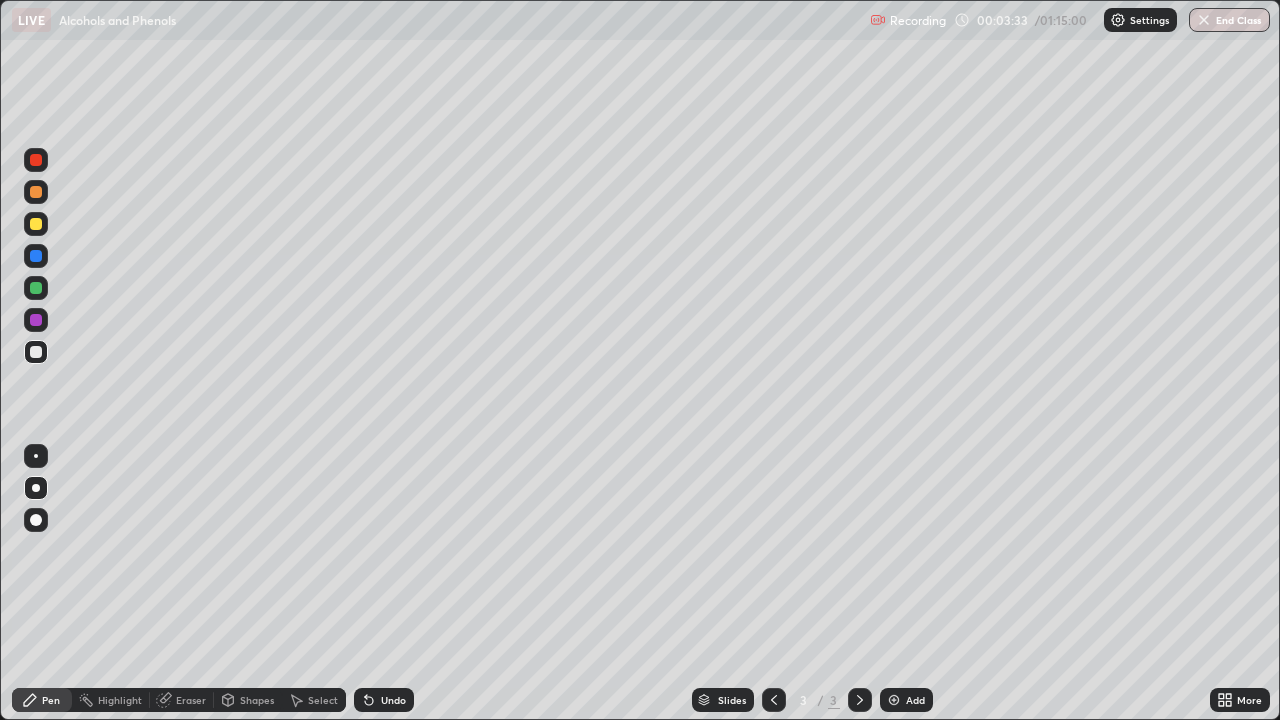 click at bounding box center (36, 224) 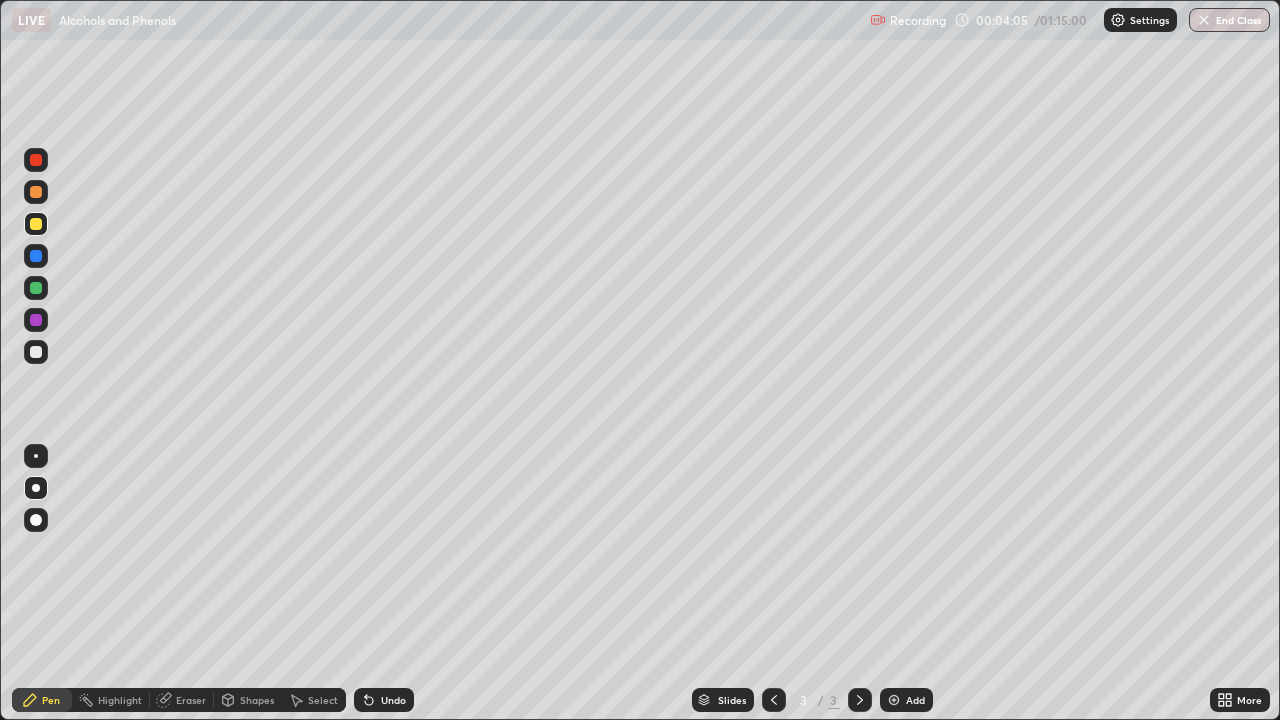 click on "Undo" at bounding box center [393, 700] 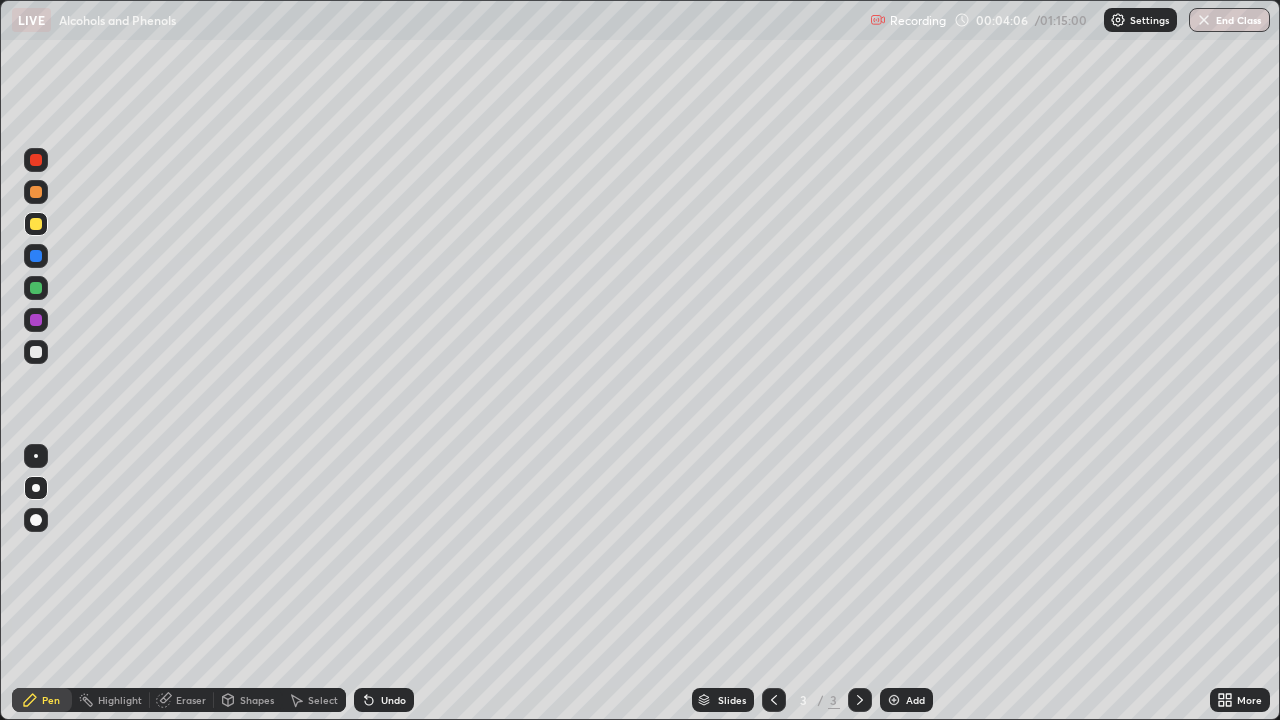 click on "Undo" at bounding box center [393, 700] 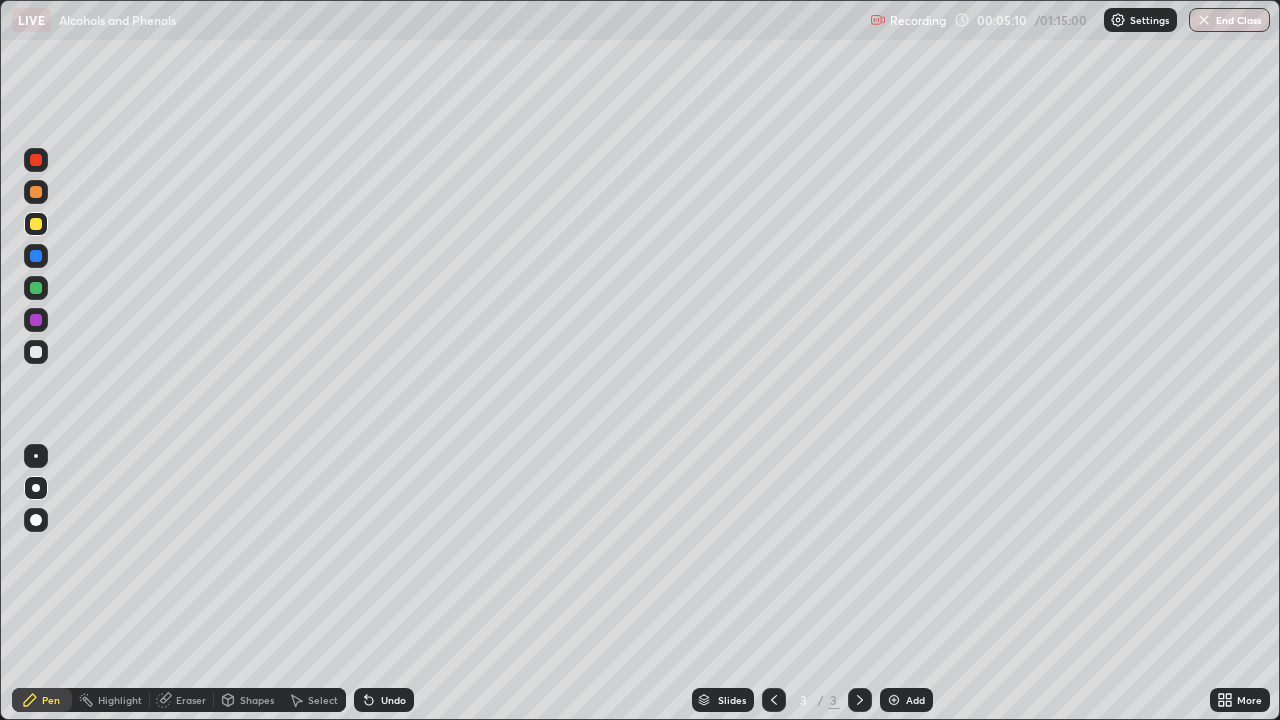 click at bounding box center [36, 320] 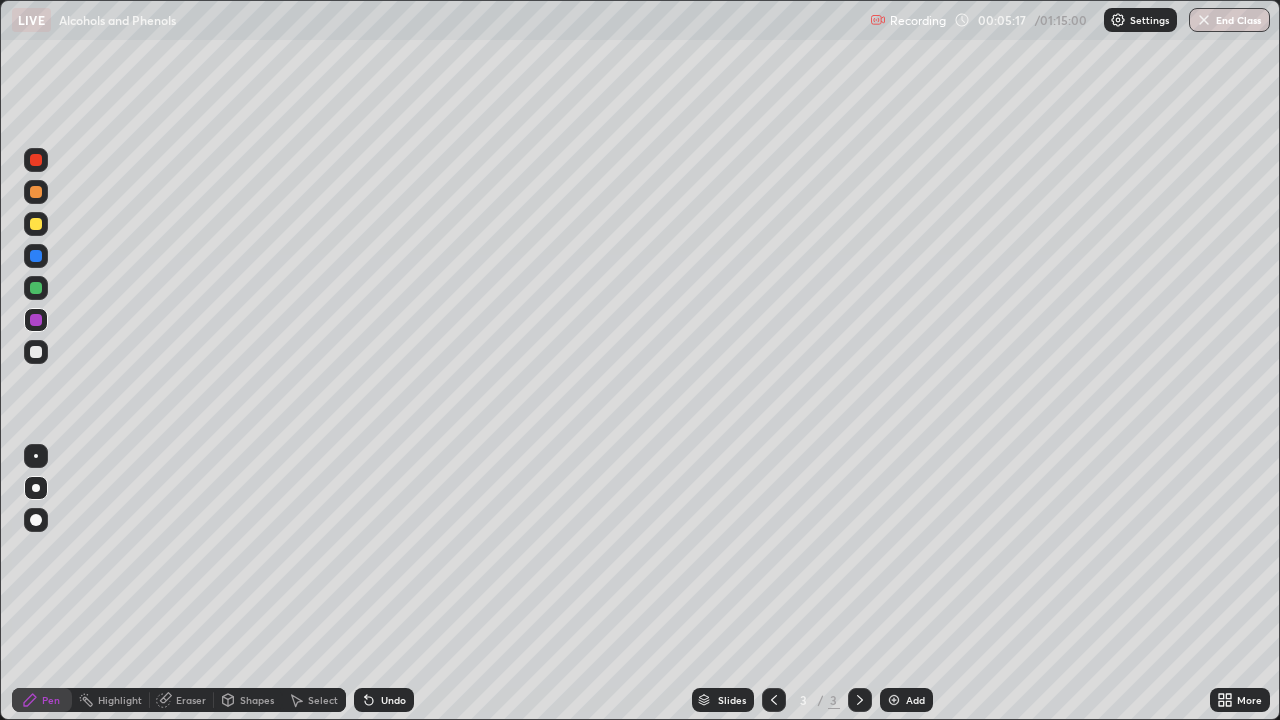 click at bounding box center [36, 352] 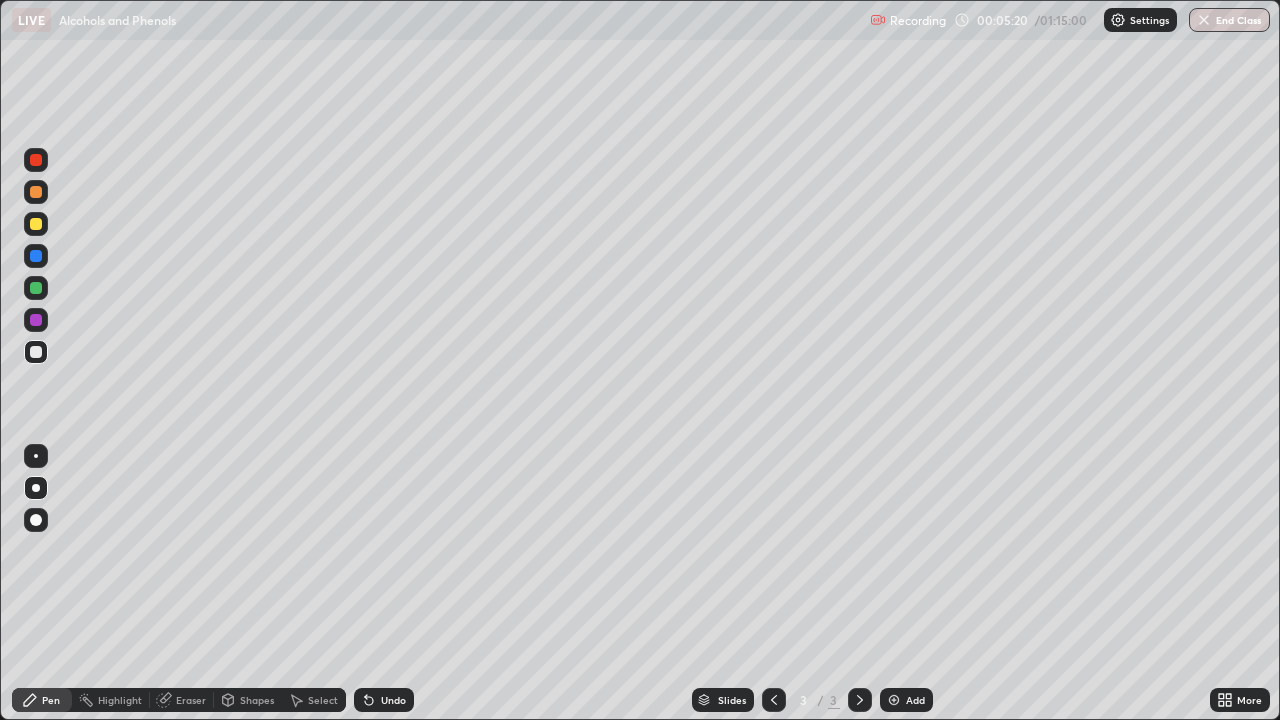 click at bounding box center (36, 288) 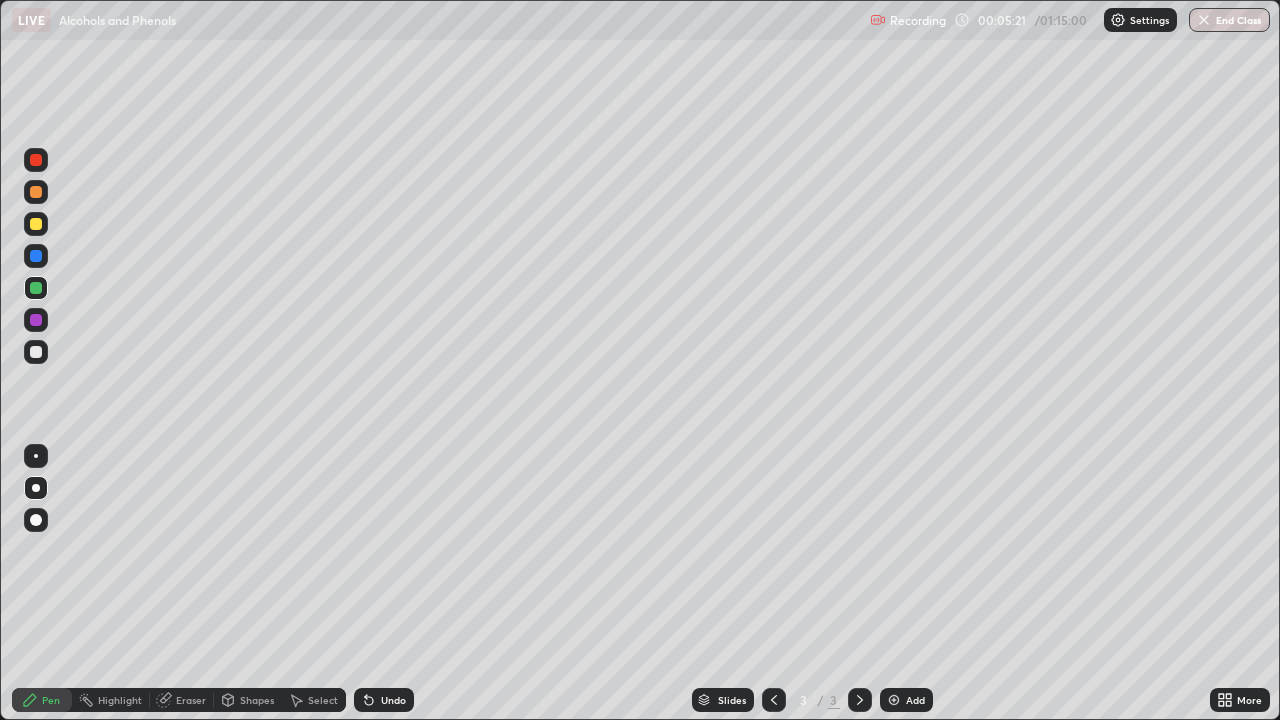 click at bounding box center [36, 192] 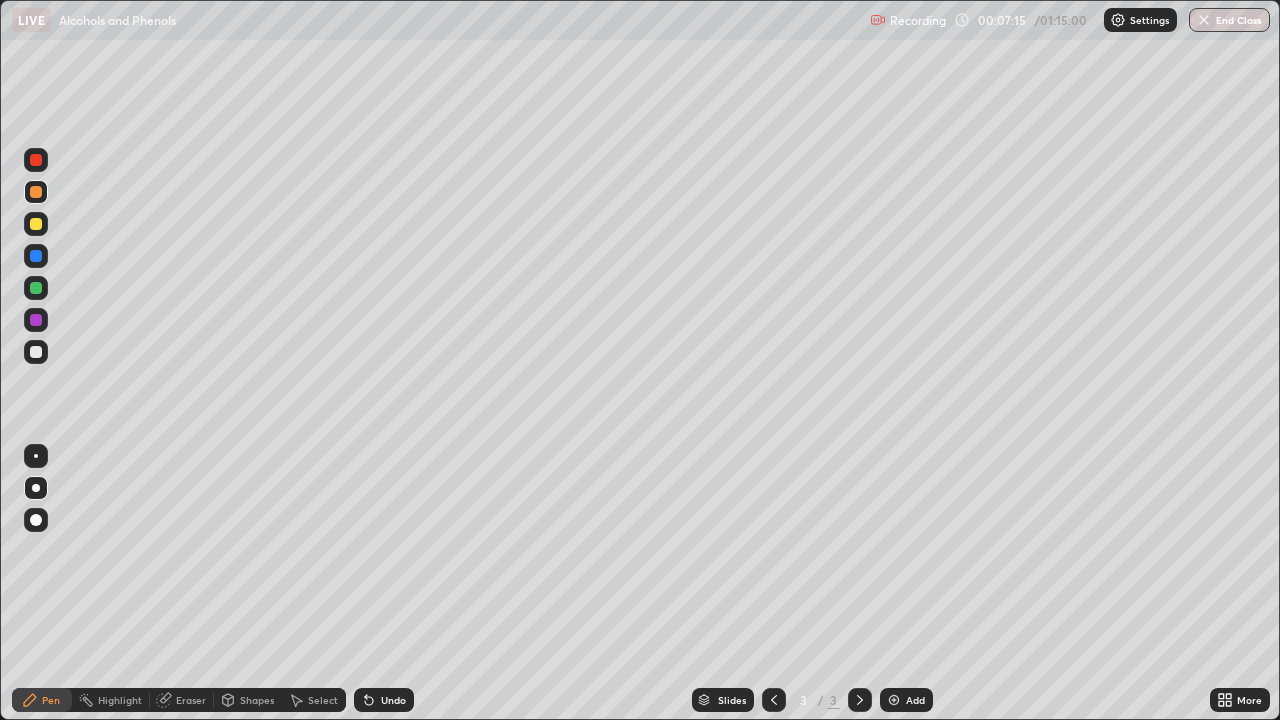 click at bounding box center (36, 352) 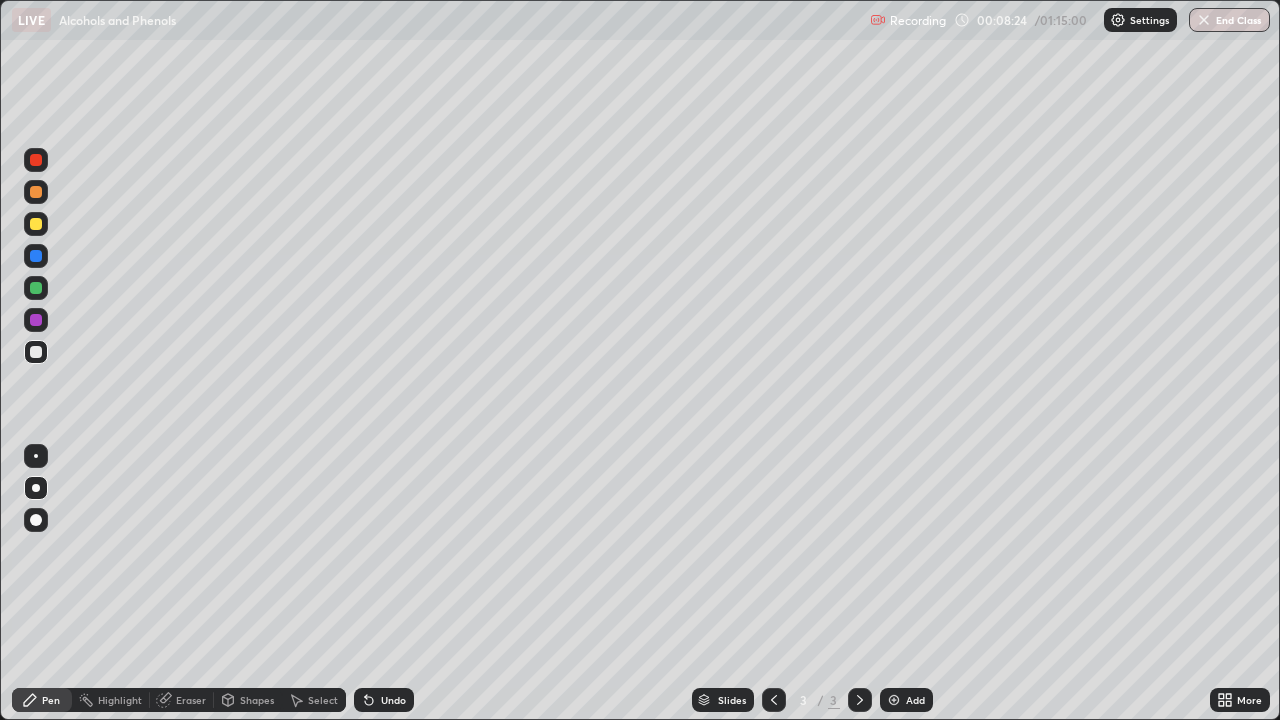 click on "Undo" at bounding box center [393, 700] 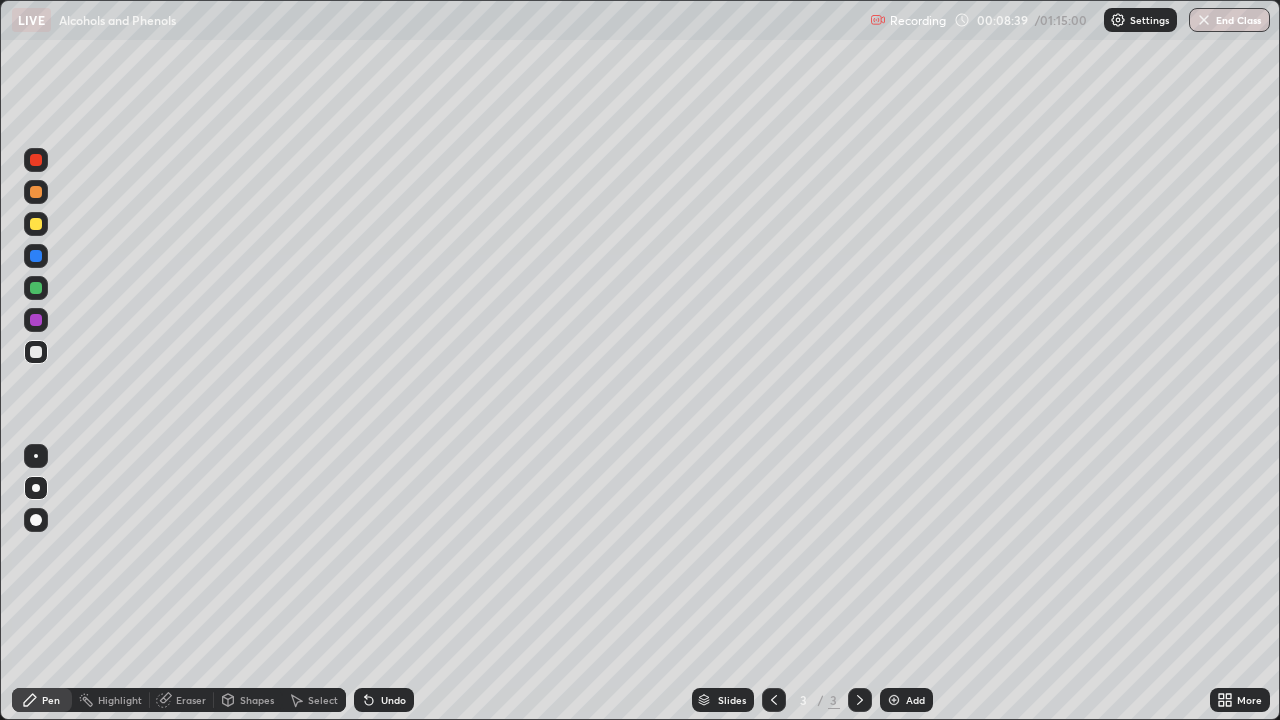 click on "Undo" at bounding box center [393, 700] 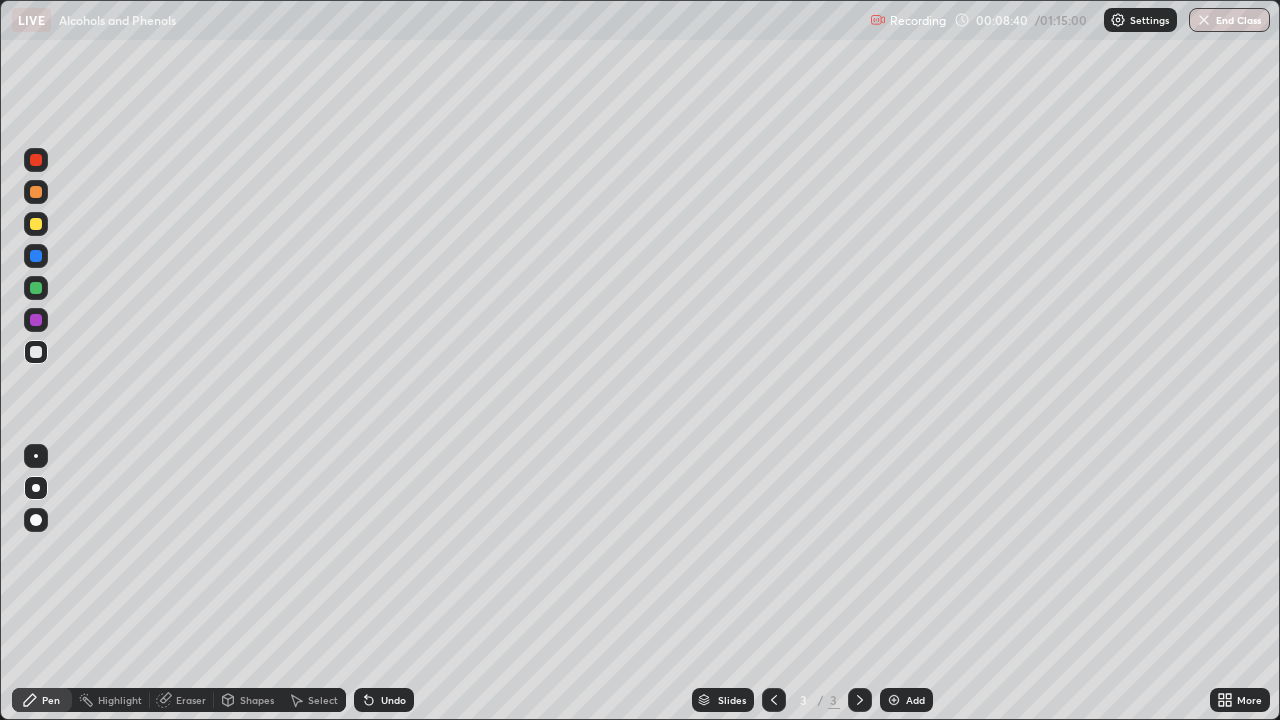 click on "Undo" at bounding box center [384, 700] 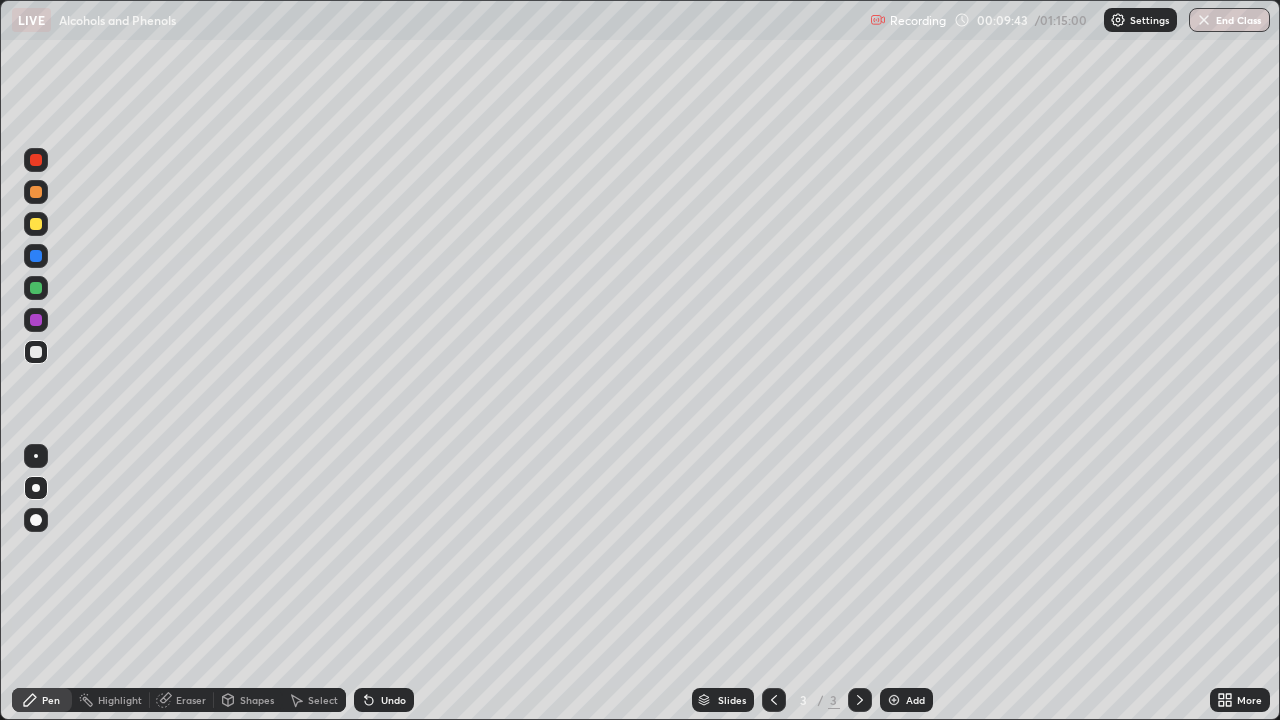 click at bounding box center [36, 288] 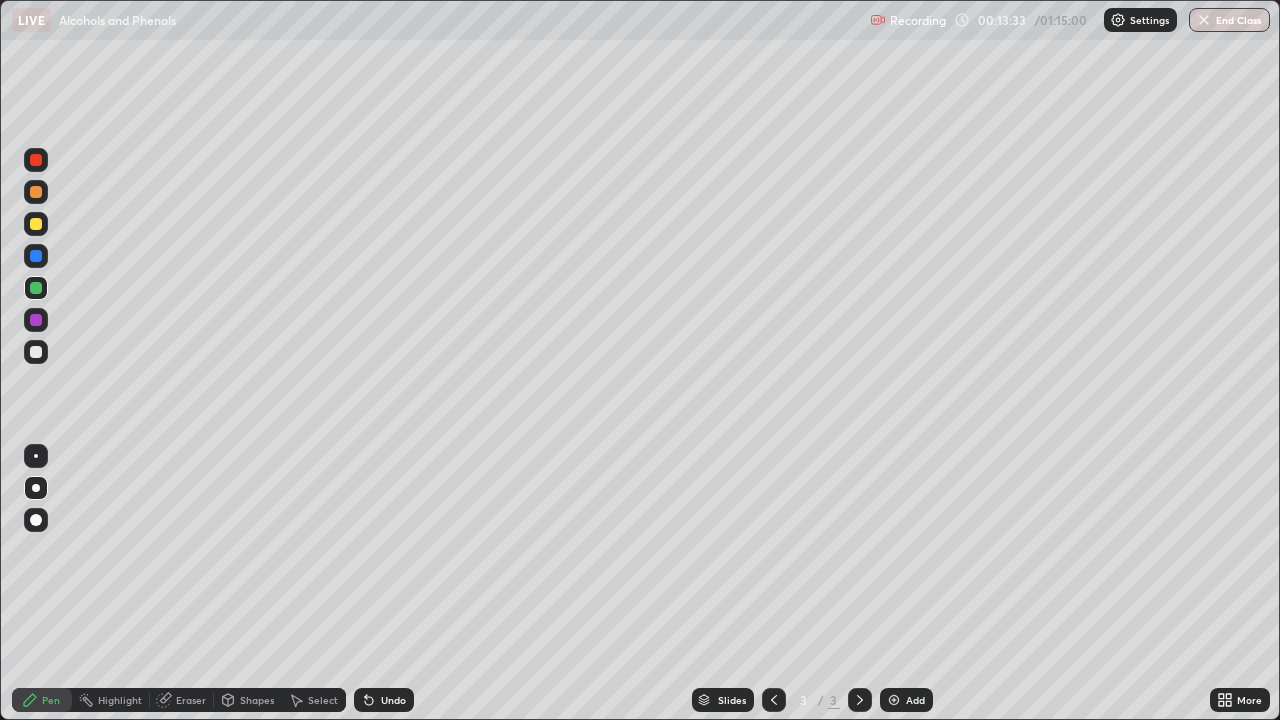 click at bounding box center [894, 700] 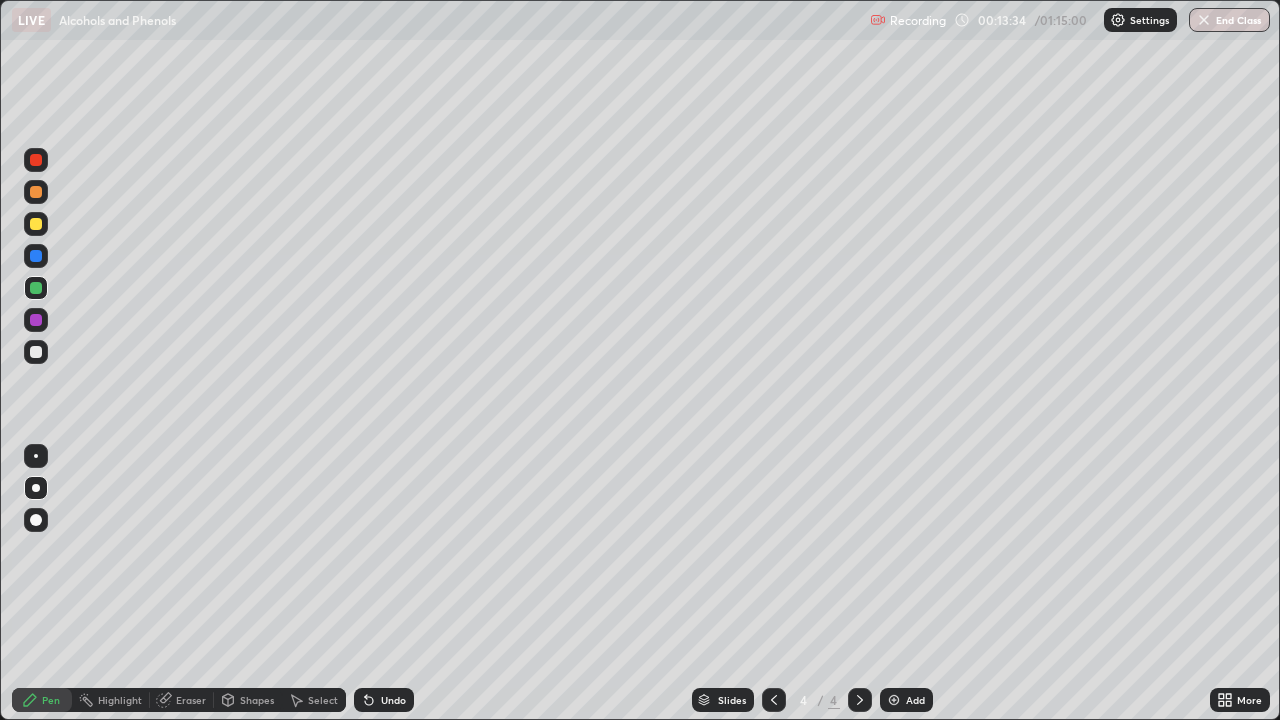 click at bounding box center (36, 224) 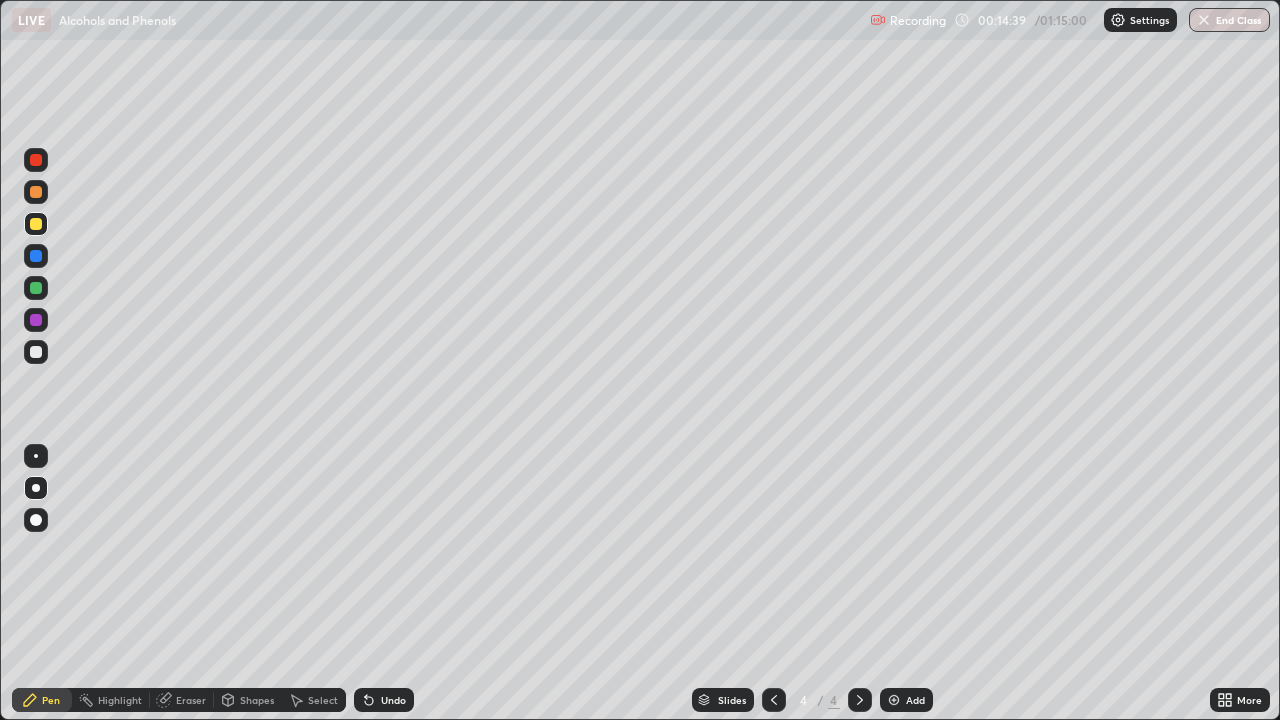 click at bounding box center (36, 352) 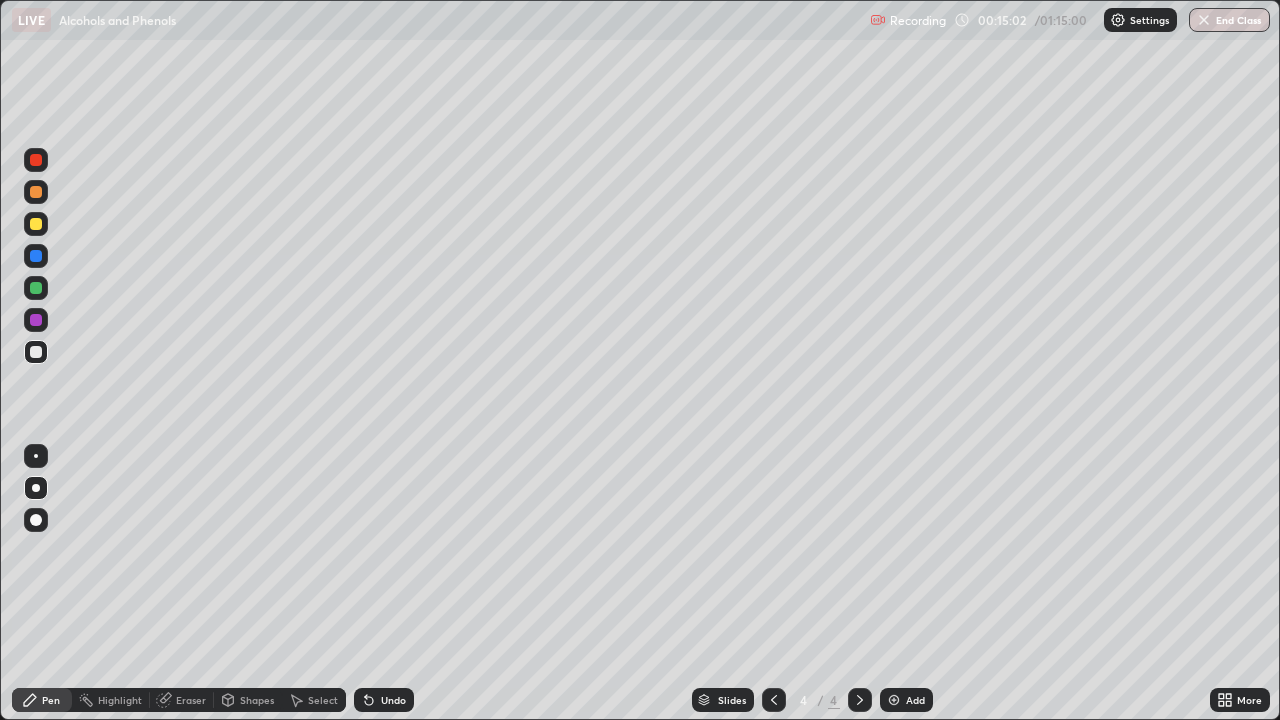click on "Undo" at bounding box center (393, 700) 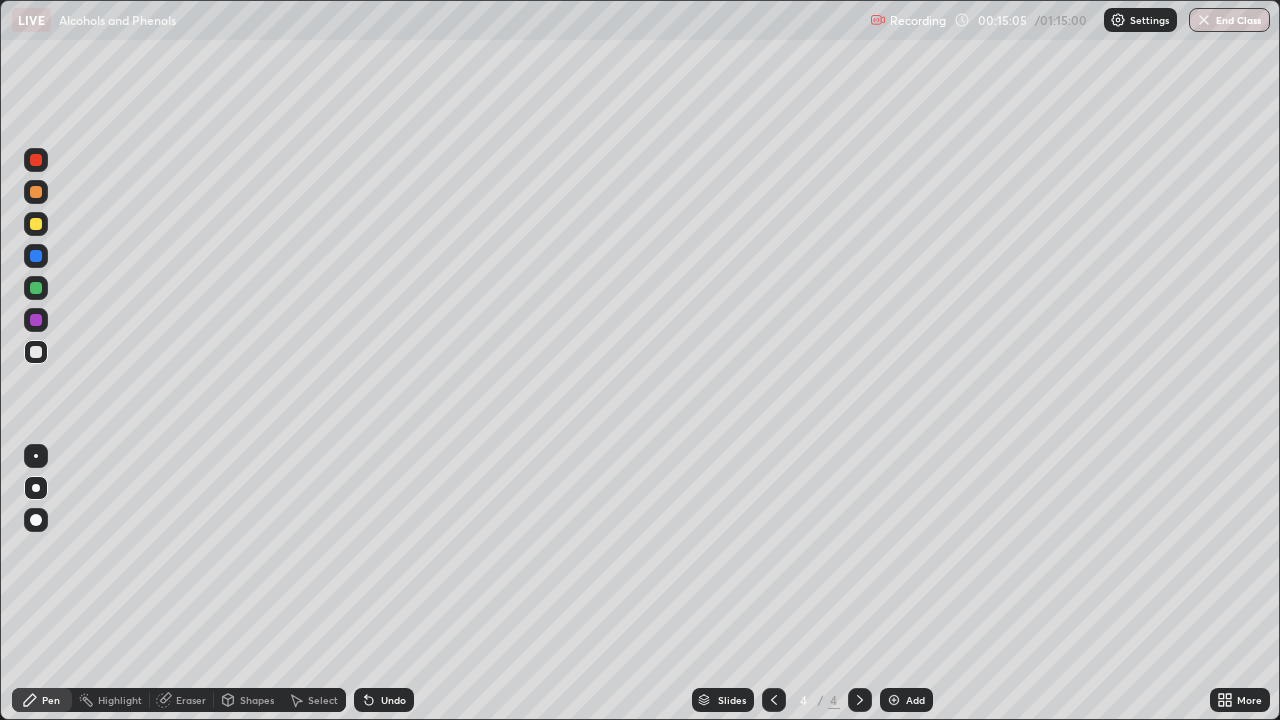 click at bounding box center [36, 288] 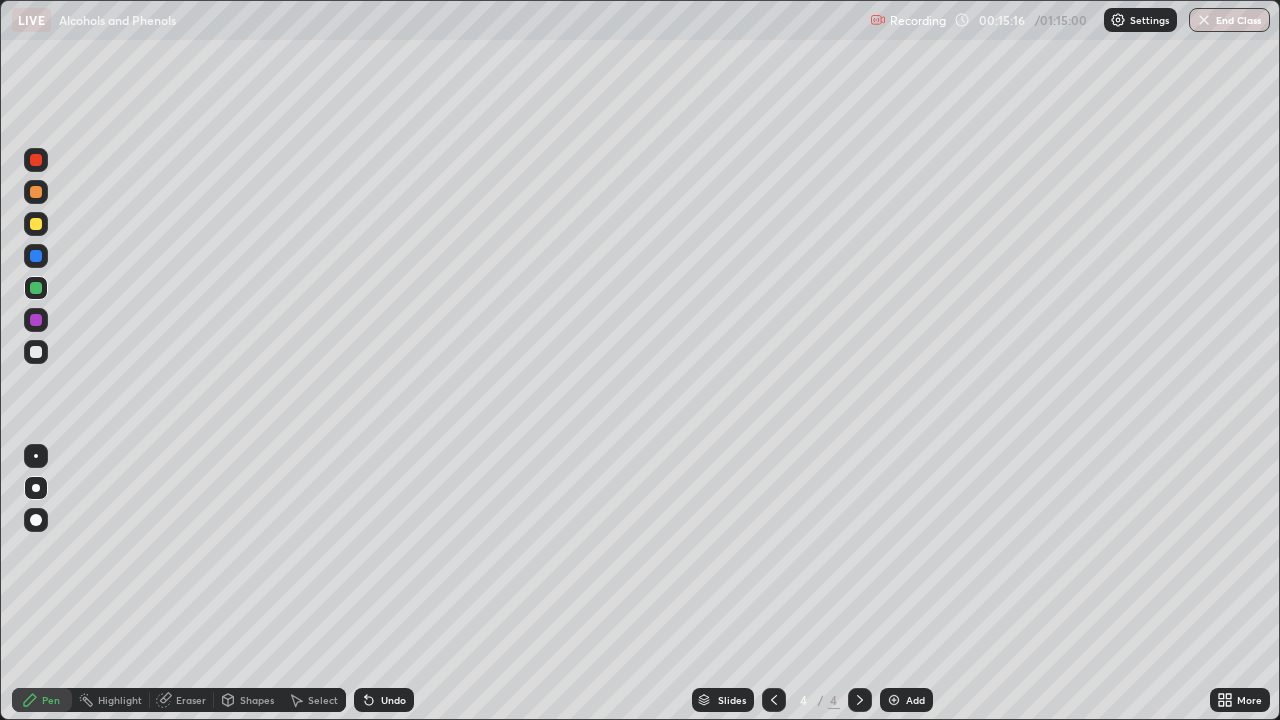 click on "Undo" at bounding box center (393, 700) 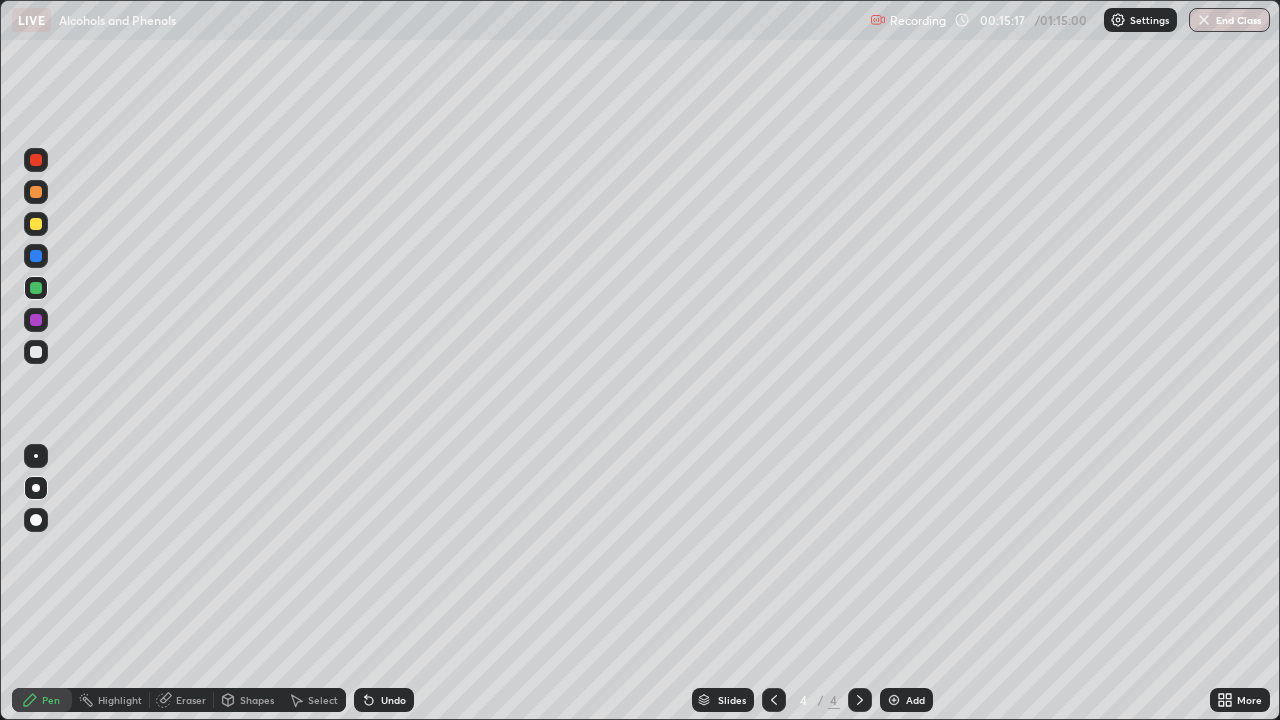 click on "Undo" at bounding box center (393, 700) 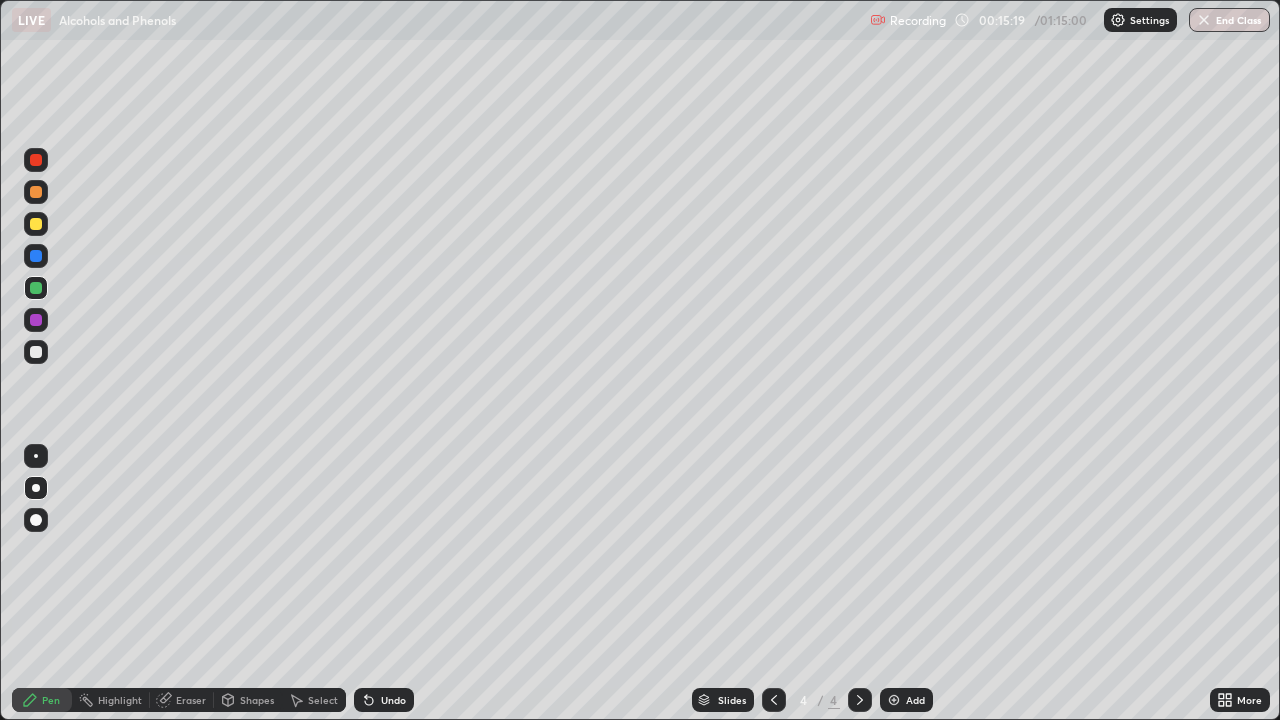 click on "Undo" at bounding box center (393, 700) 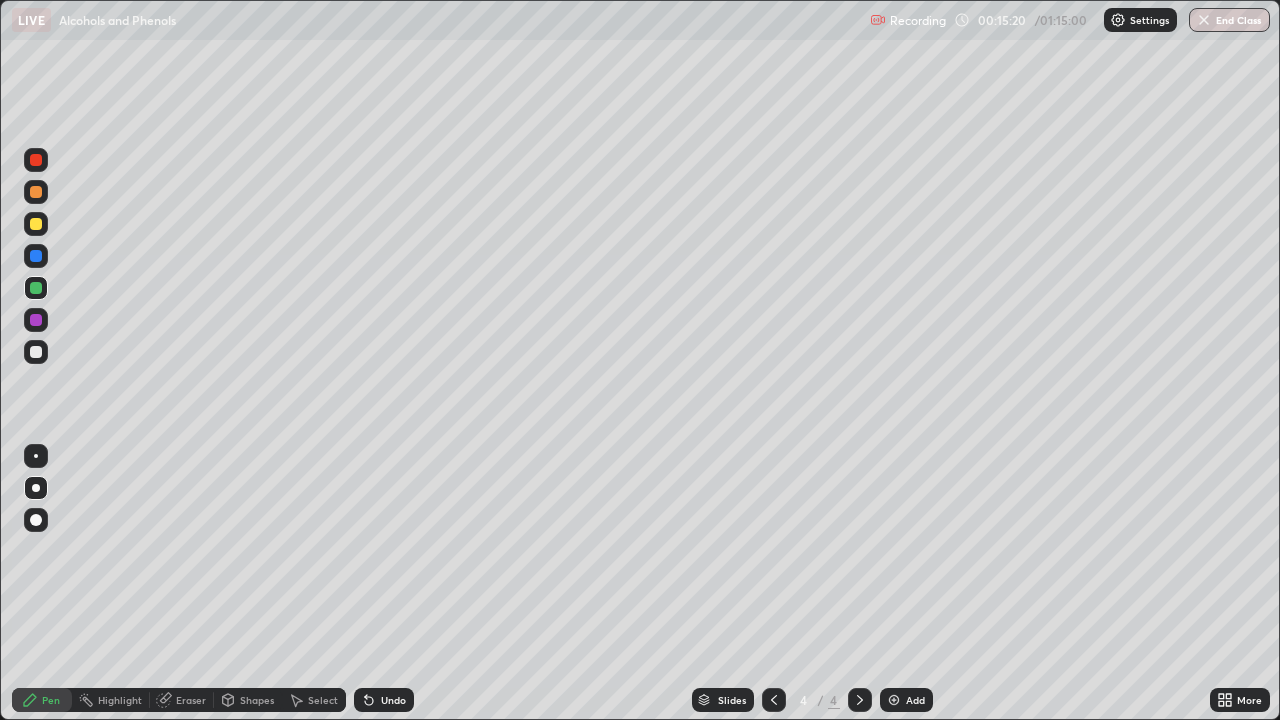 click on "Undo" at bounding box center (393, 700) 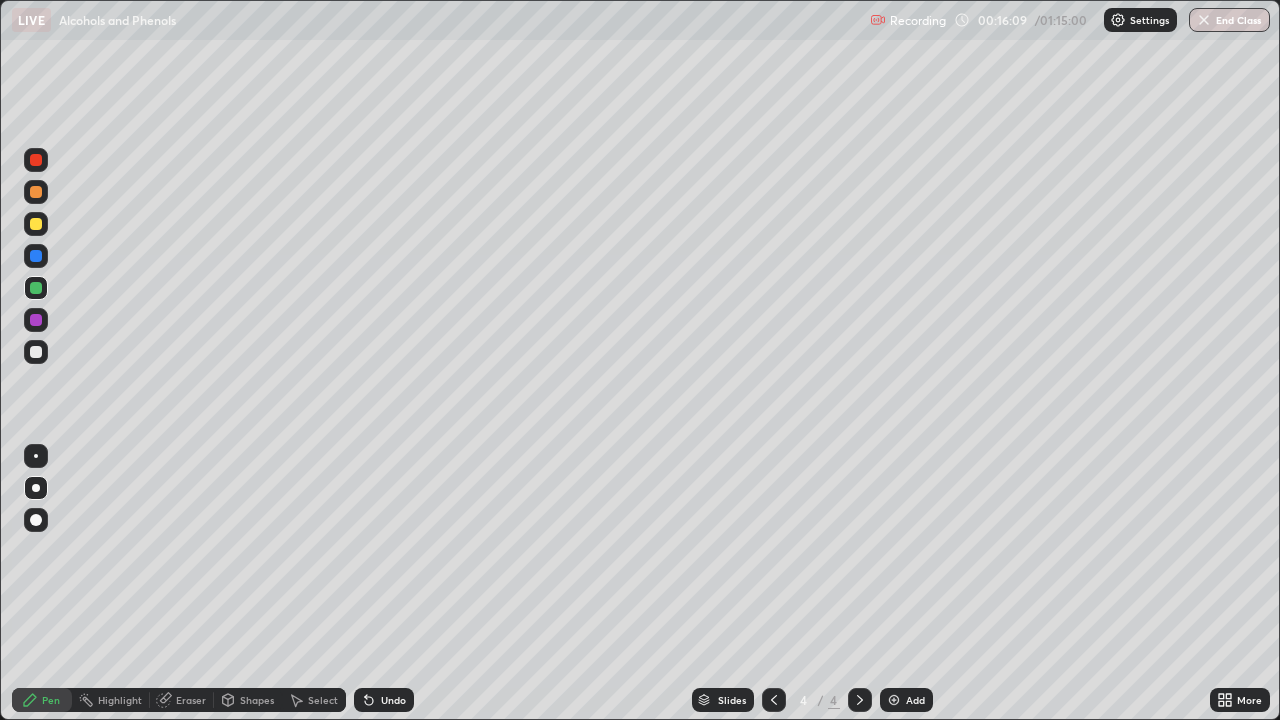 click 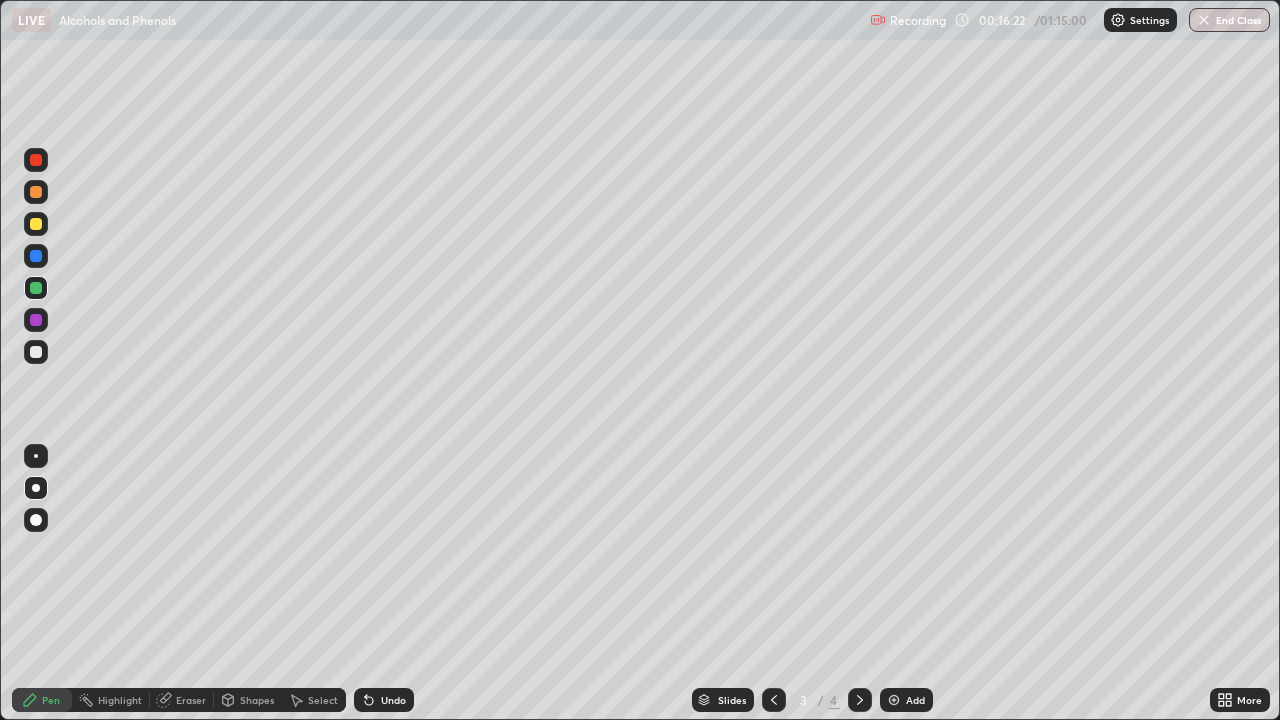 click 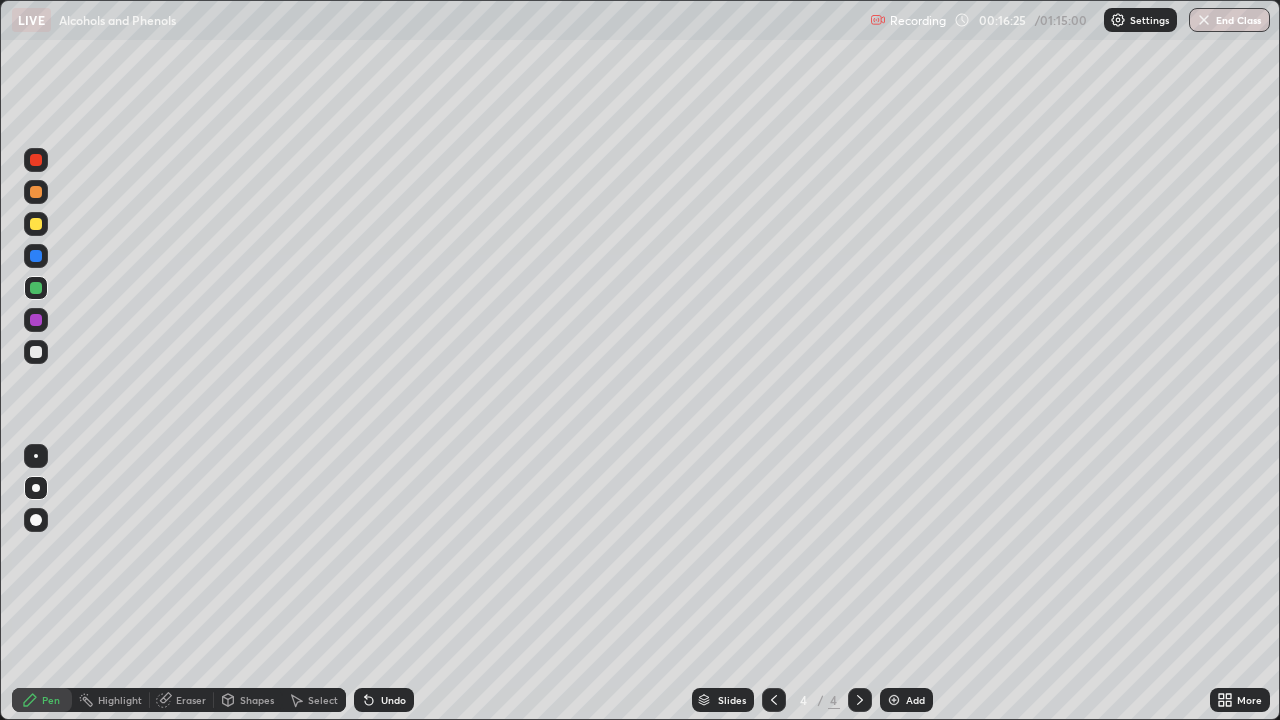 click 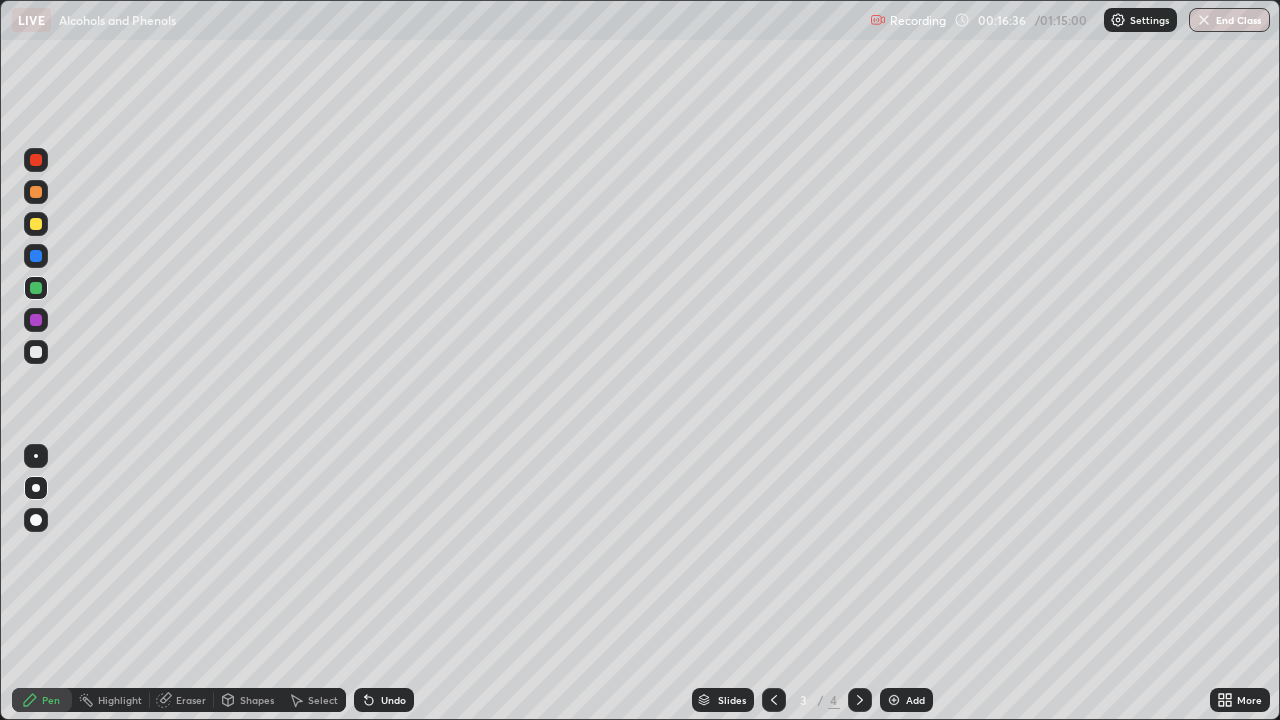 click 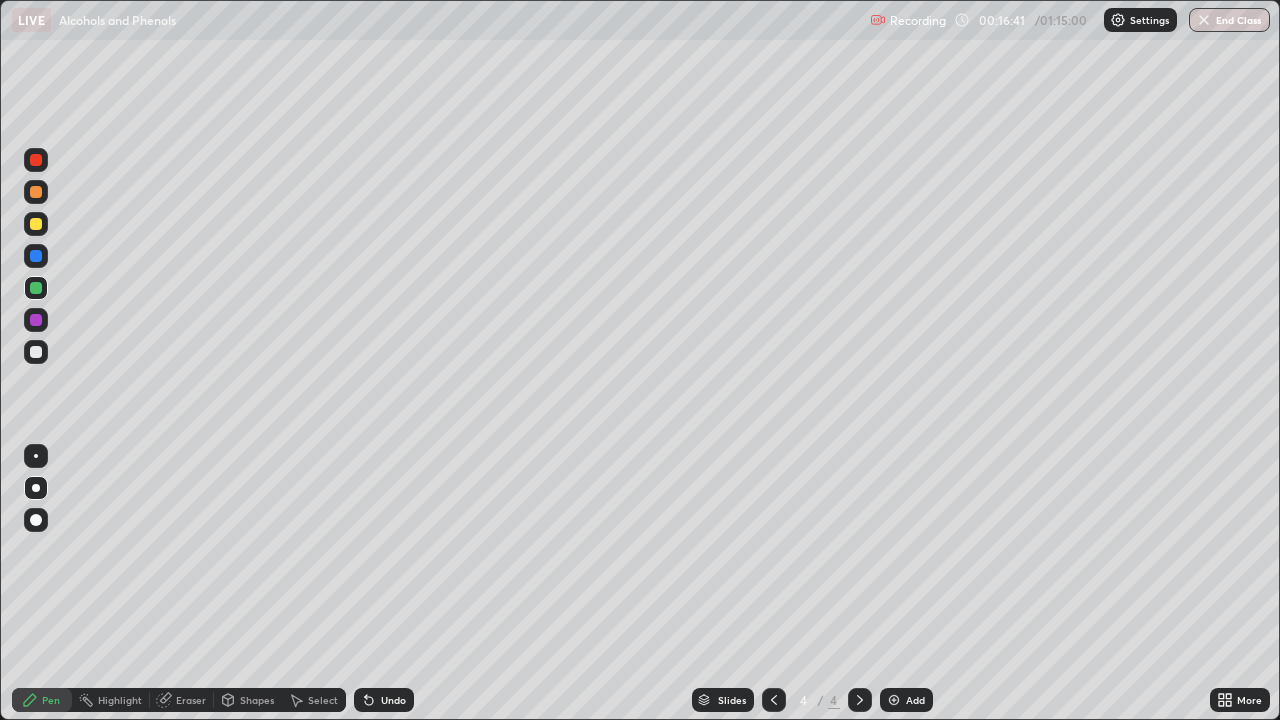 click at bounding box center [36, 224] 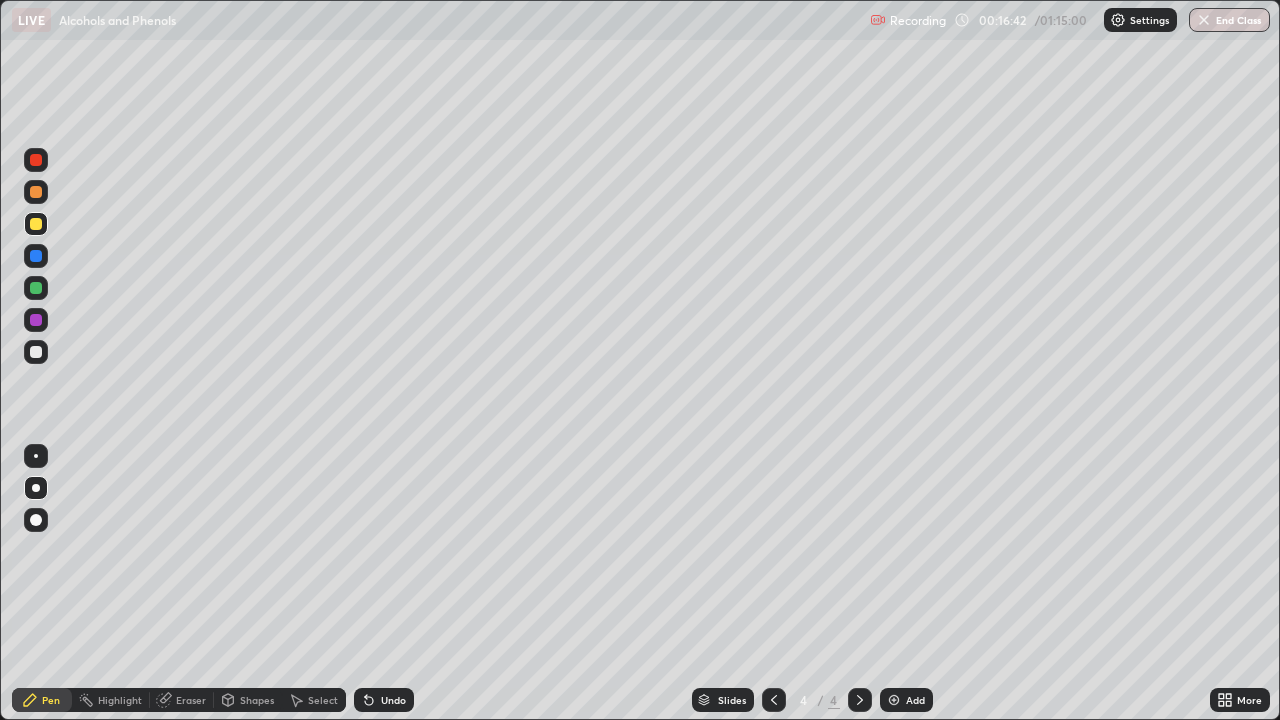 click at bounding box center [36, 192] 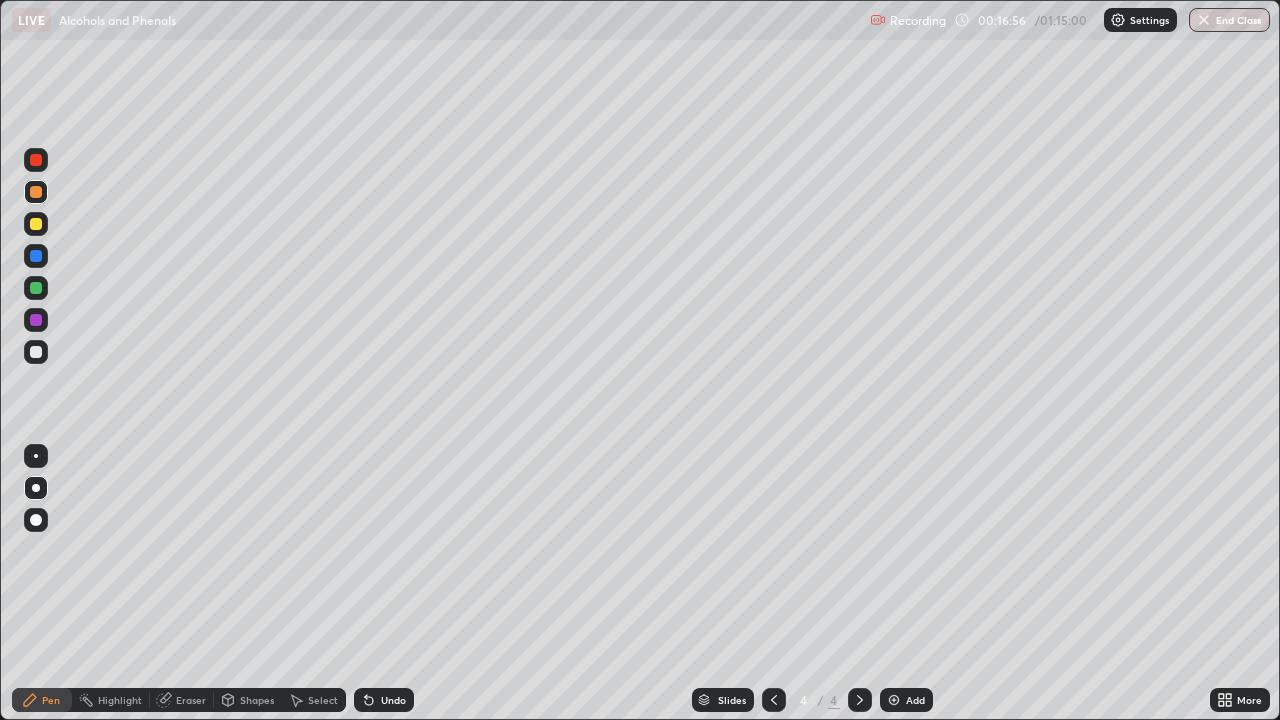 click at bounding box center [36, 352] 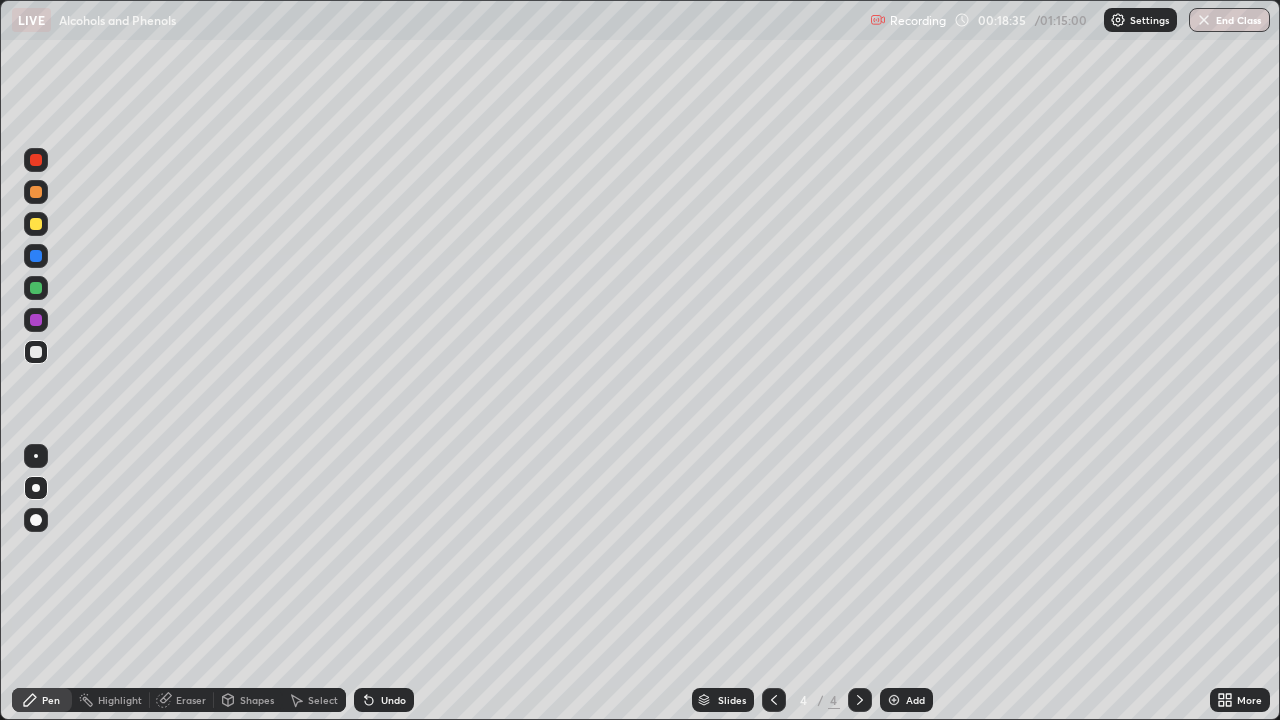 click at bounding box center (36, 224) 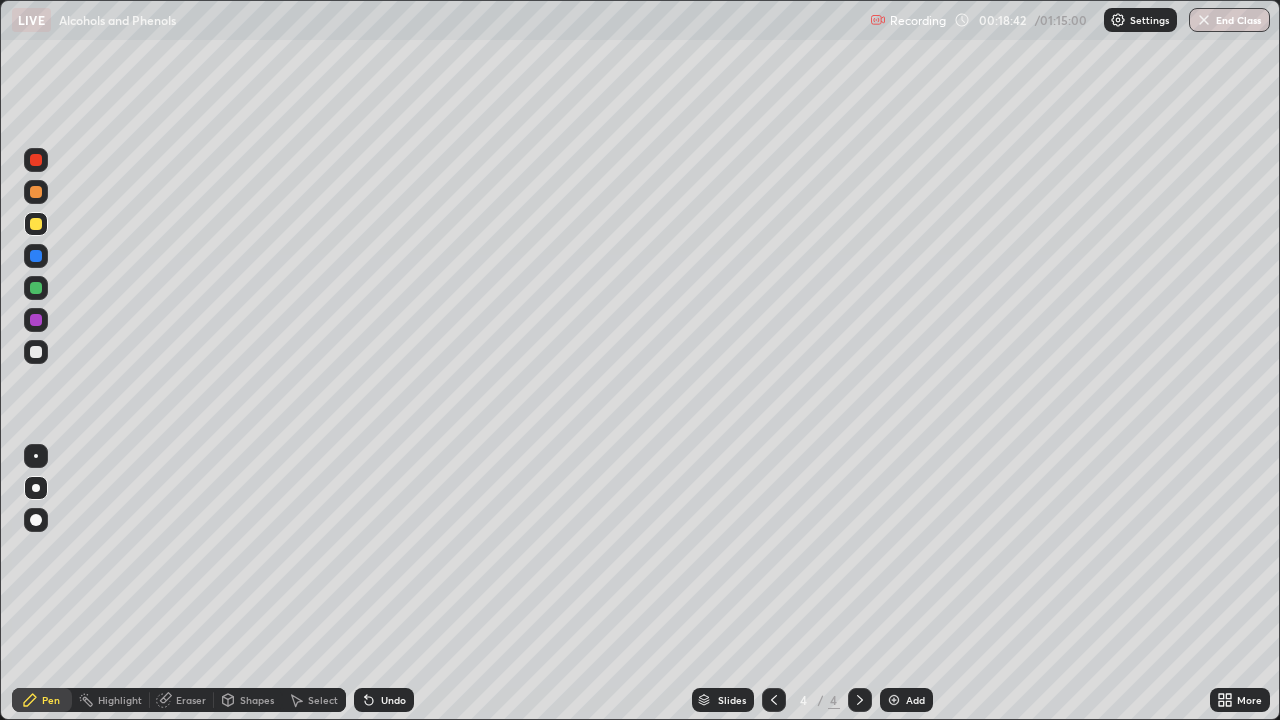 click at bounding box center [36, 352] 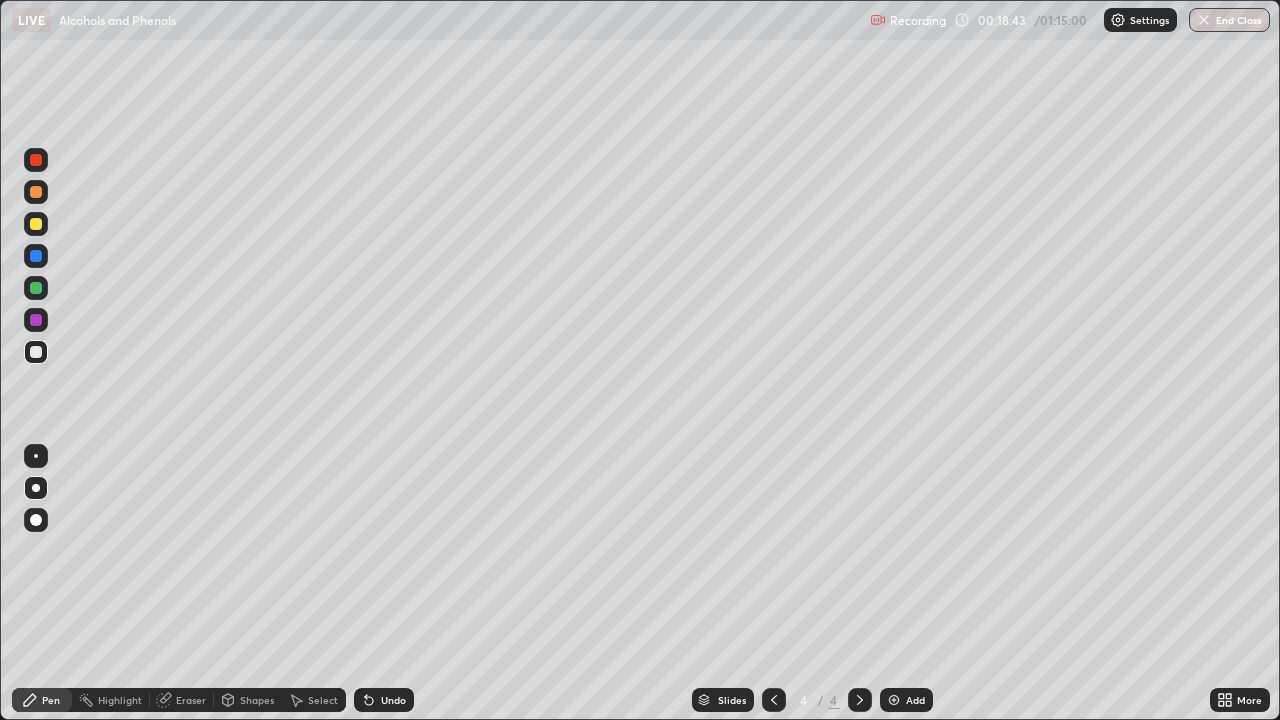 click at bounding box center (36, 224) 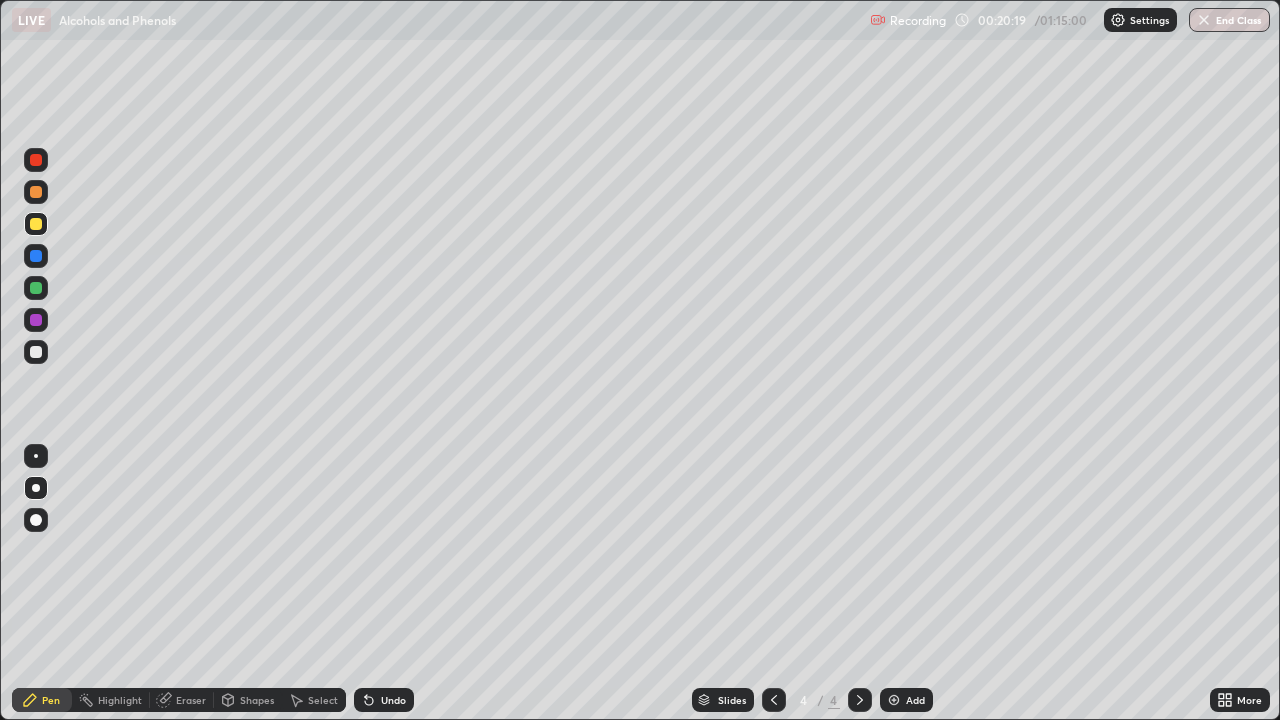 click at bounding box center [36, 352] 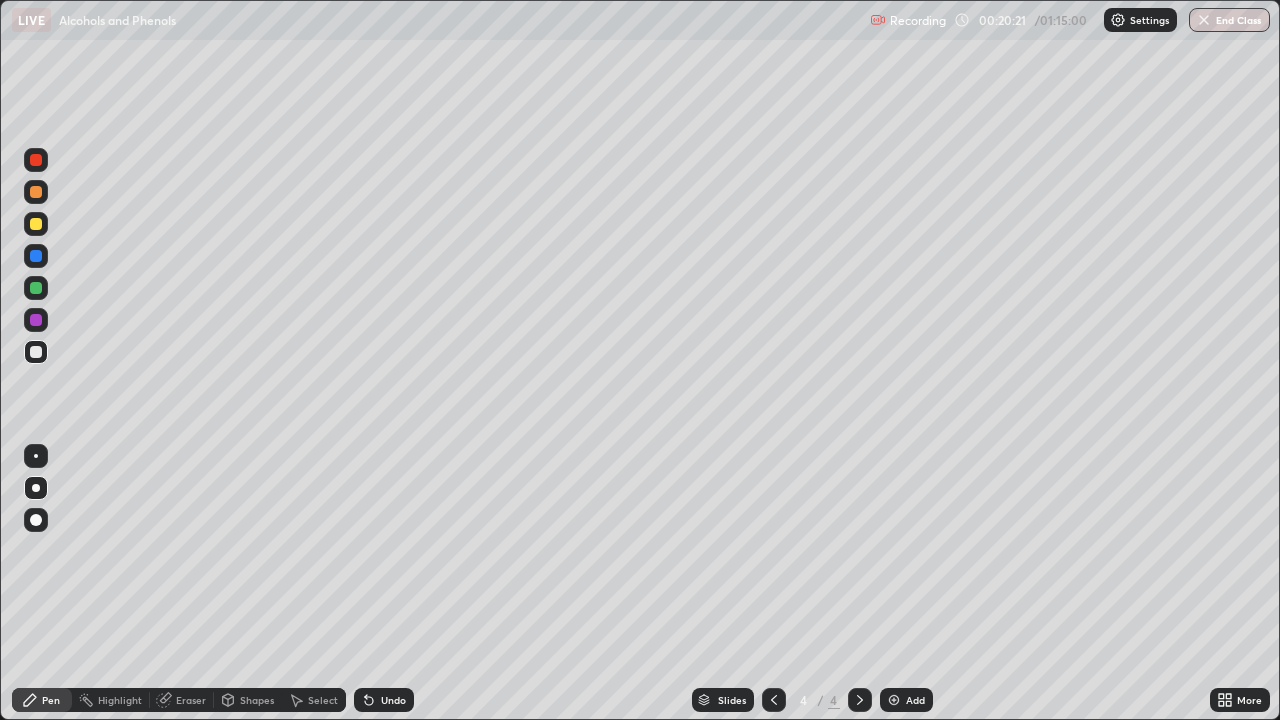 click at bounding box center [36, 192] 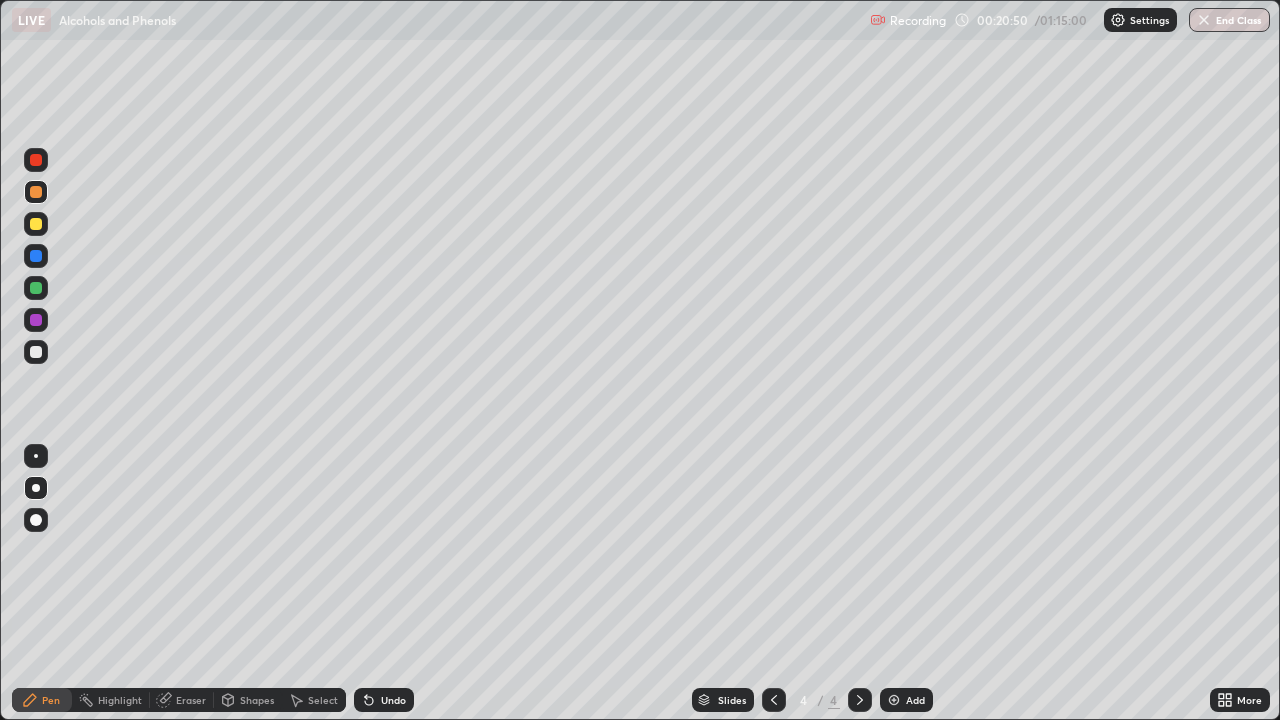 click at bounding box center [36, 352] 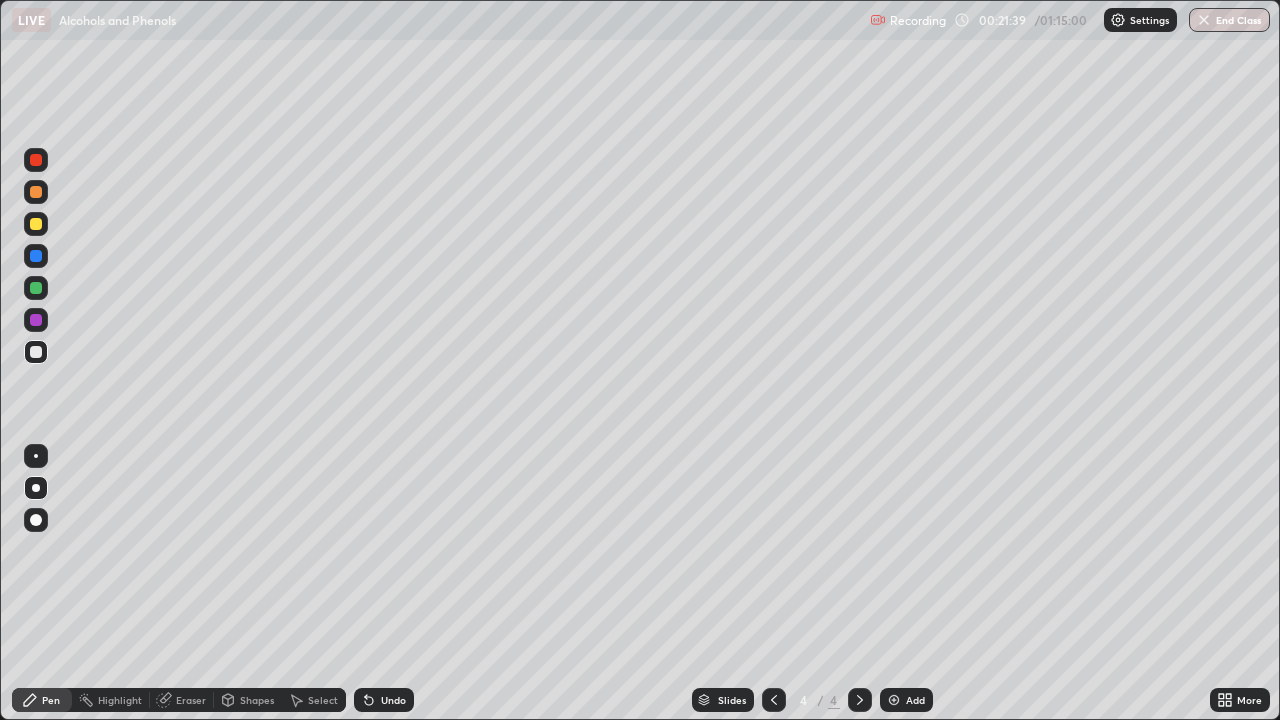 click at bounding box center [36, 192] 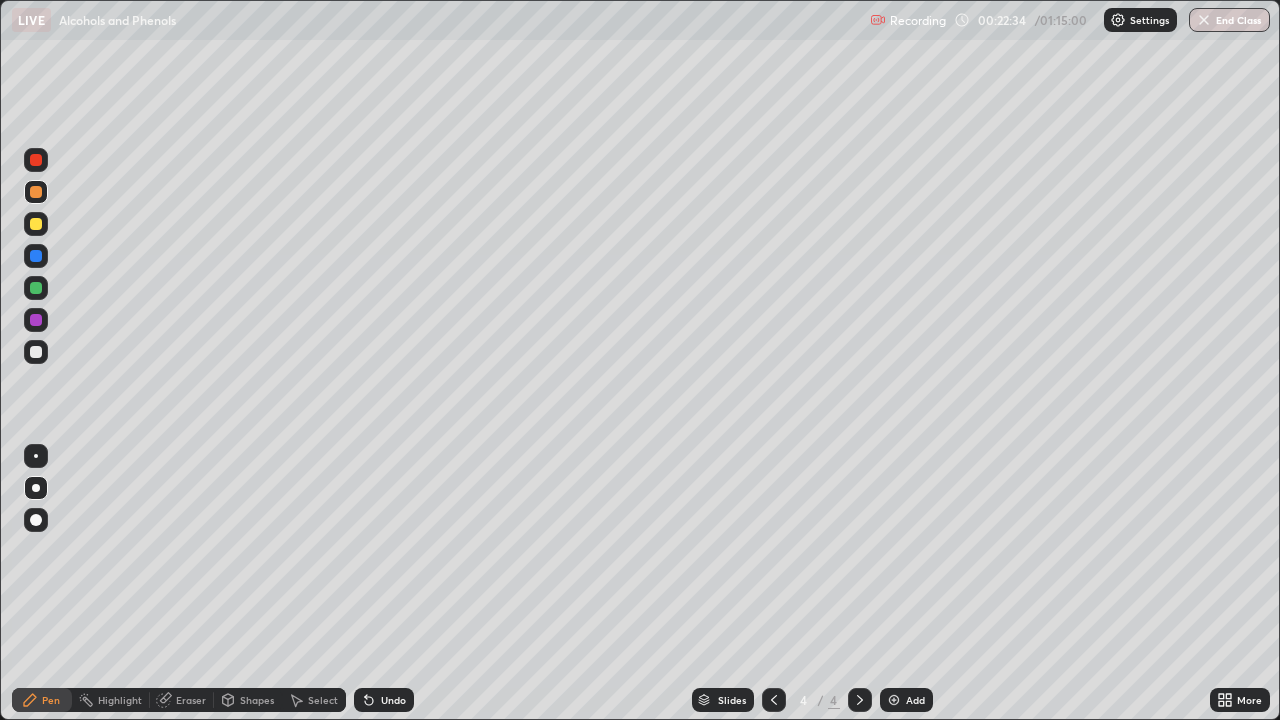click on "Undo" at bounding box center (393, 700) 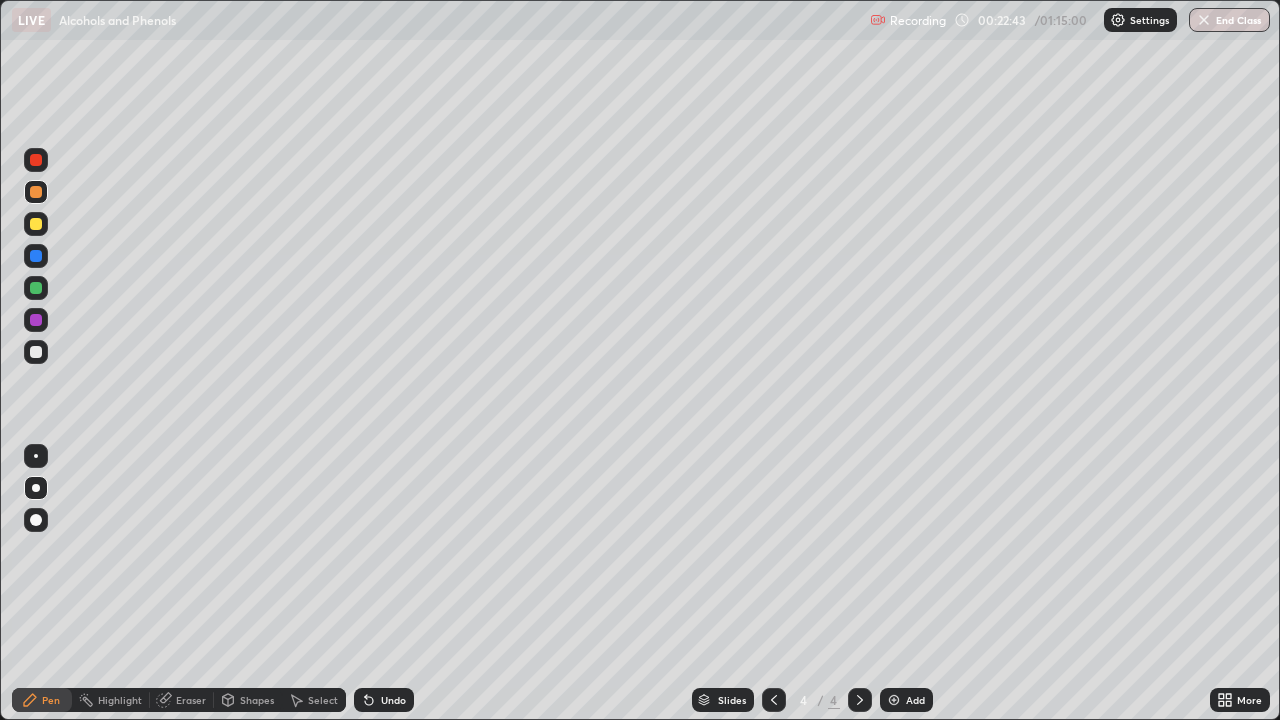 click at bounding box center [36, 352] 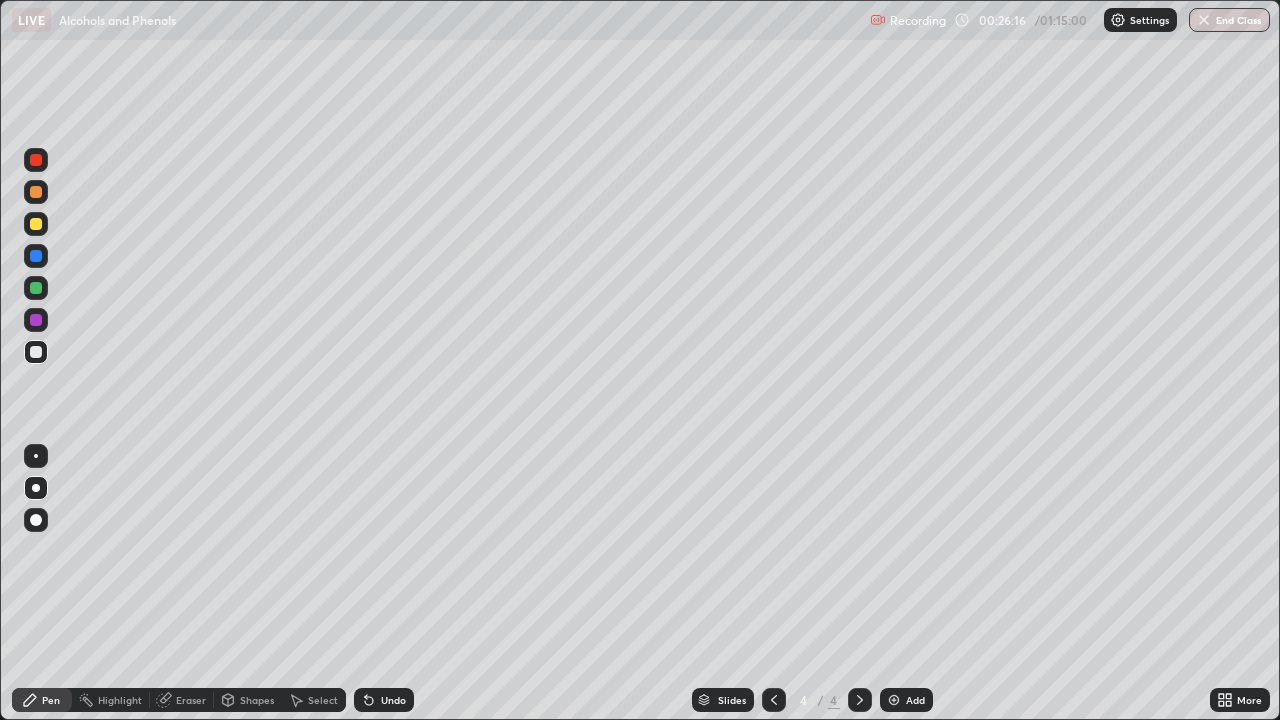 click at bounding box center [36, 320] 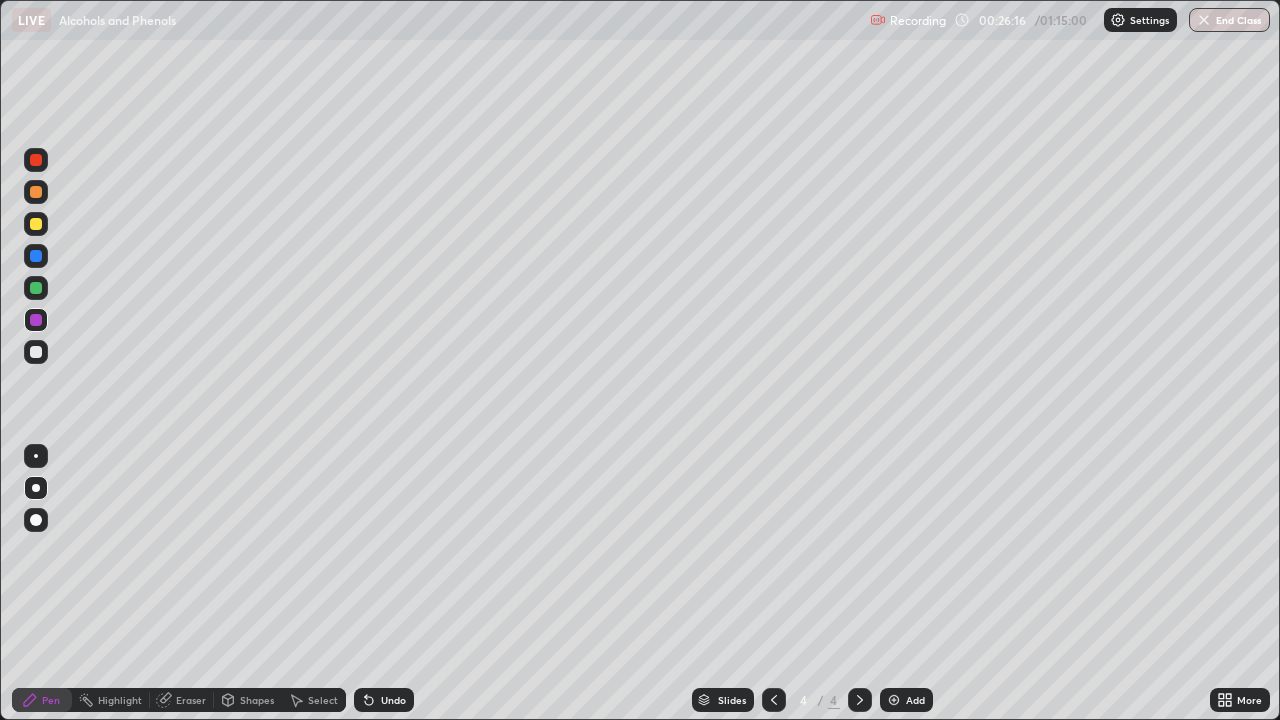 click at bounding box center (36, 288) 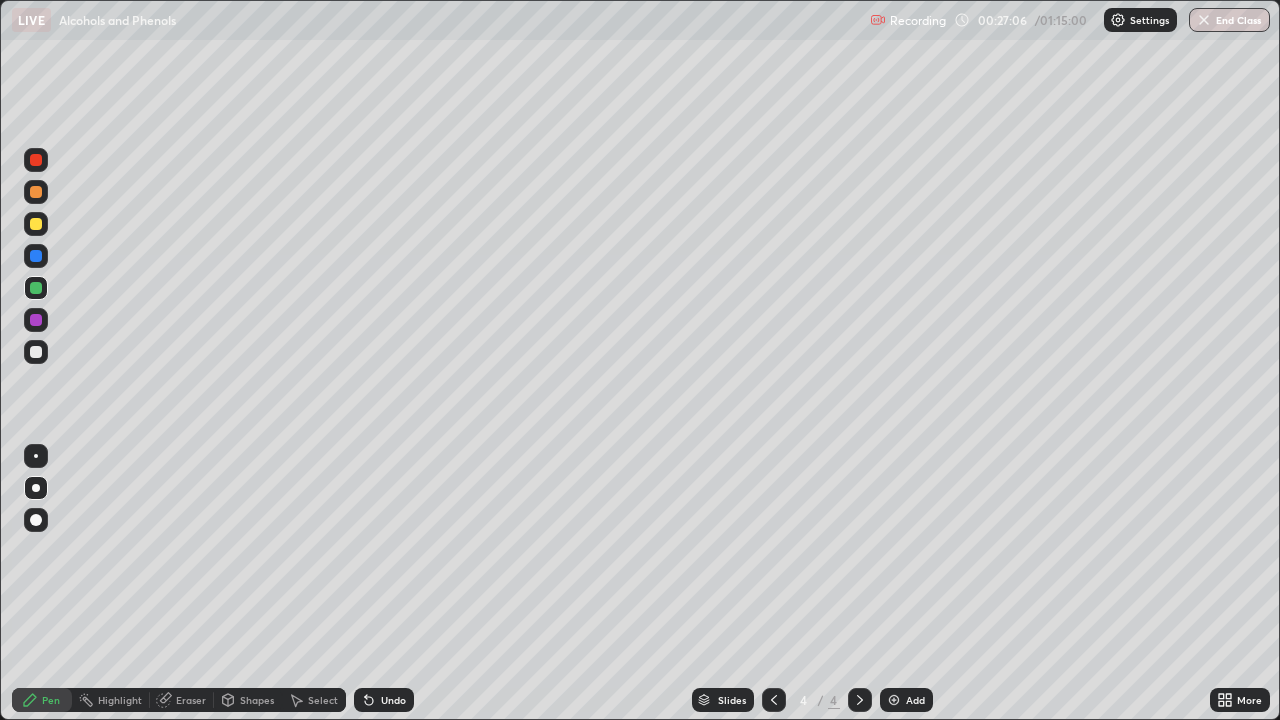 click at bounding box center (894, 700) 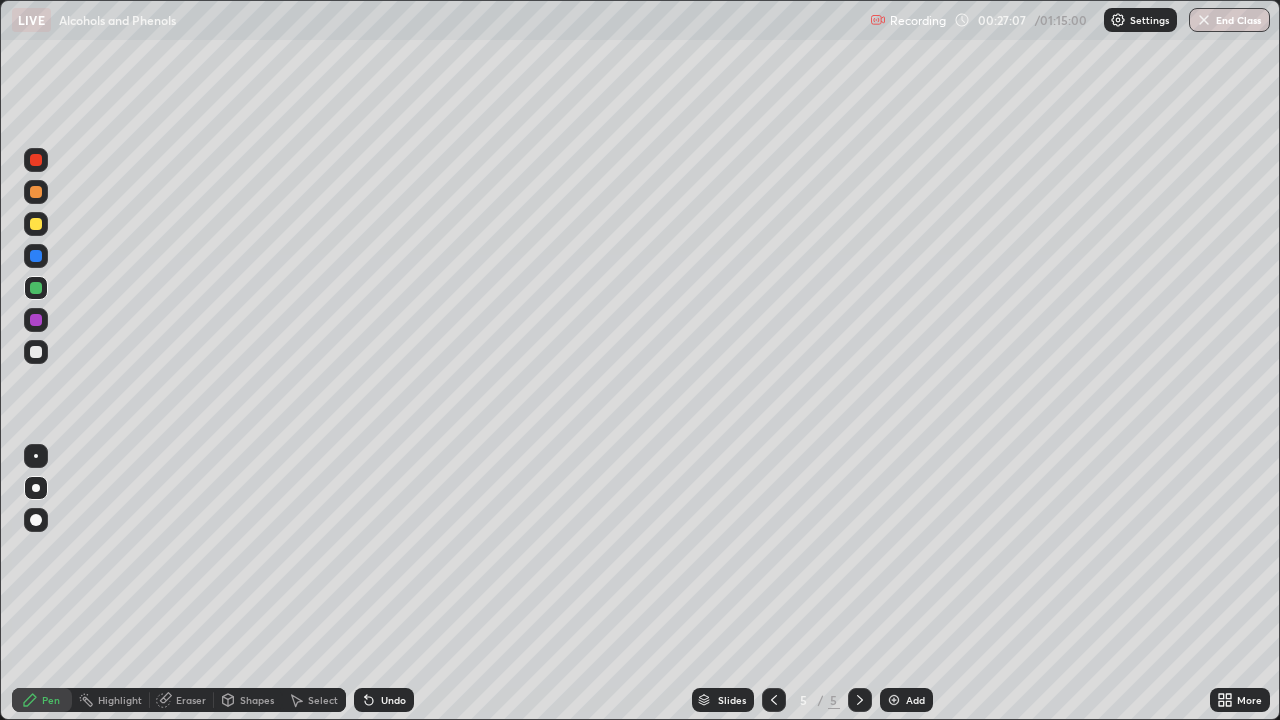 click at bounding box center (36, 352) 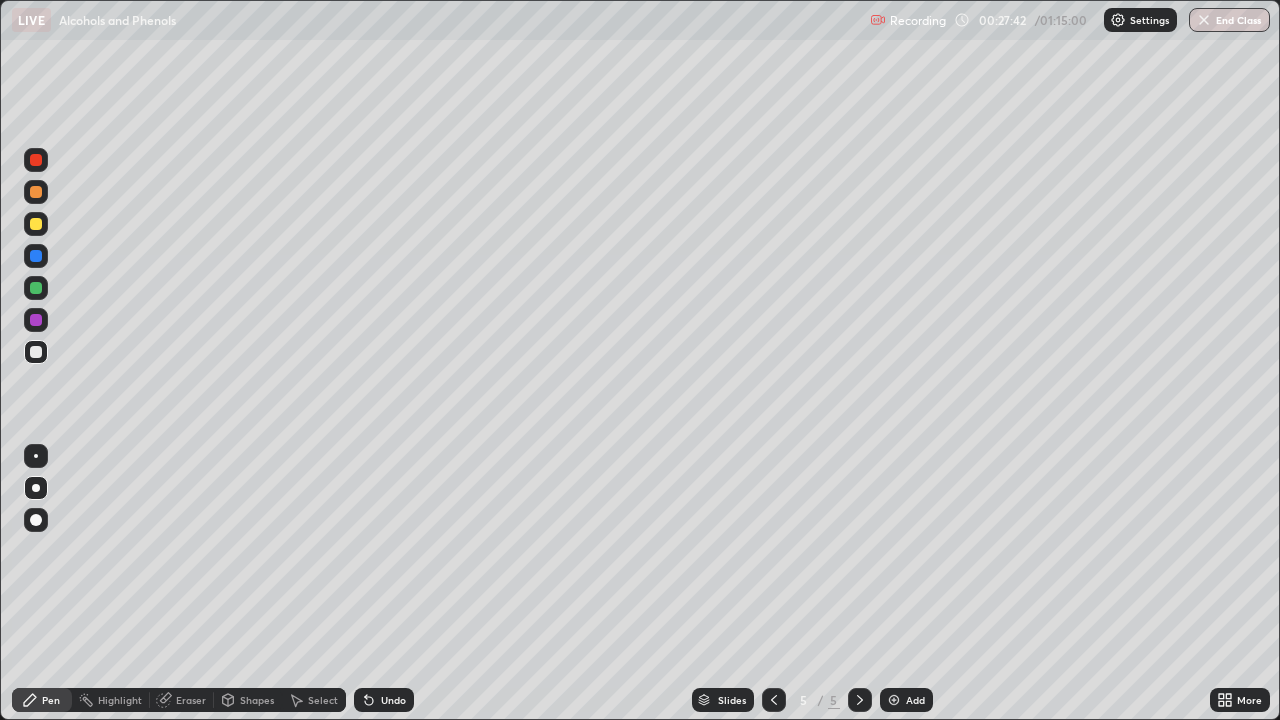 click at bounding box center [36, 224] 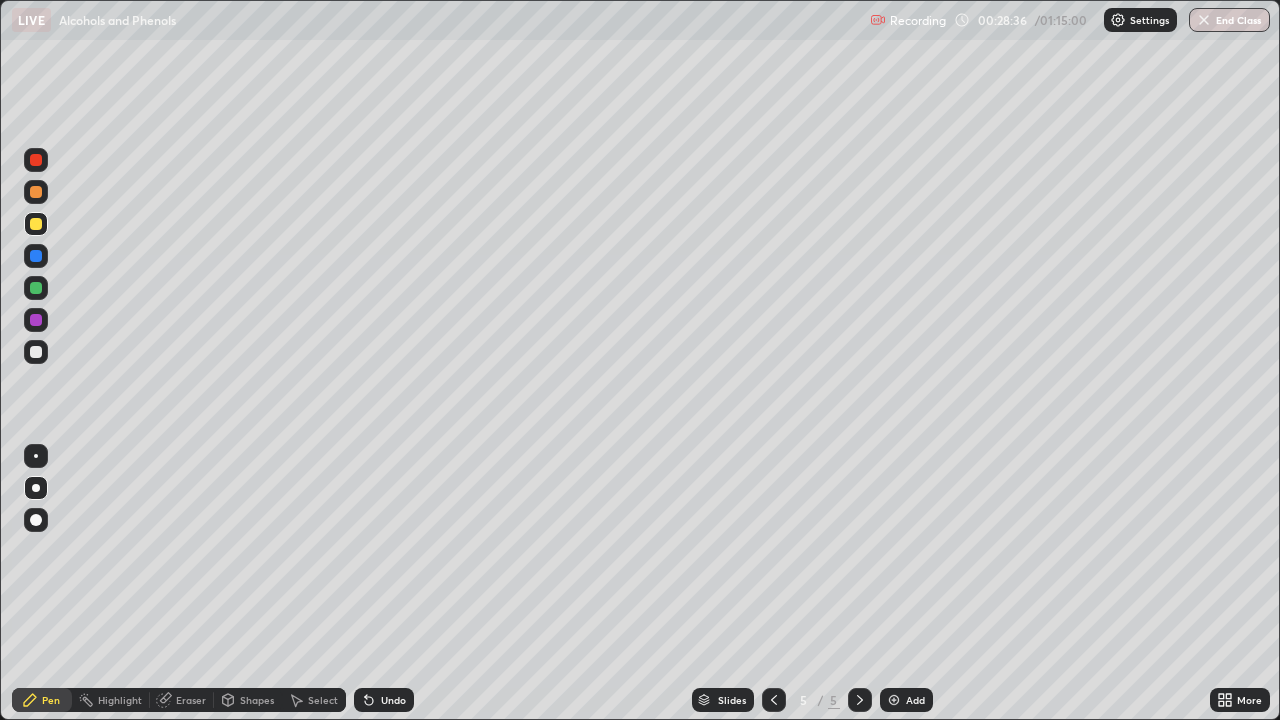 click 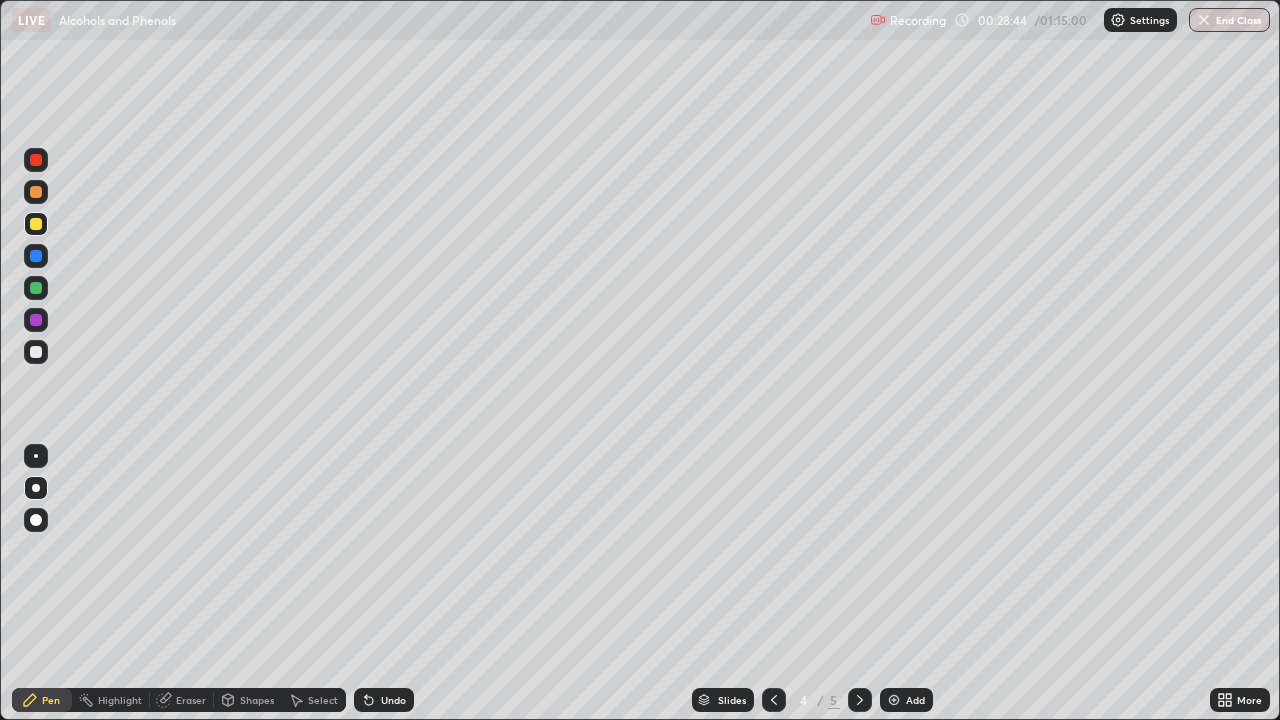 click 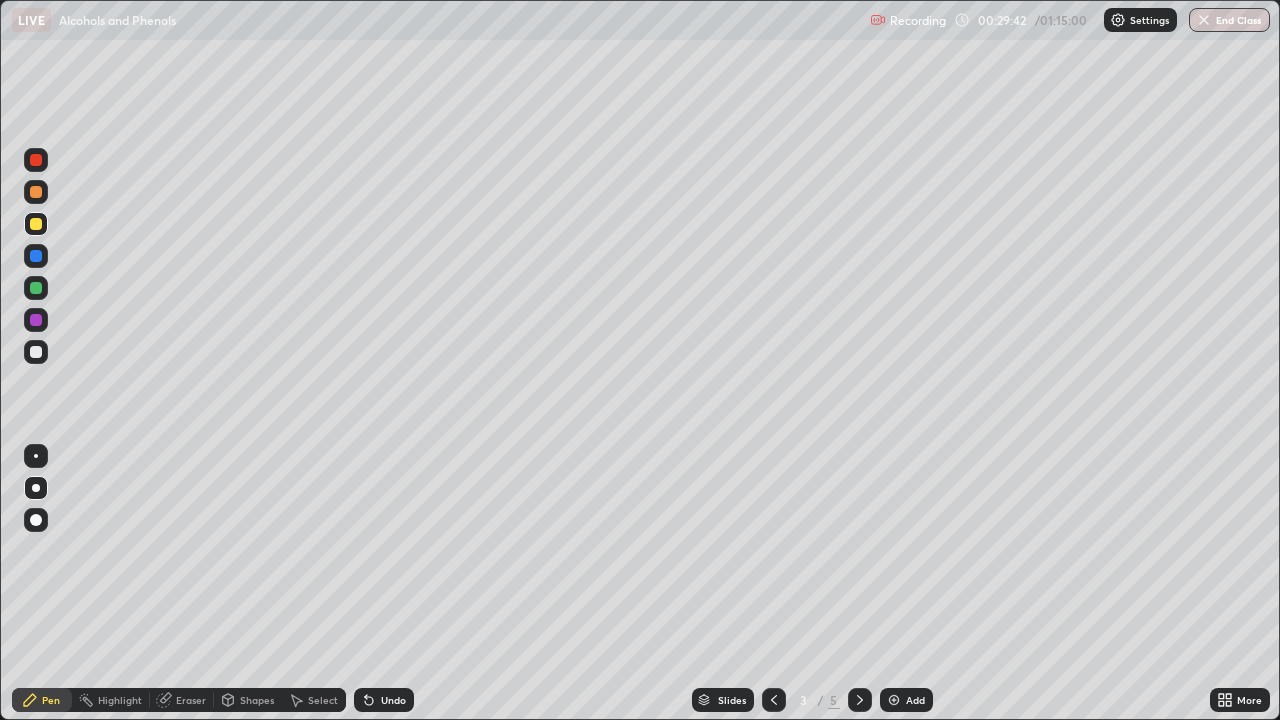 click 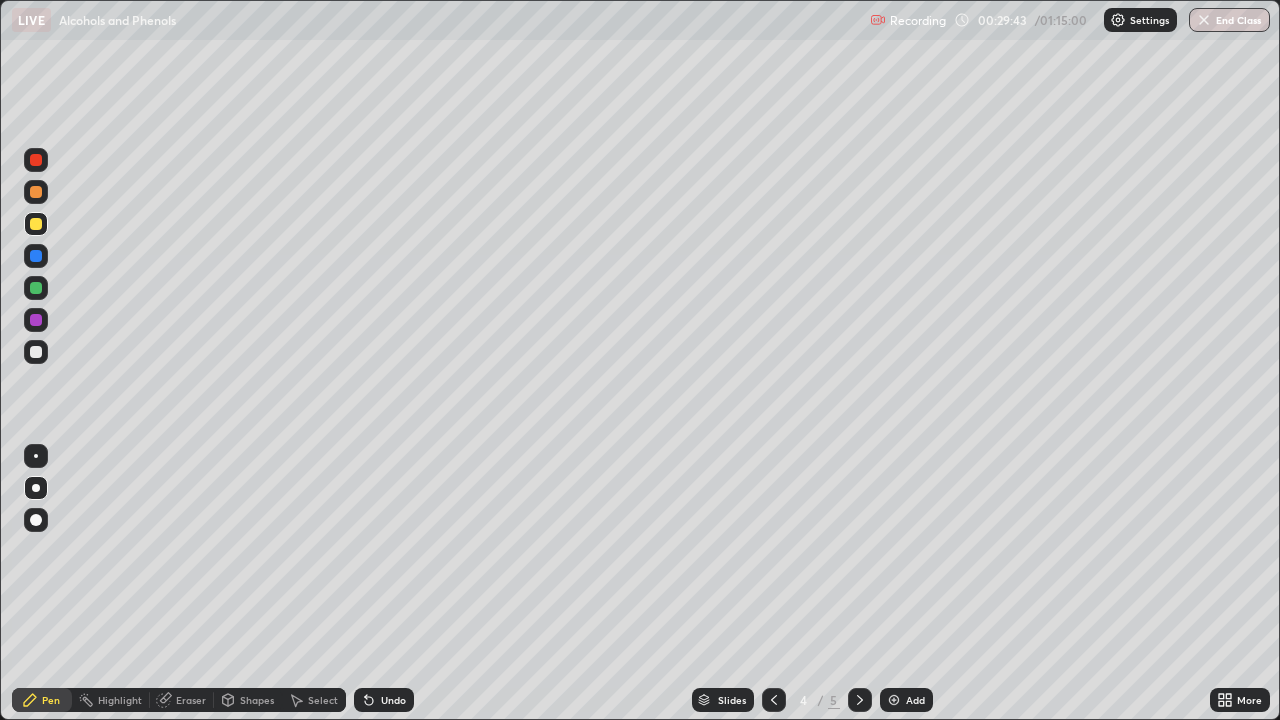 click 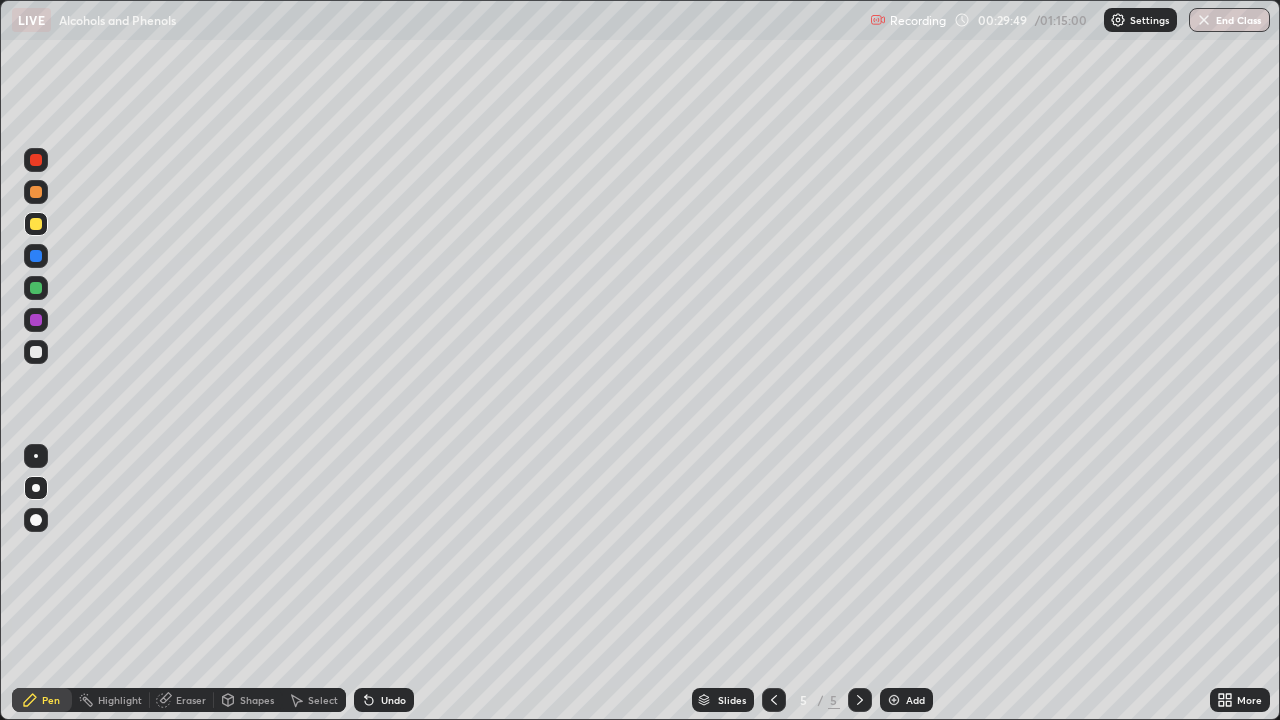 click on "Undo" at bounding box center (393, 700) 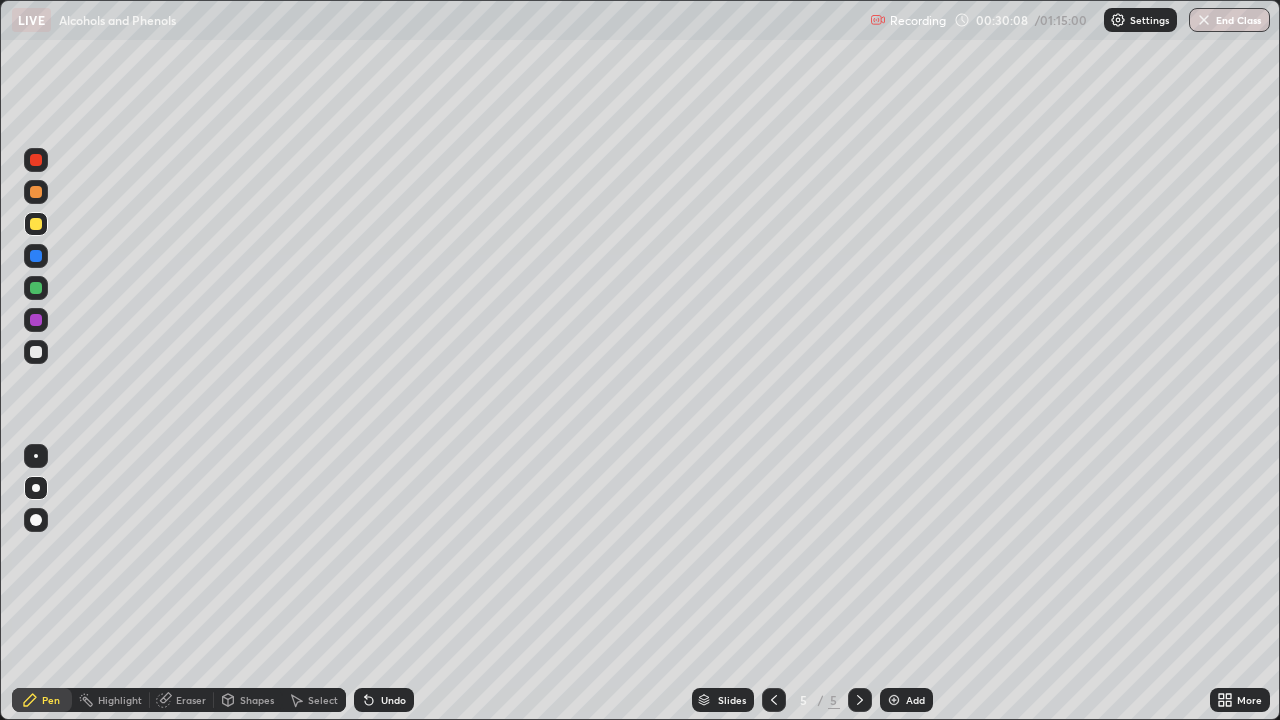 click on "Undo" at bounding box center [393, 700] 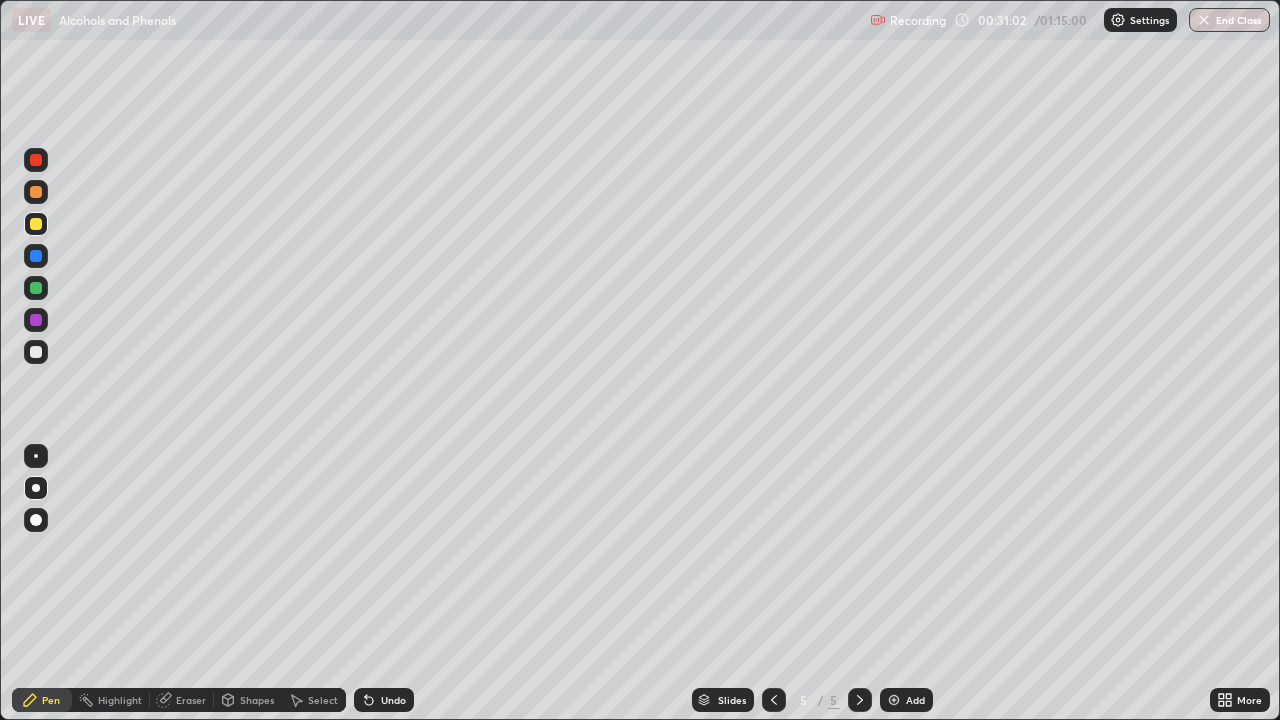 click at bounding box center [36, 352] 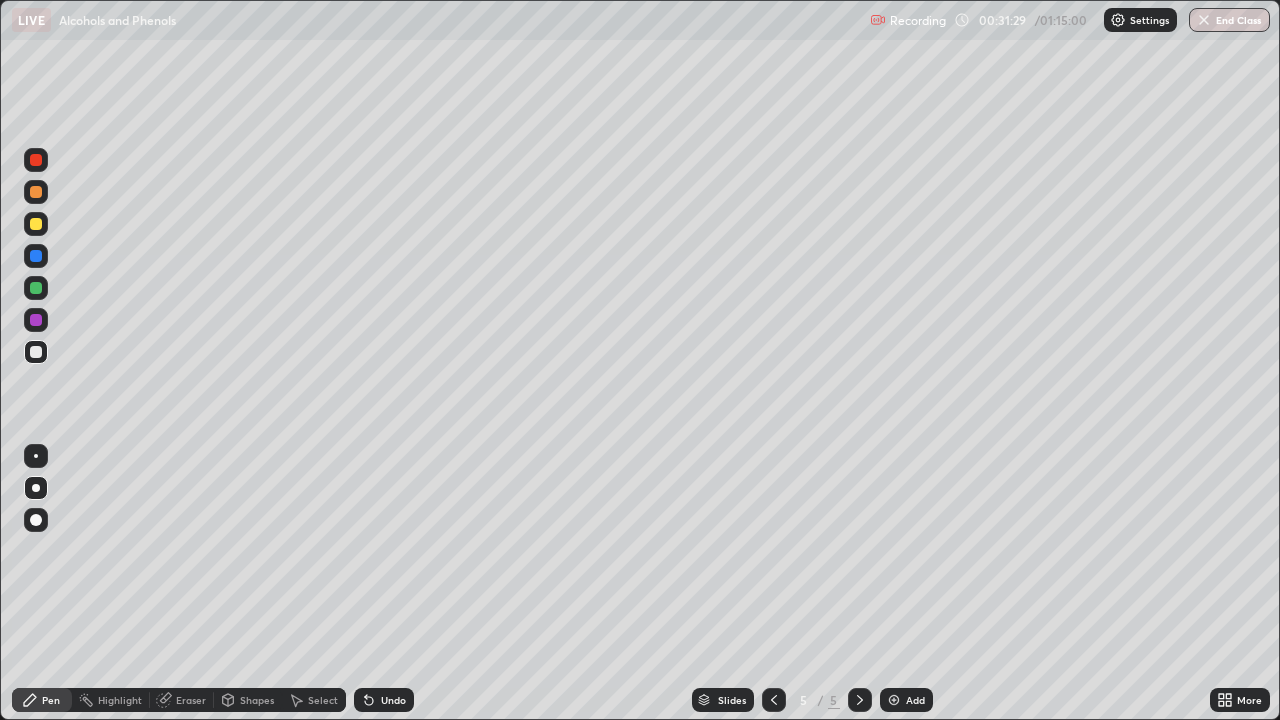 click at bounding box center [36, 224] 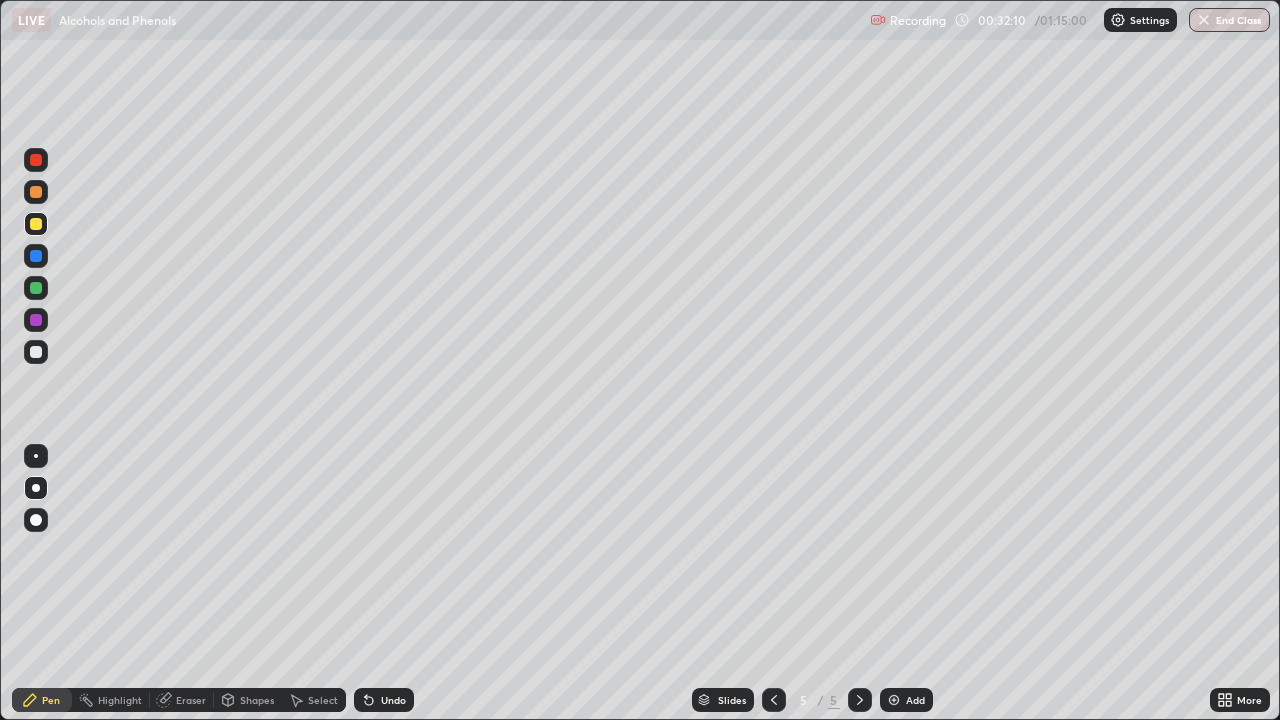 click on "Undo" at bounding box center [393, 700] 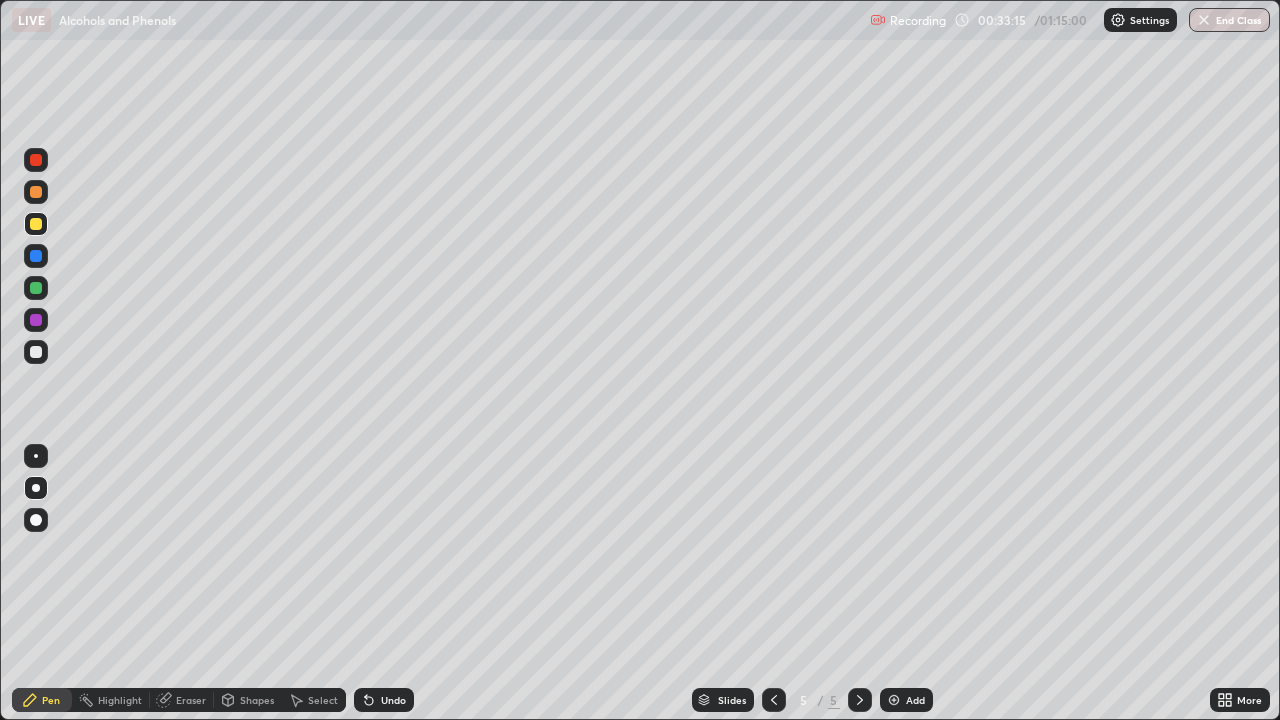 click at bounding box center (36, 352) 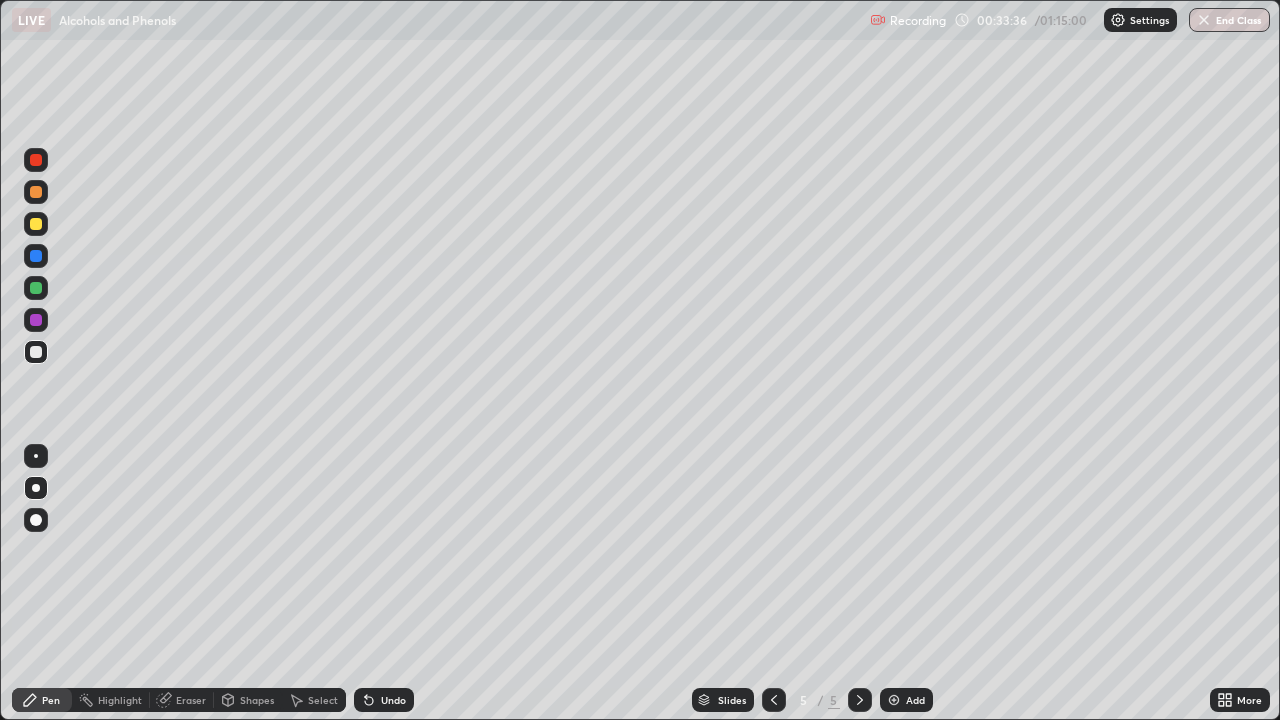 click on "Undo" at bounding box center (393, 700) 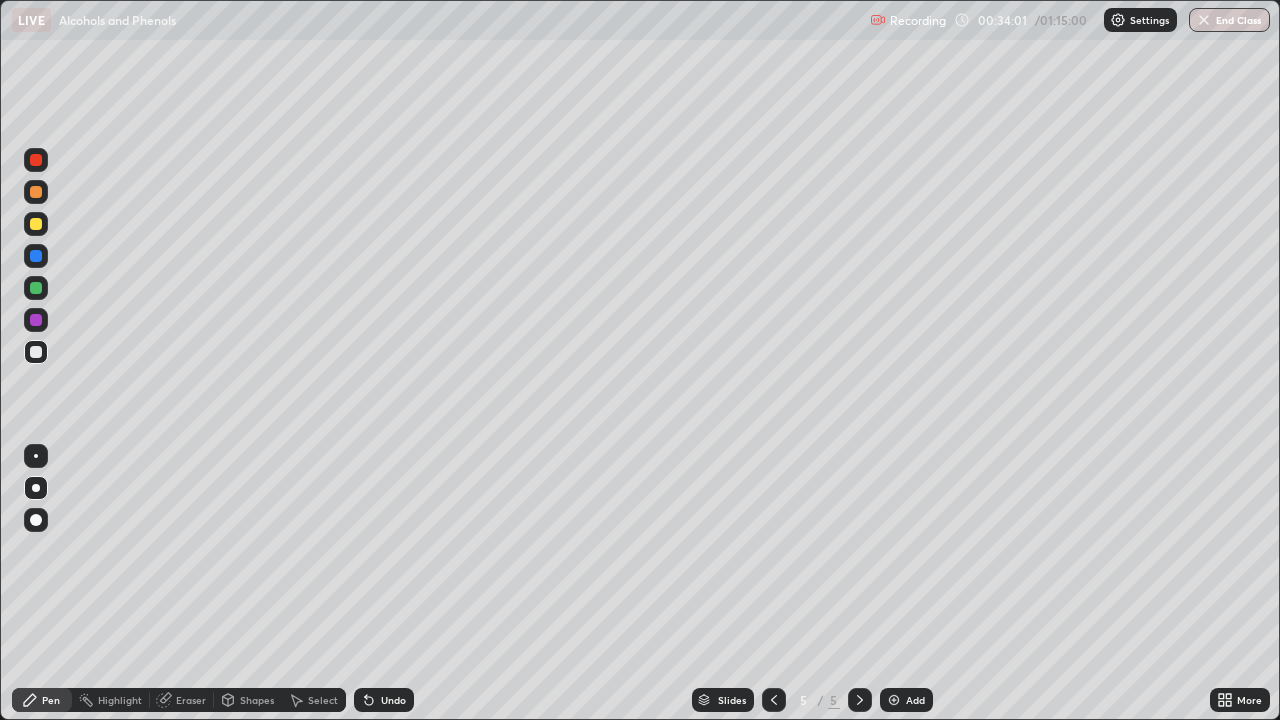 click on "Undo" at bounding box center [384, 700] 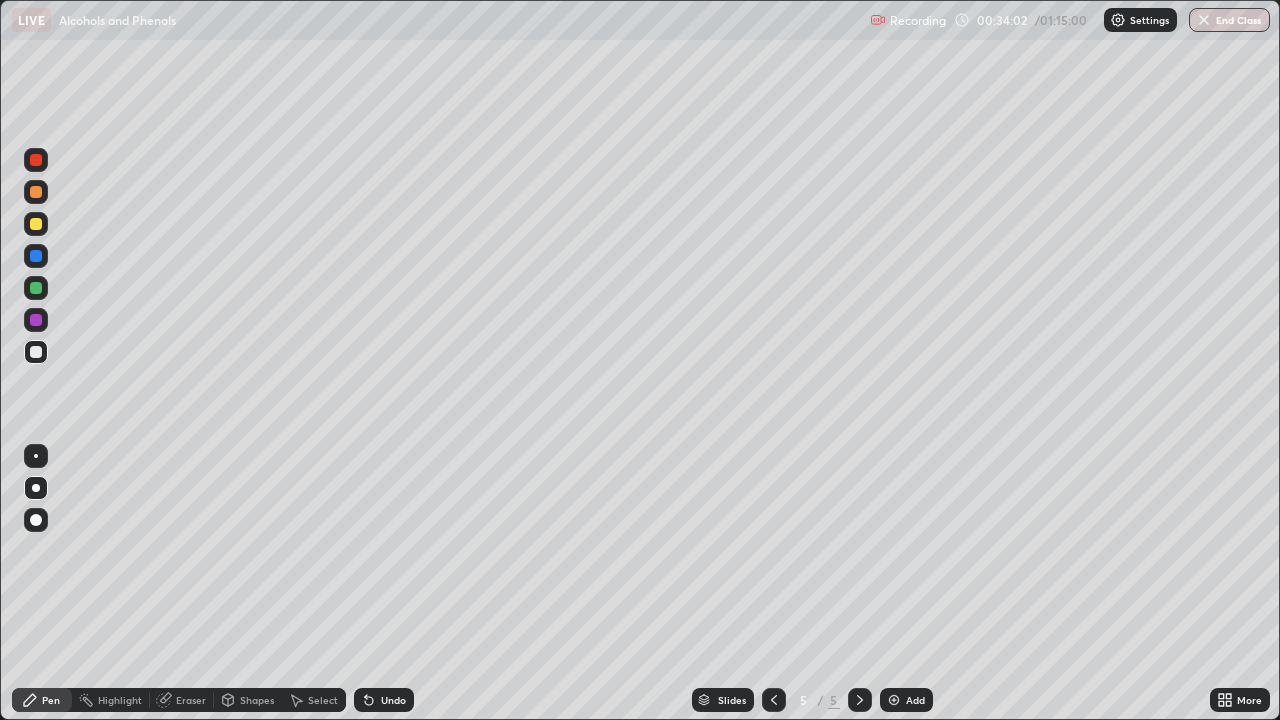 click on "Undo" at bounding box center [384, 700] 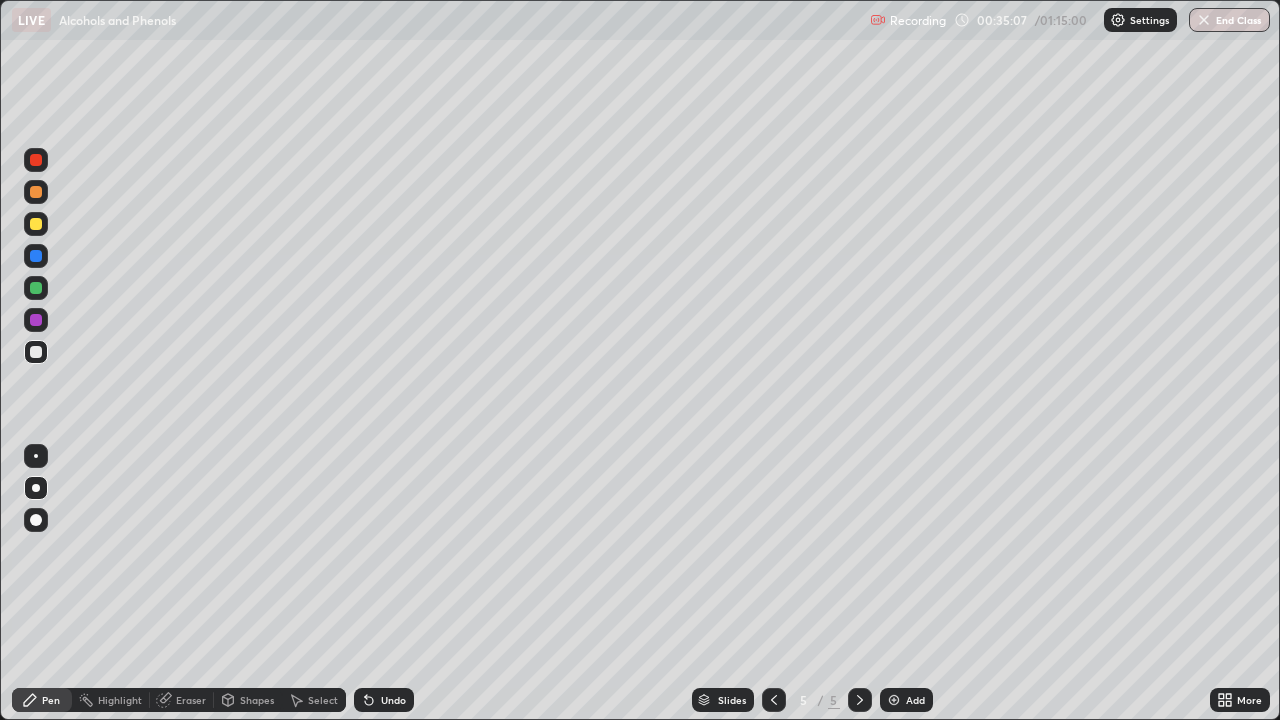 click on "Slides 5 / 5 Add" at bounding box center (812, 700) 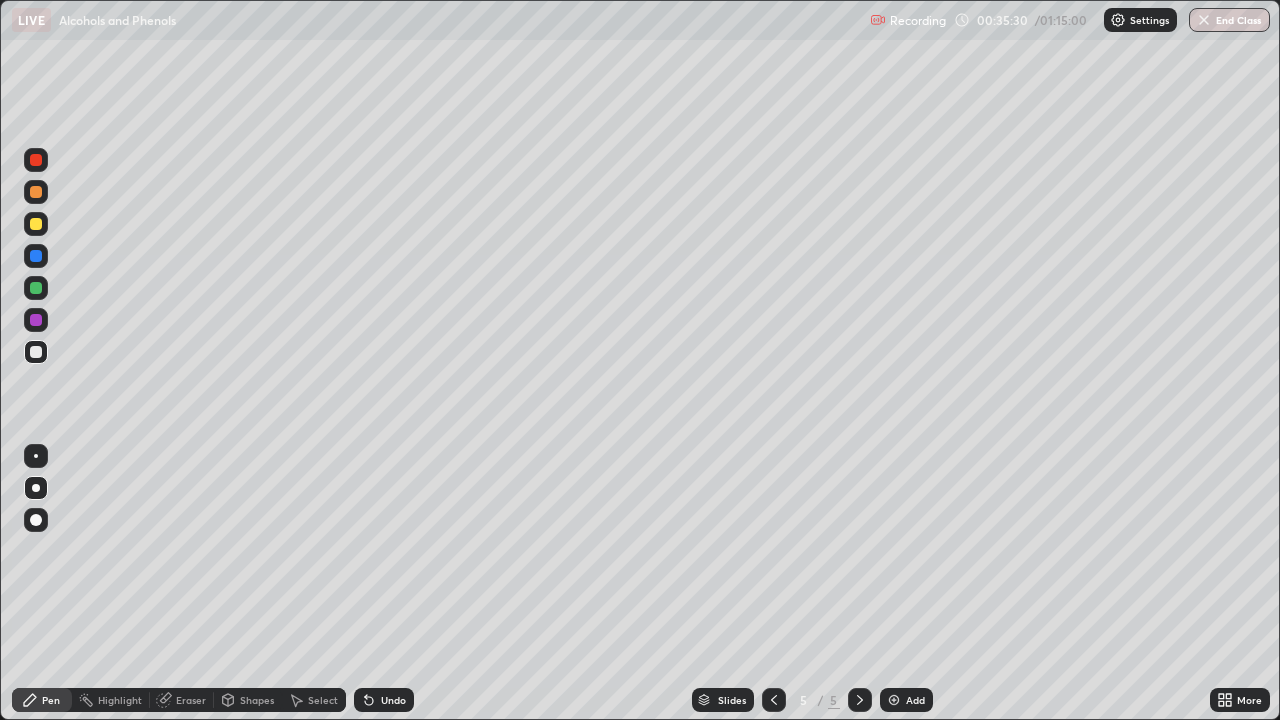click at bounding box center (36, 224) 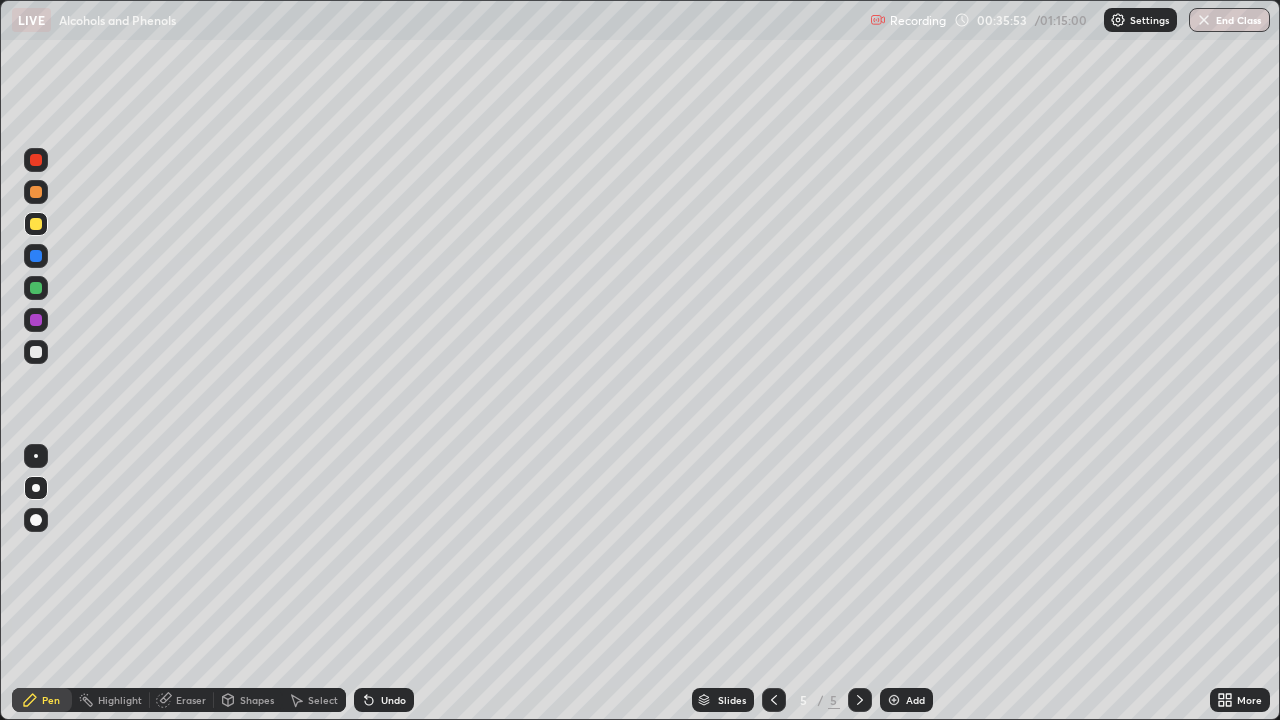 click on "Undo" at bounding box center [384, 700] 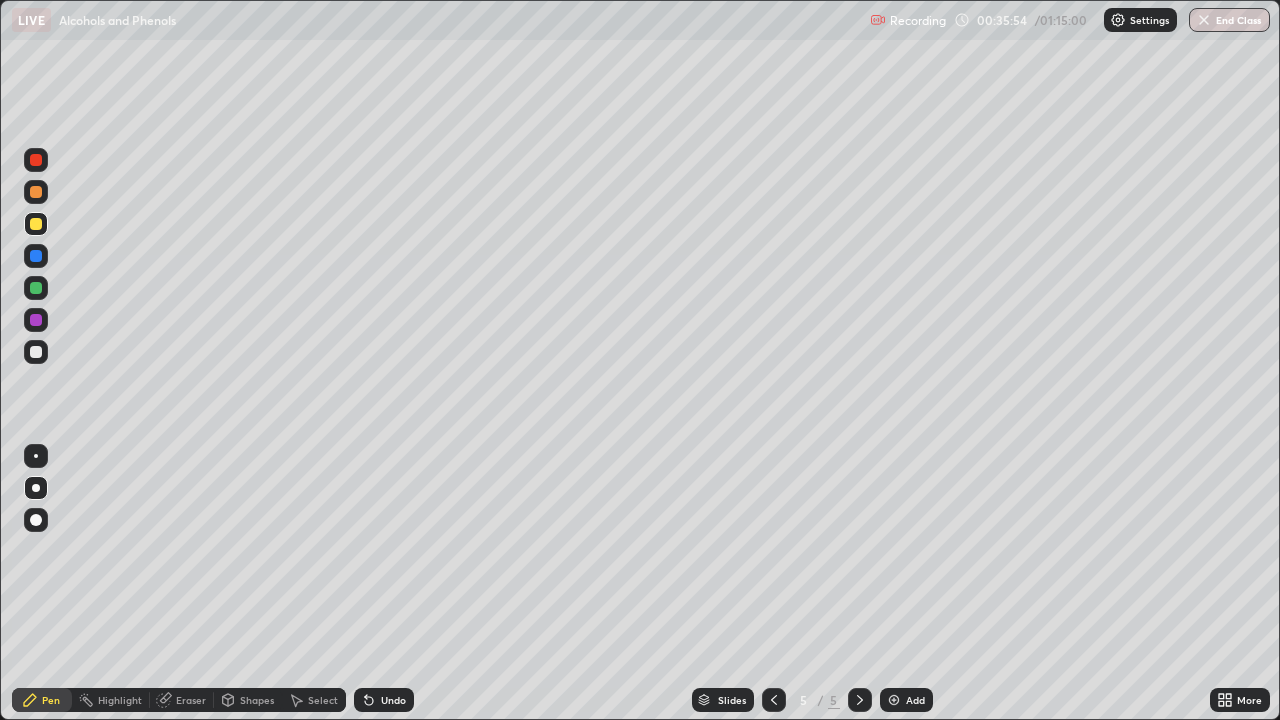 click on "Undo" at bounding box center [384, 700] 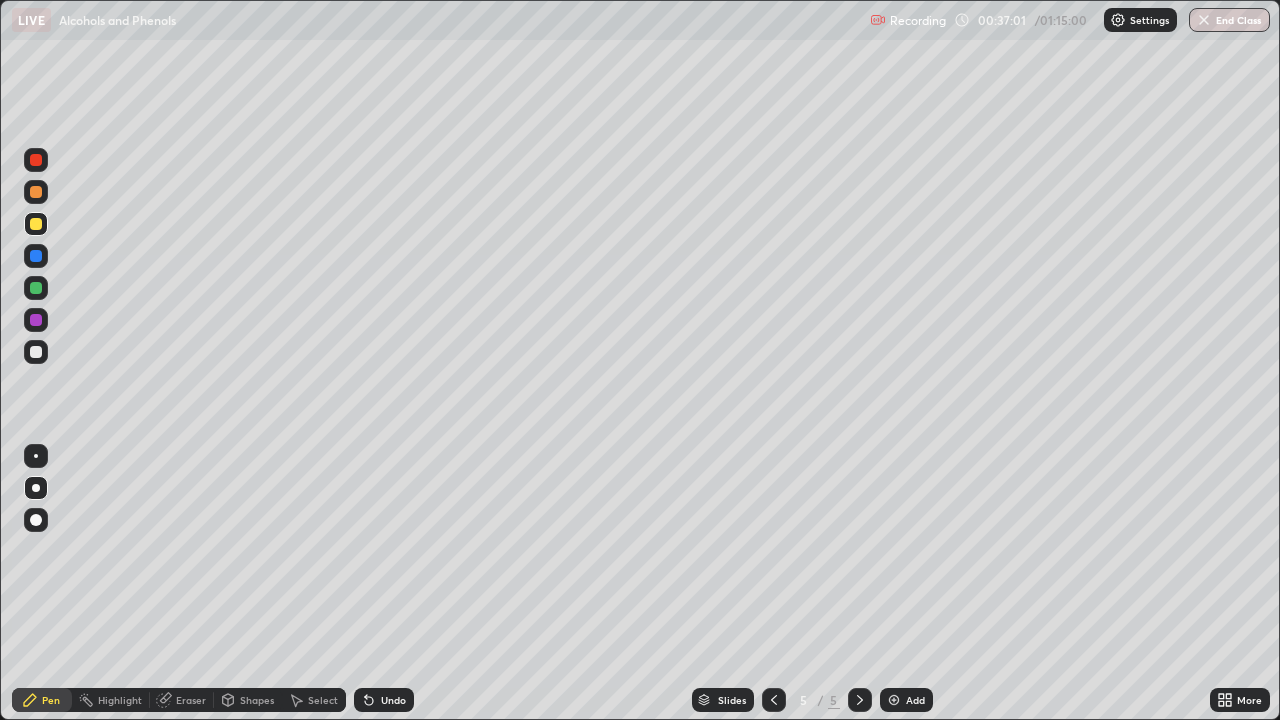 click at bounding box center (36, 352) 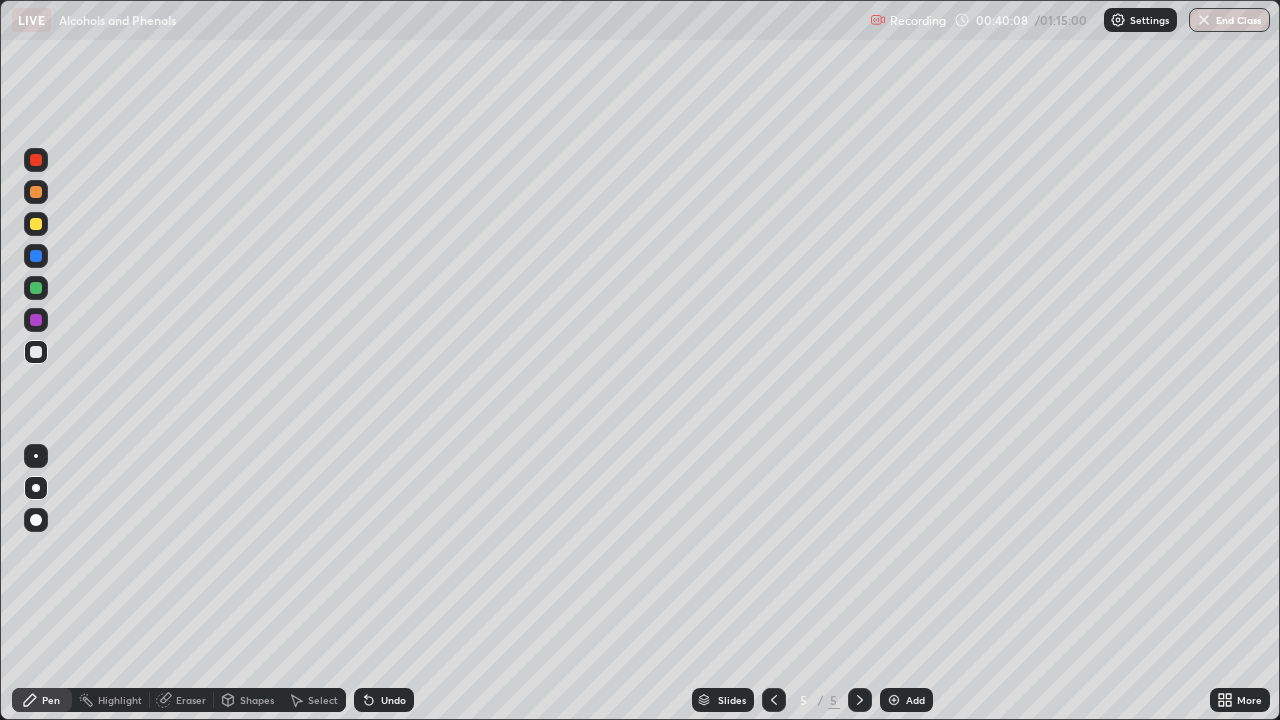click at bounding box center (894, 700) 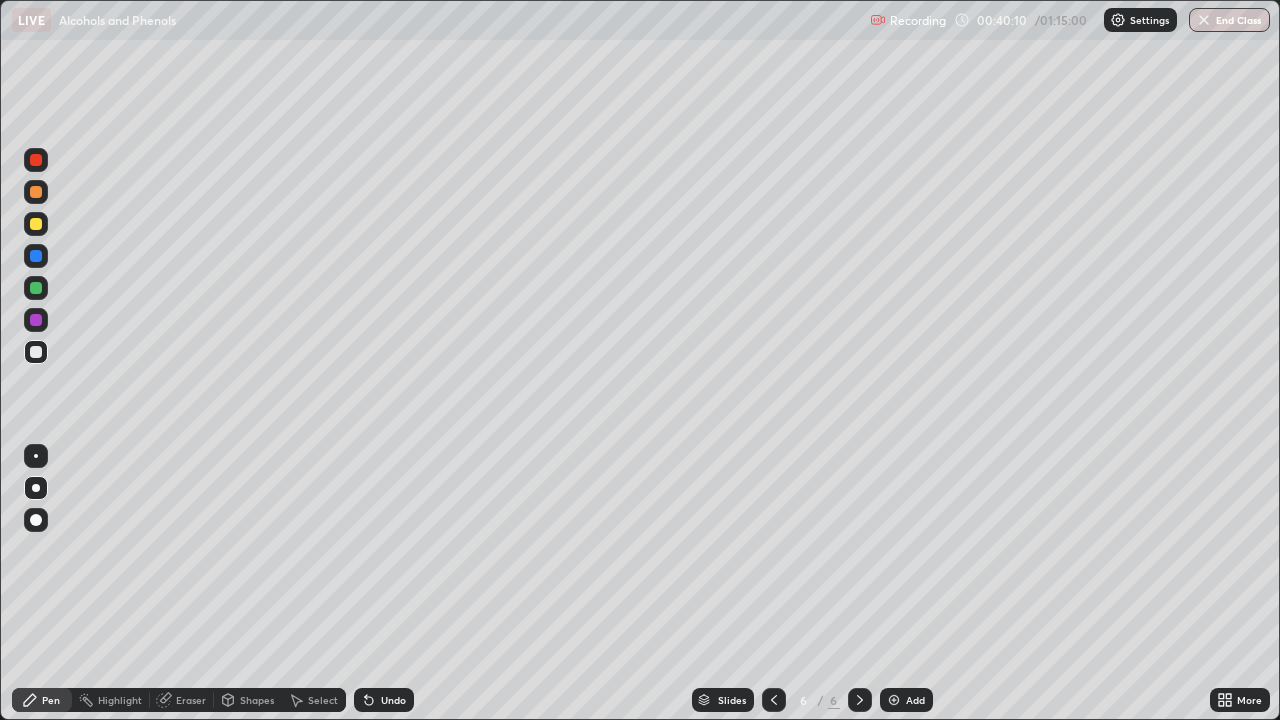 click at bounding box center [36, 224] 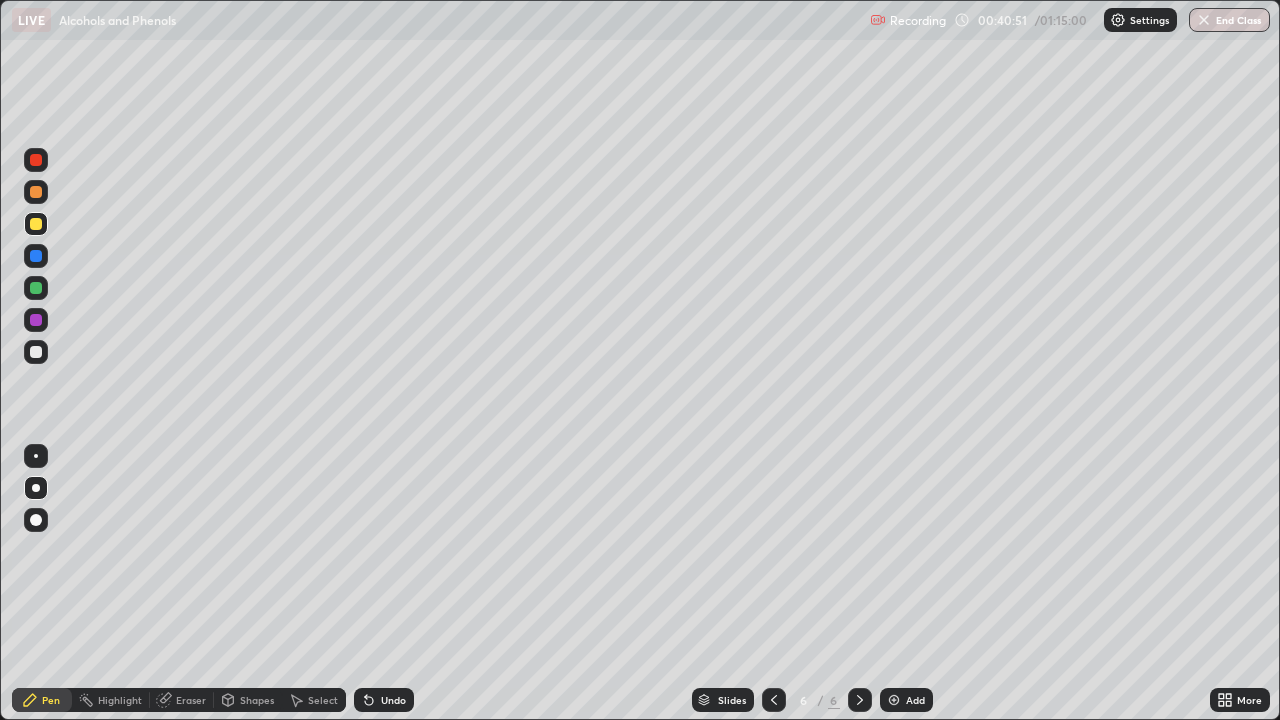 click on "Undo" at bounding box center (384, 700) 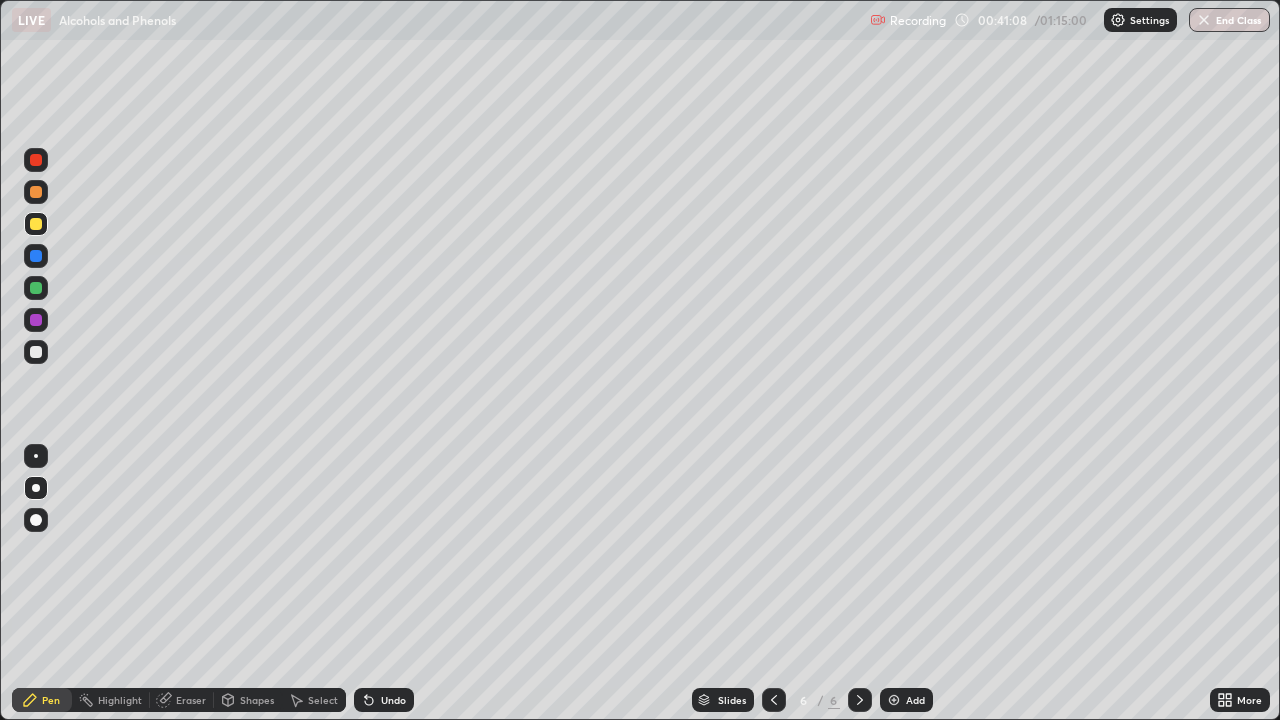click on "Eraser" at bounding box center [191, 700] 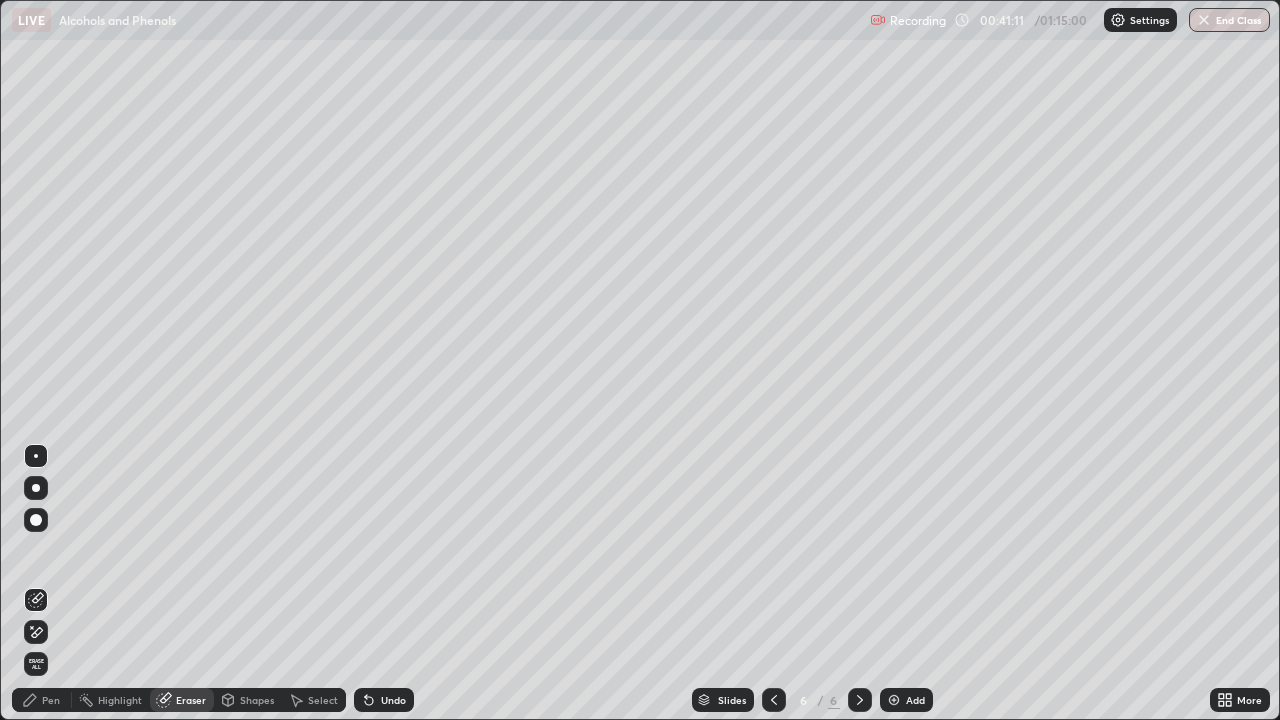 click on "Pen" at bounding box center [51, 700] 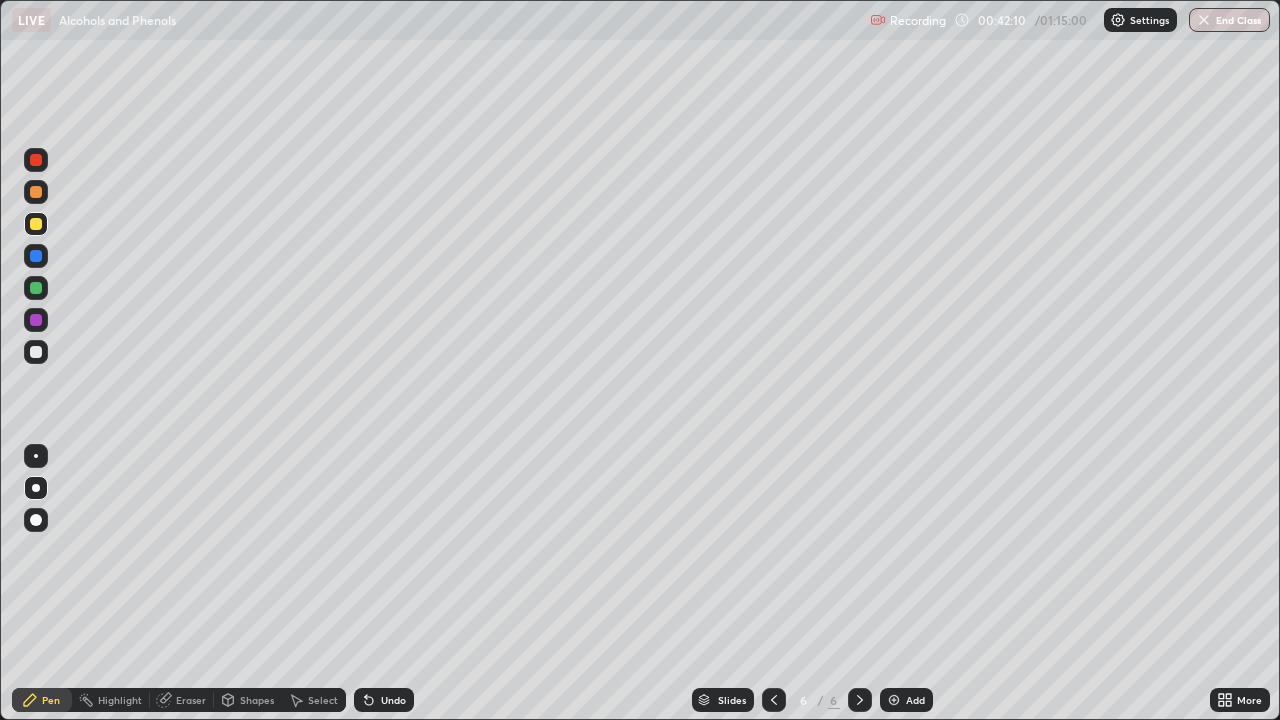 click at bounding box center [36, 352] 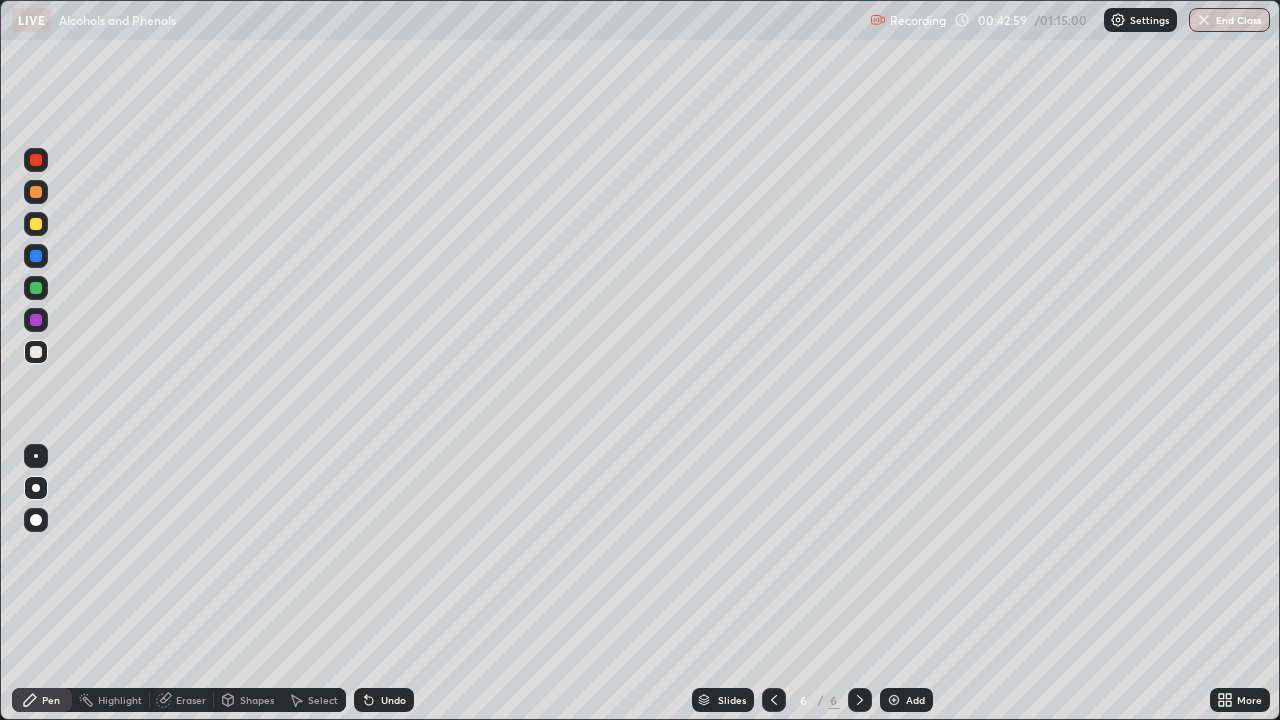 click on "Undo" at bounding box center [393, 700] 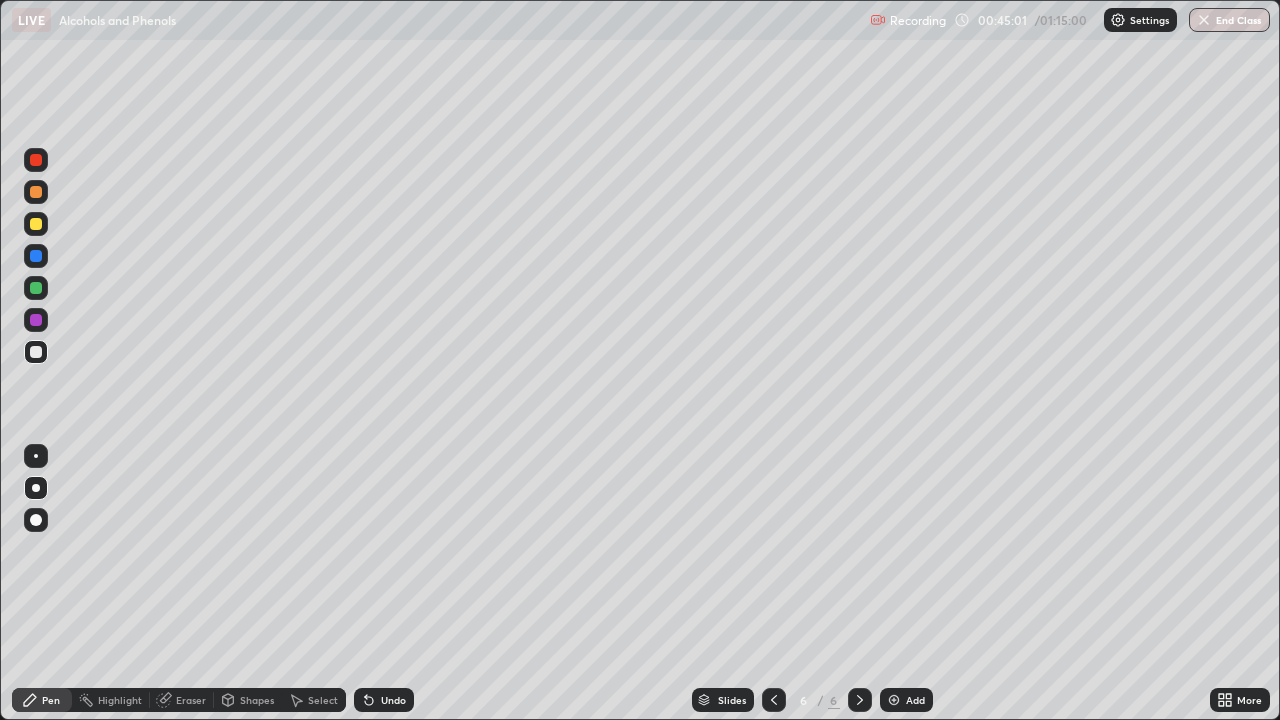 click at bounding box center (36, 224) 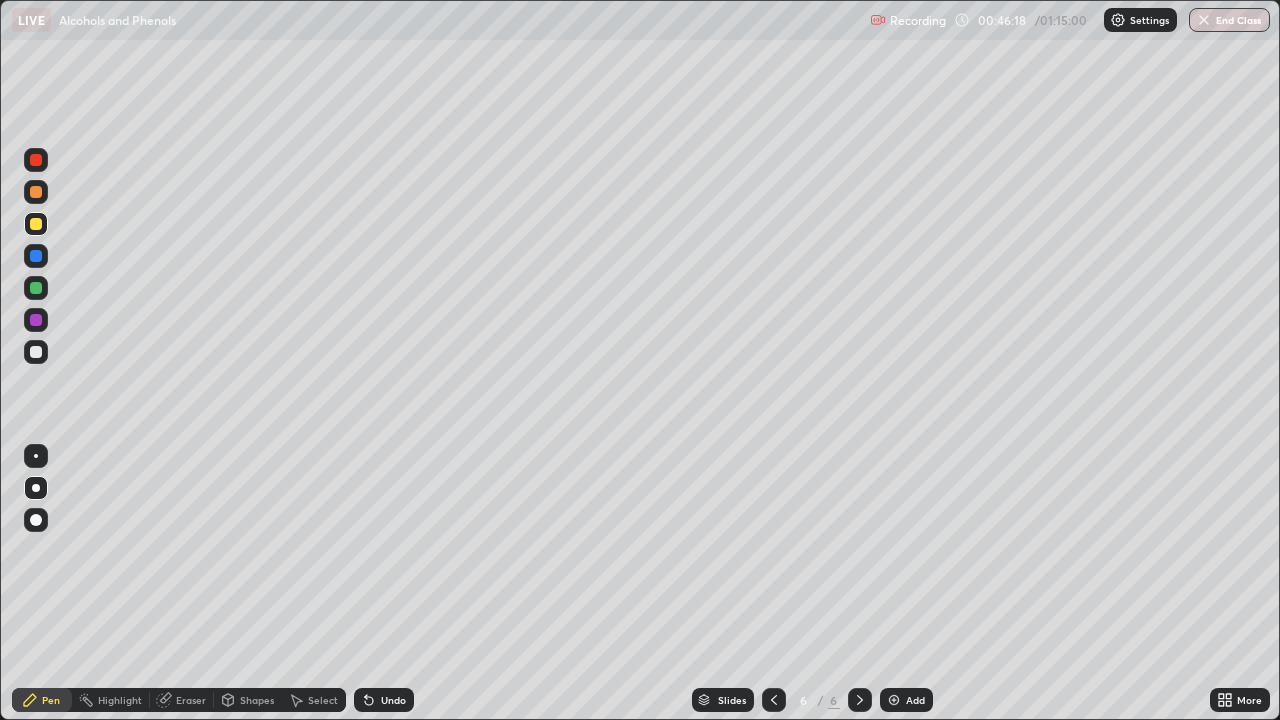click on "Undo" at bounding box center (393, 700) 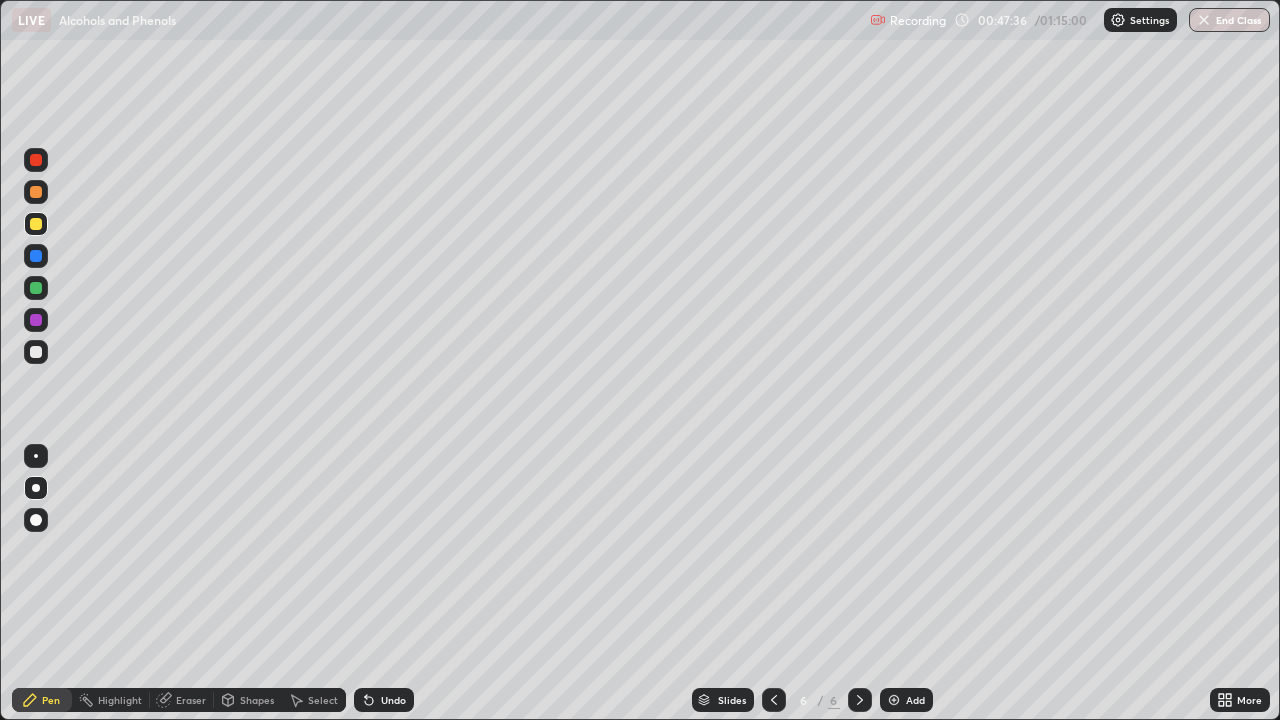 click 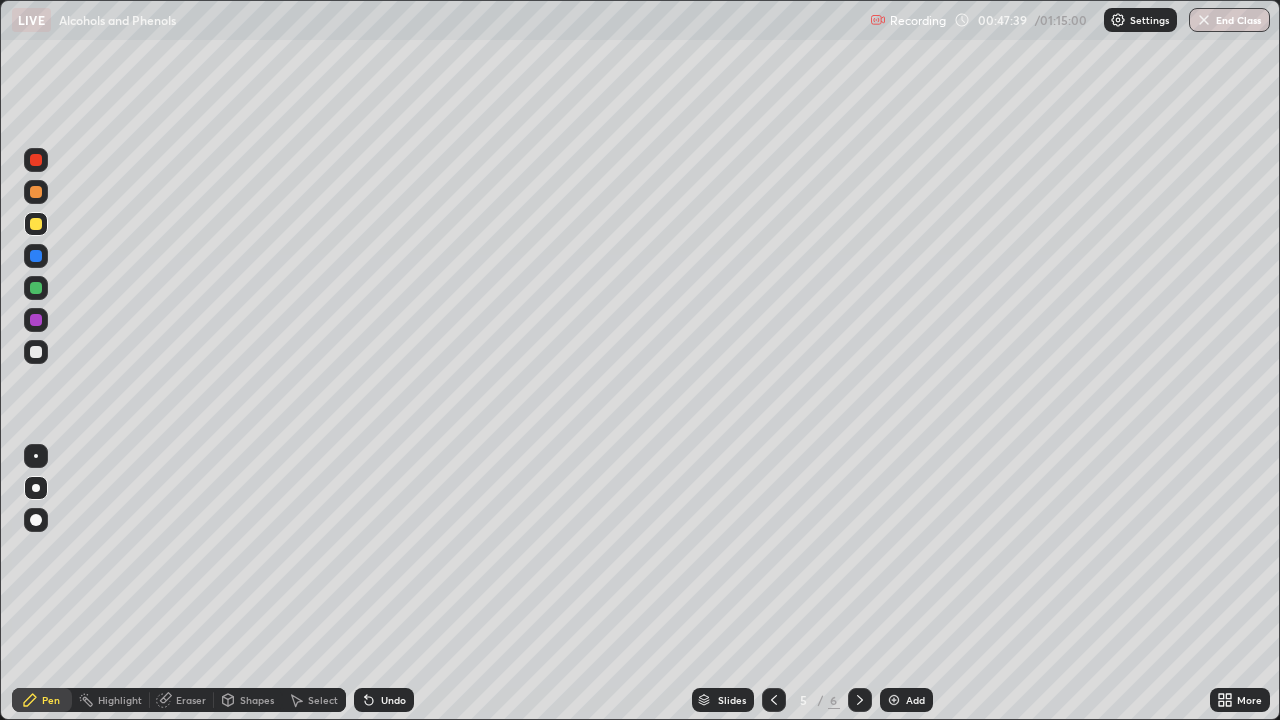 click 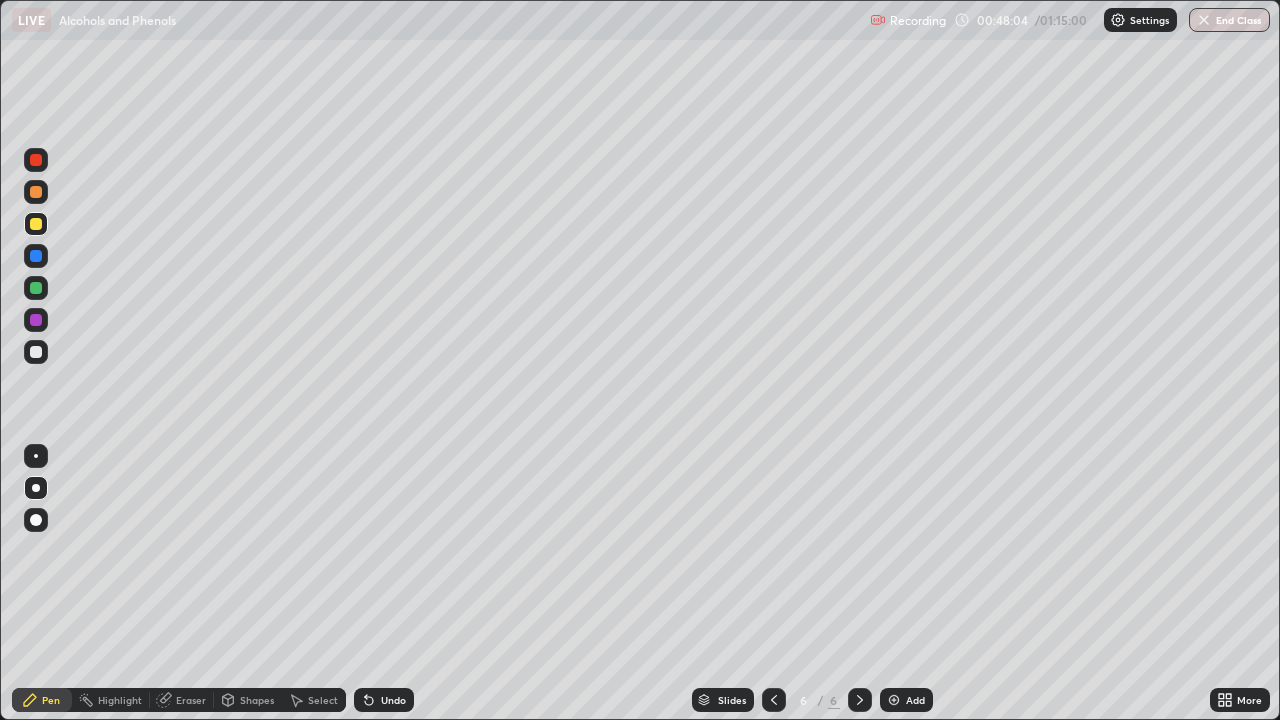 click at bounding box center [36, 288] 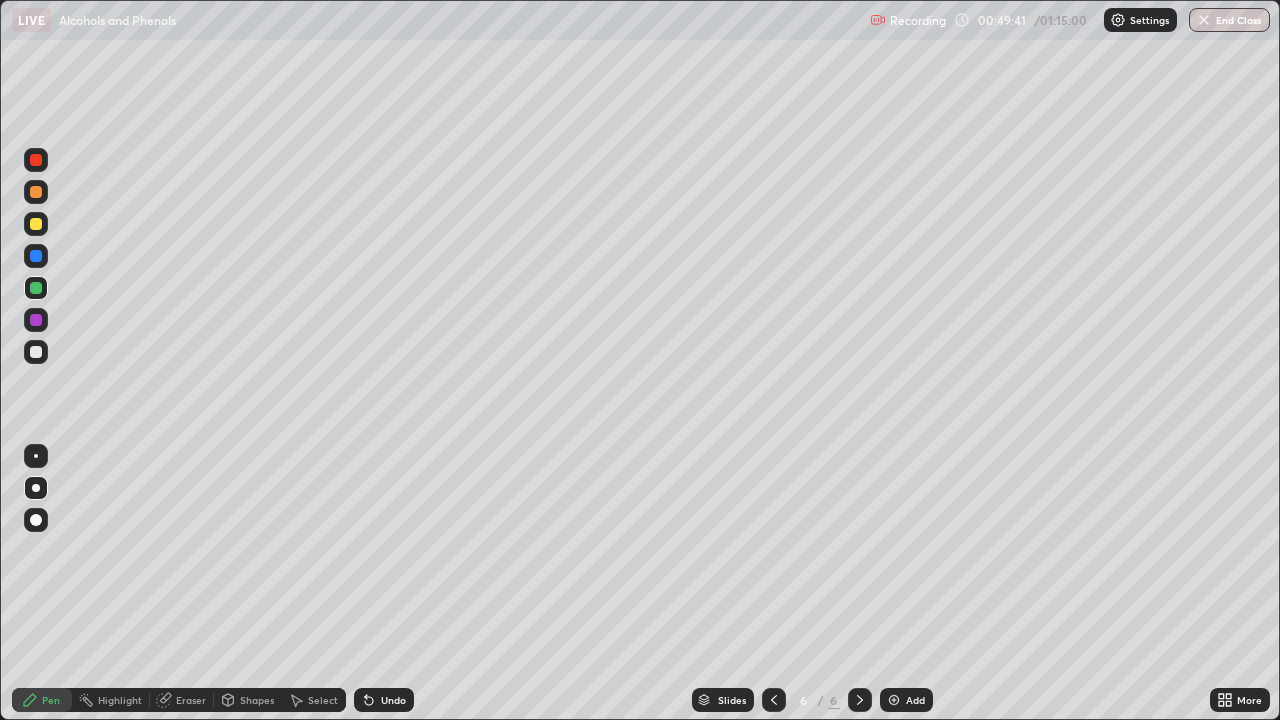 click at bounding box center [894, 700] 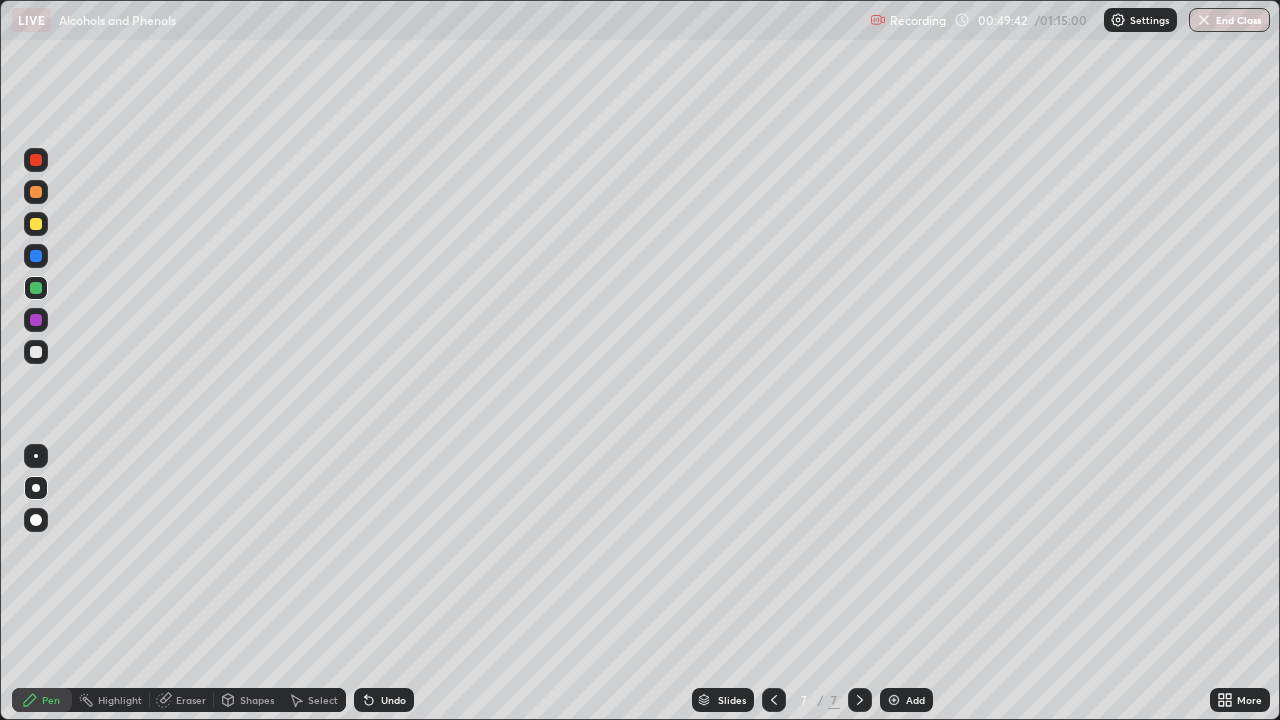 click at bounding box center [36, 224] 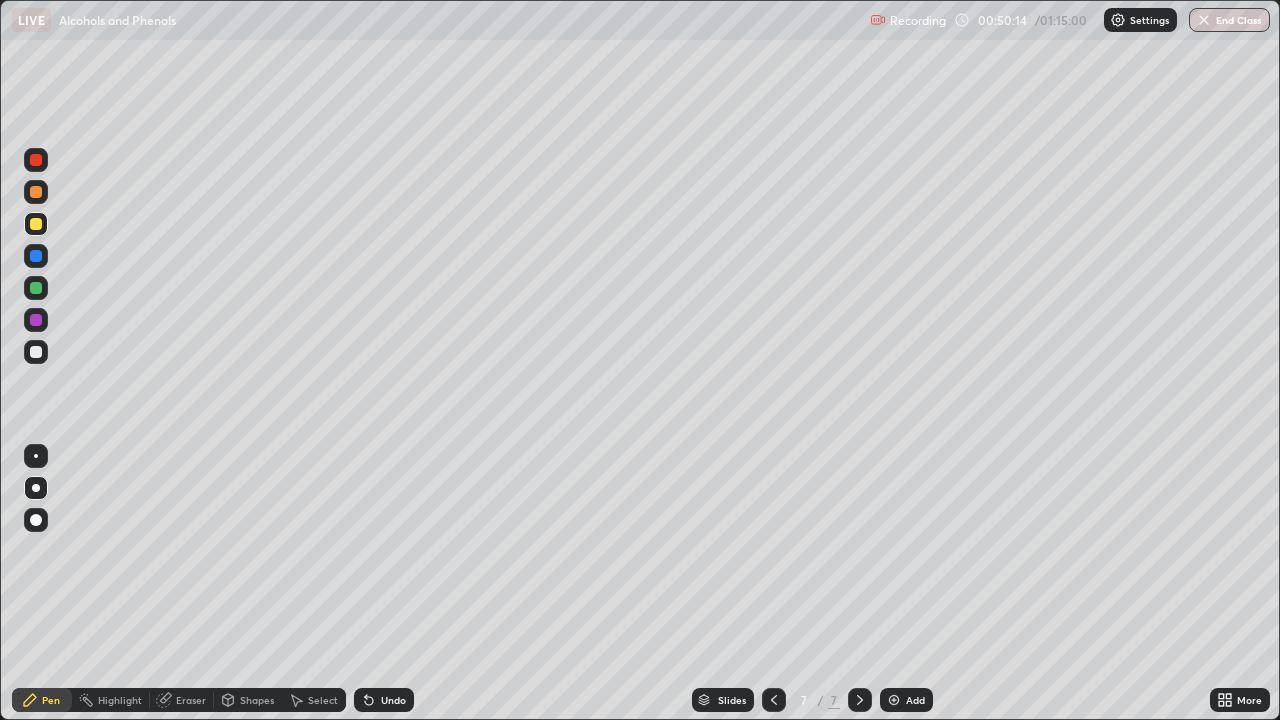 click at bounding box center [36, 352] 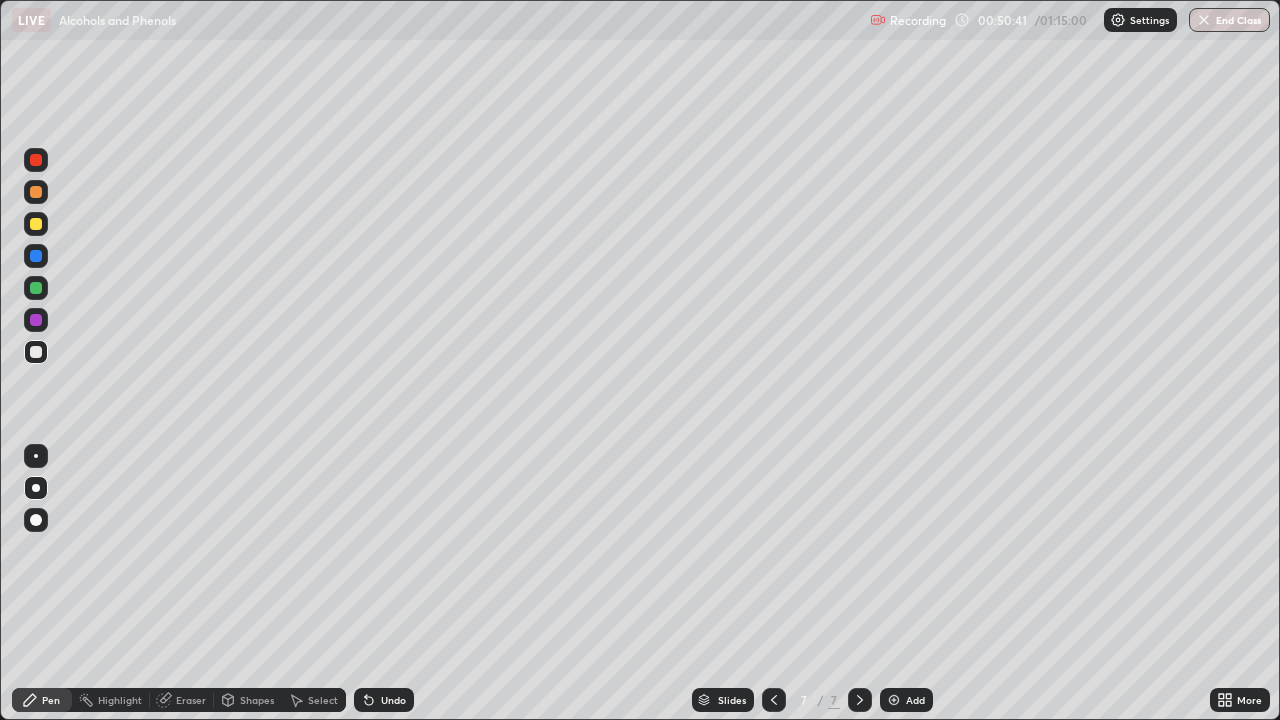 click 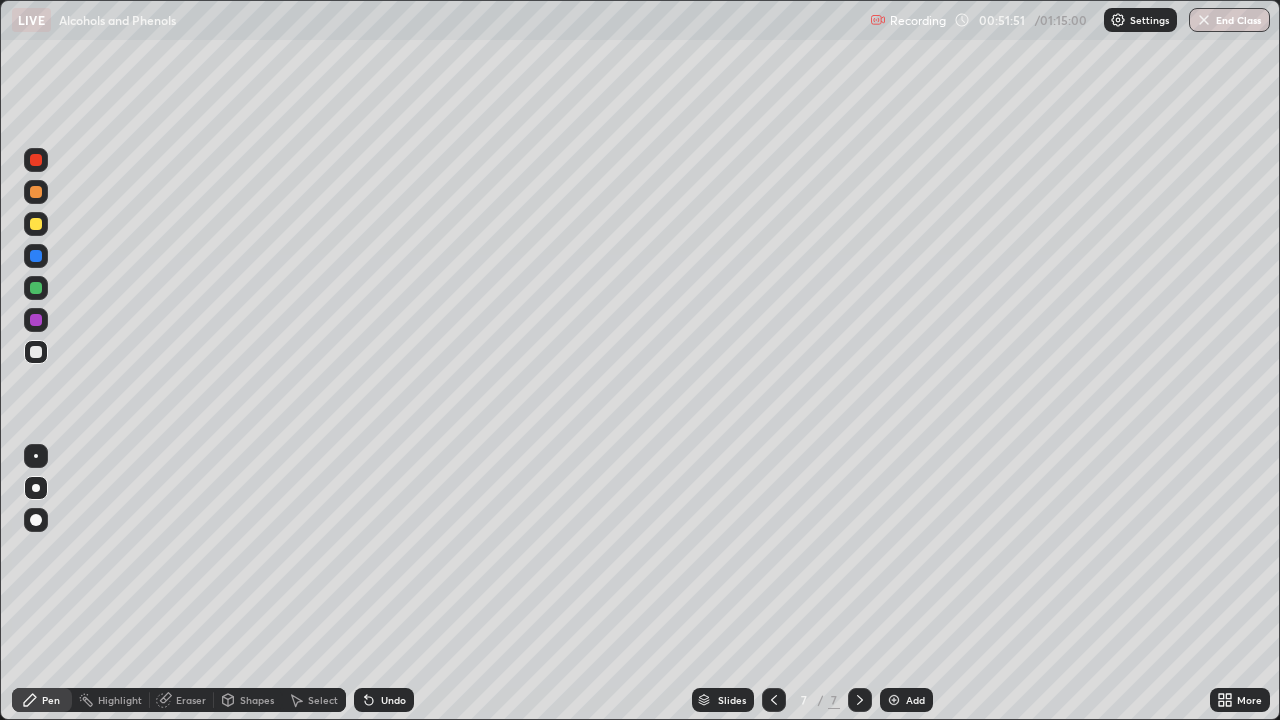 click at bounding box center [36, 224] 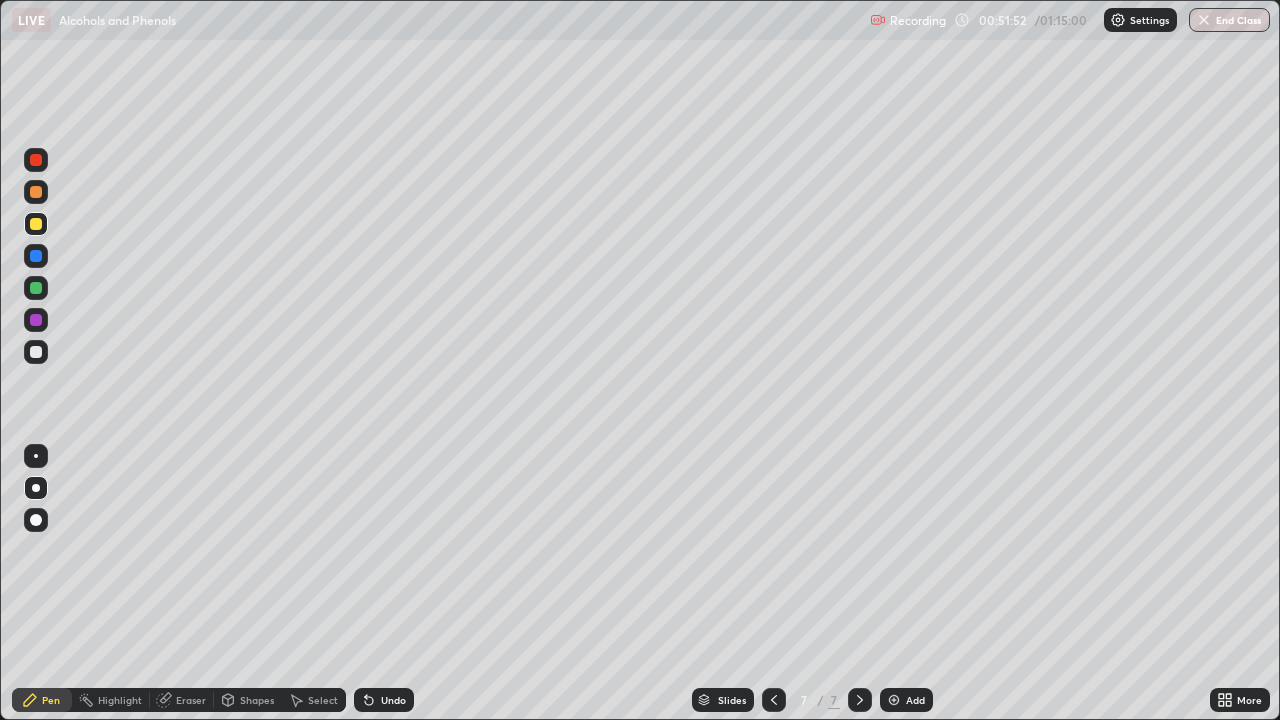 click at bounding box center (36, 192) 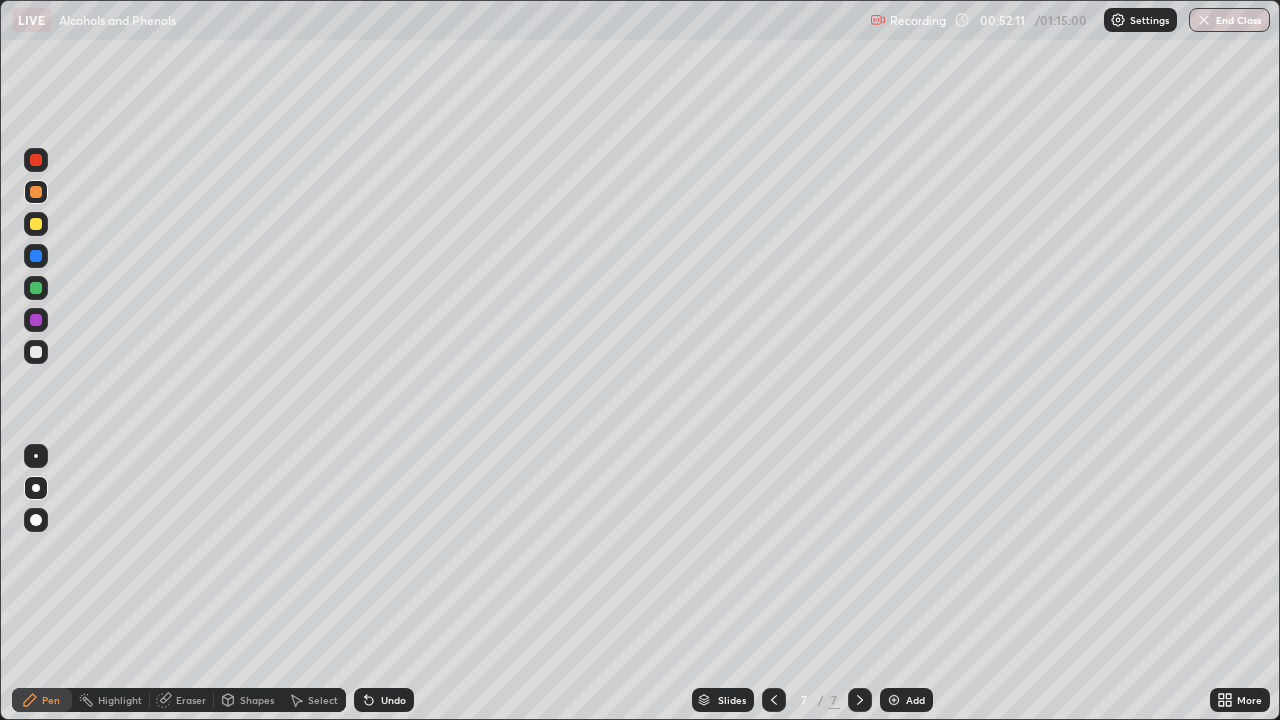 click on "Undo" at bounding box center (393, 700) 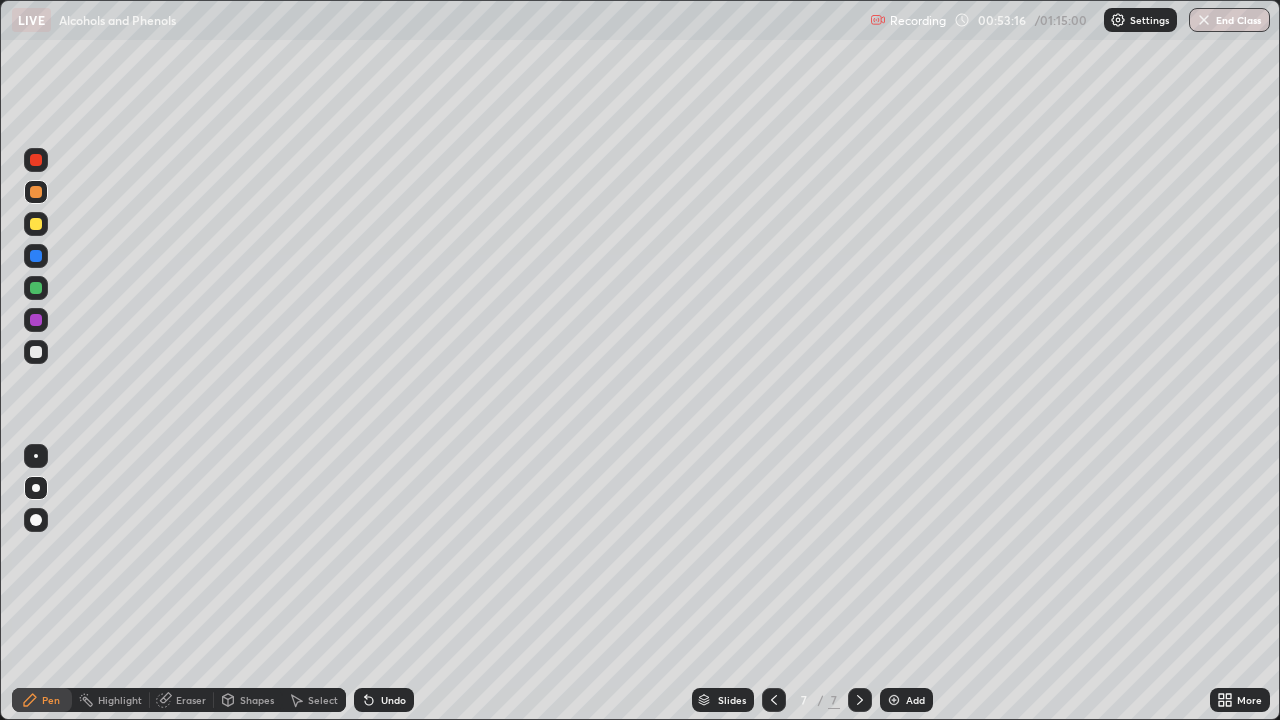 click at bounding box center [36, 352] 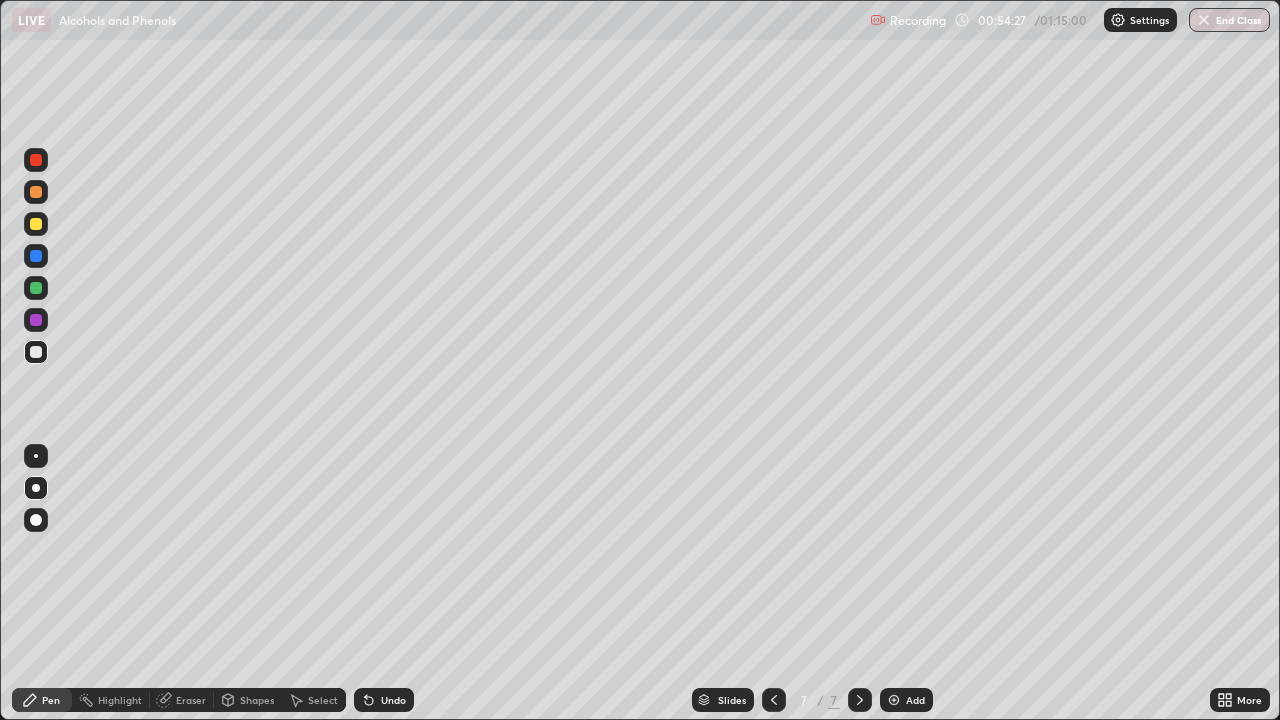click on "Undo" at bounding box center [393, 700] 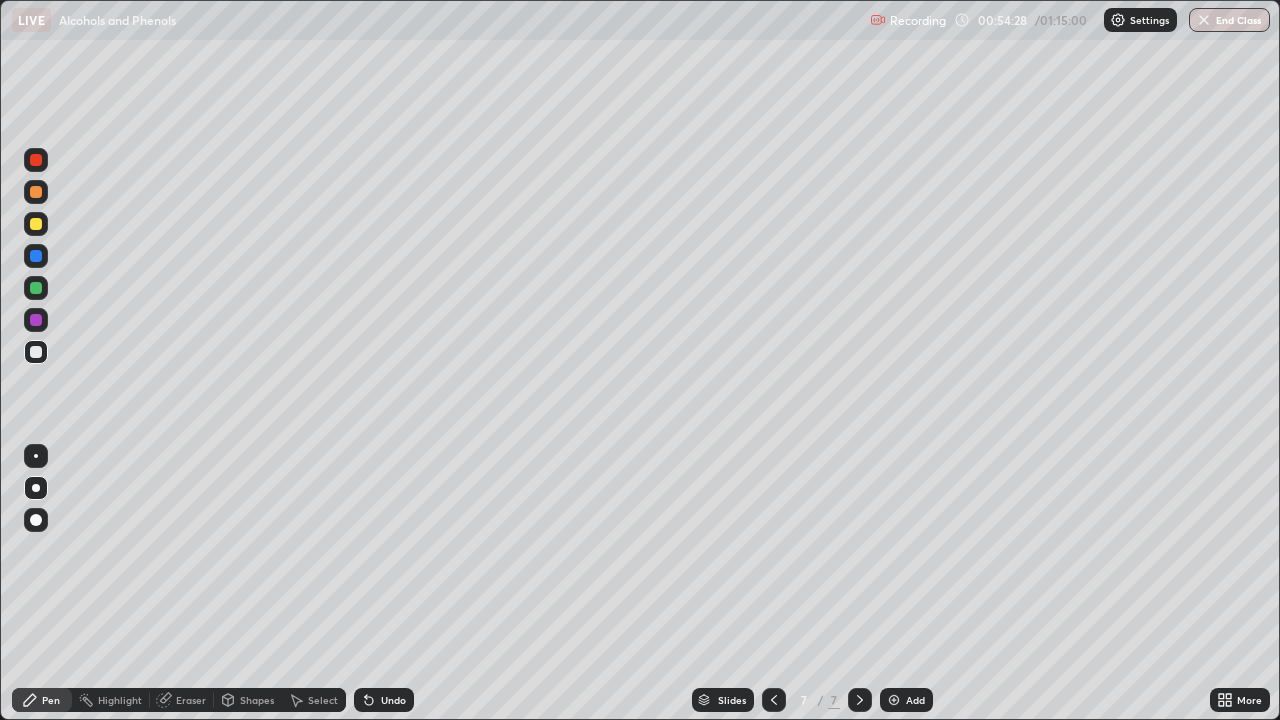 click on "Undo" at bounding box center [384, 700] 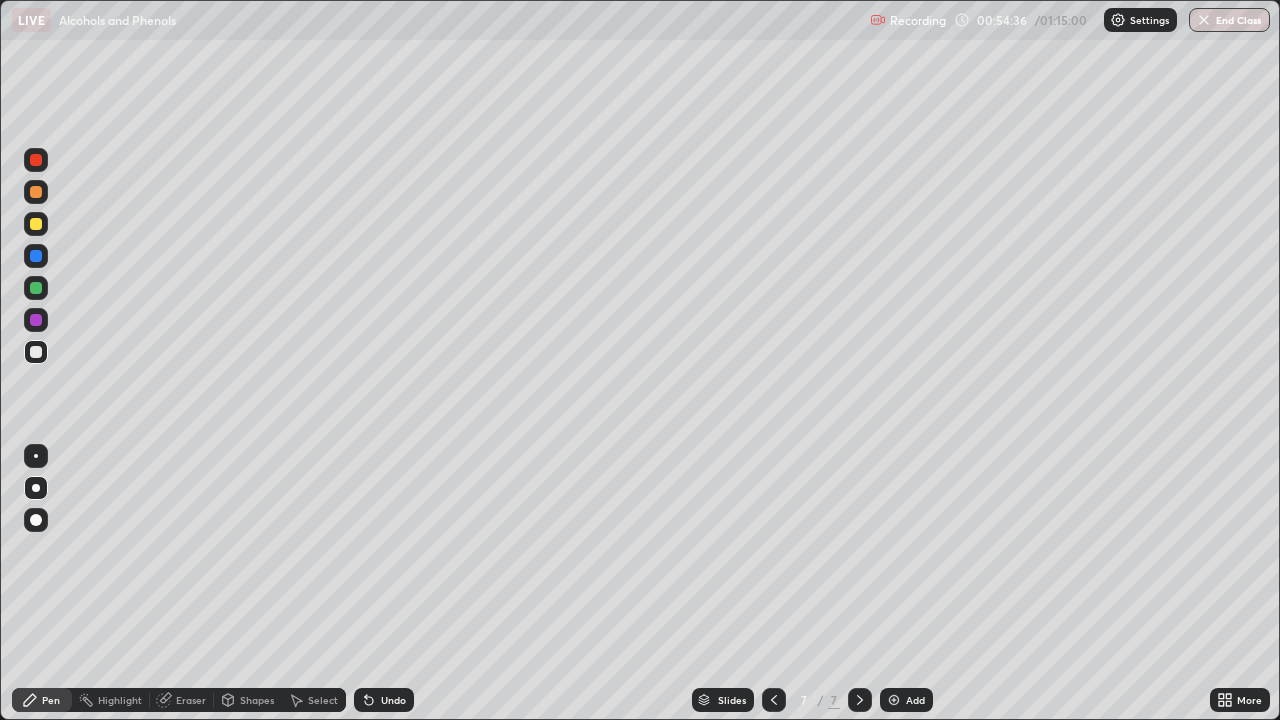 click at bounding box center (36, 288) 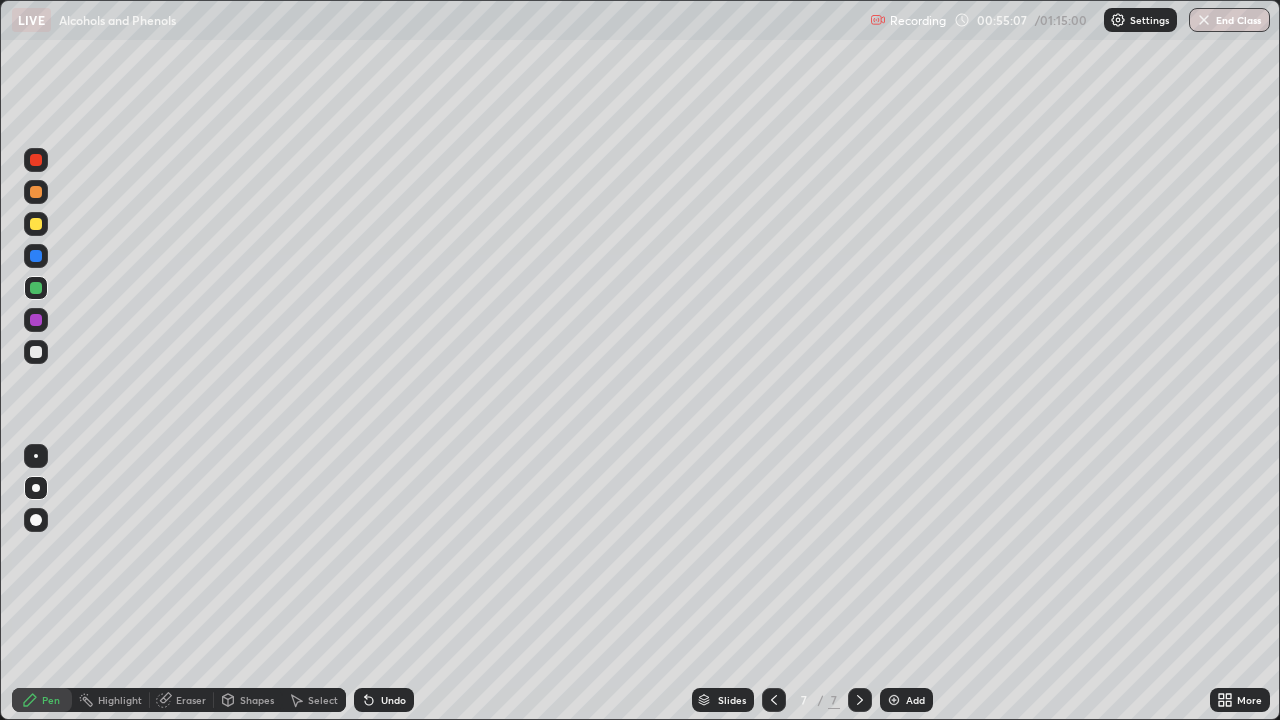 click at bounding box center (36, 352) 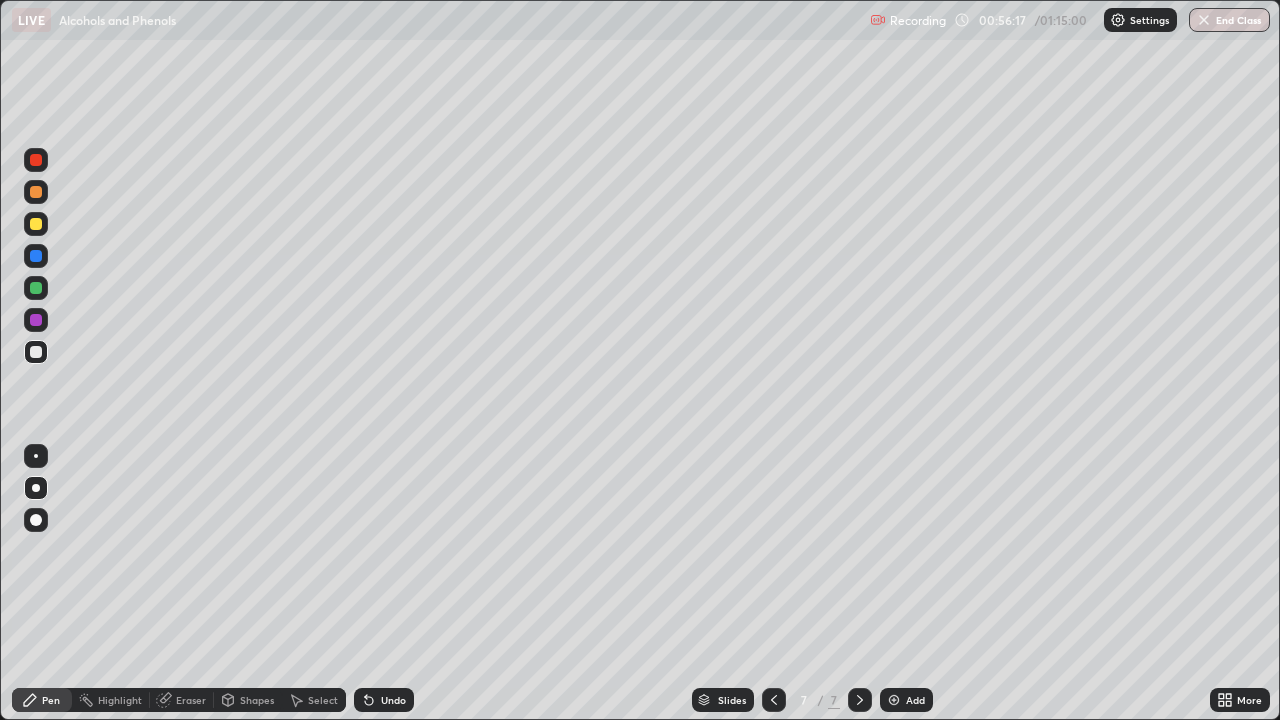 click on "Undo" at bounding box center (393, 700) 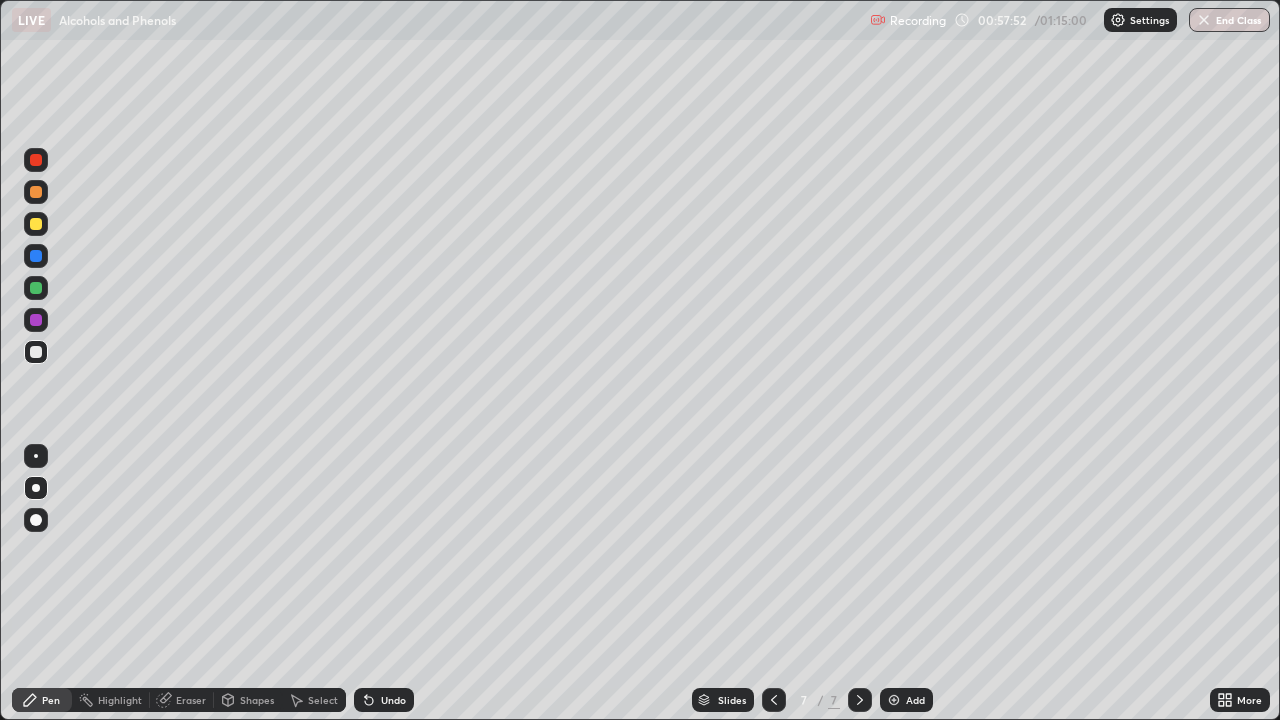 click at bounding box center [36, 192] 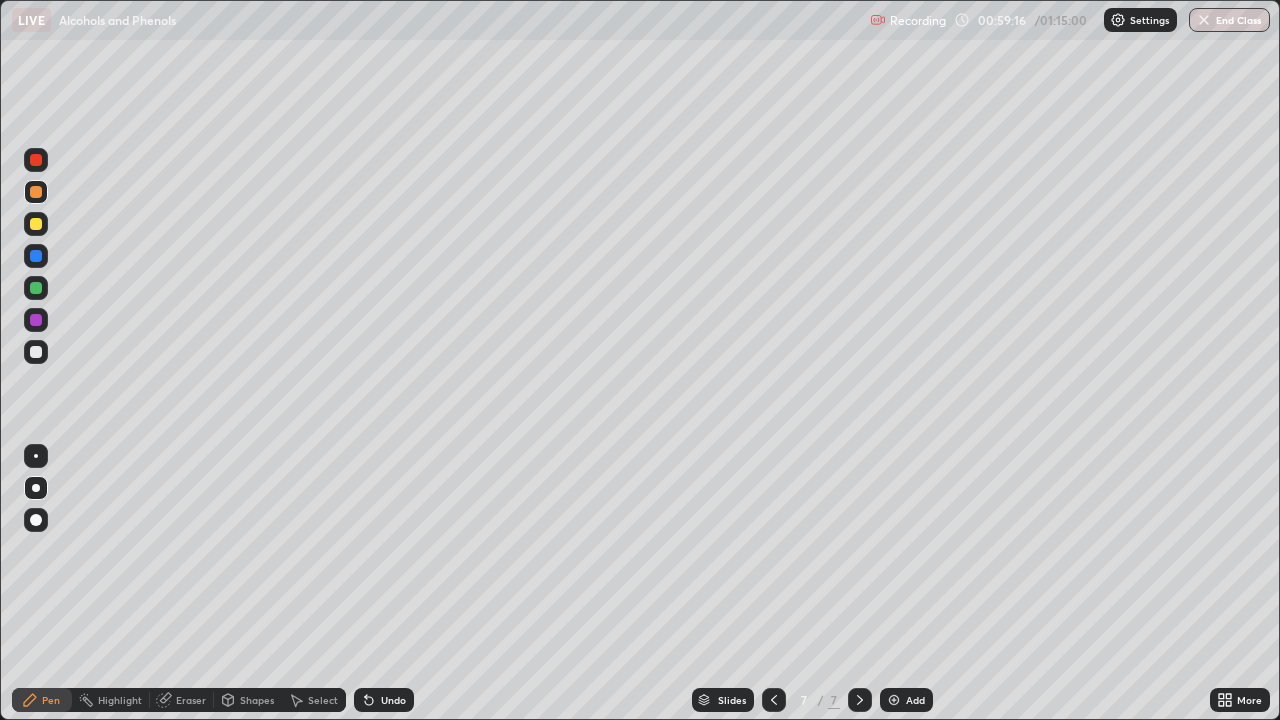 click 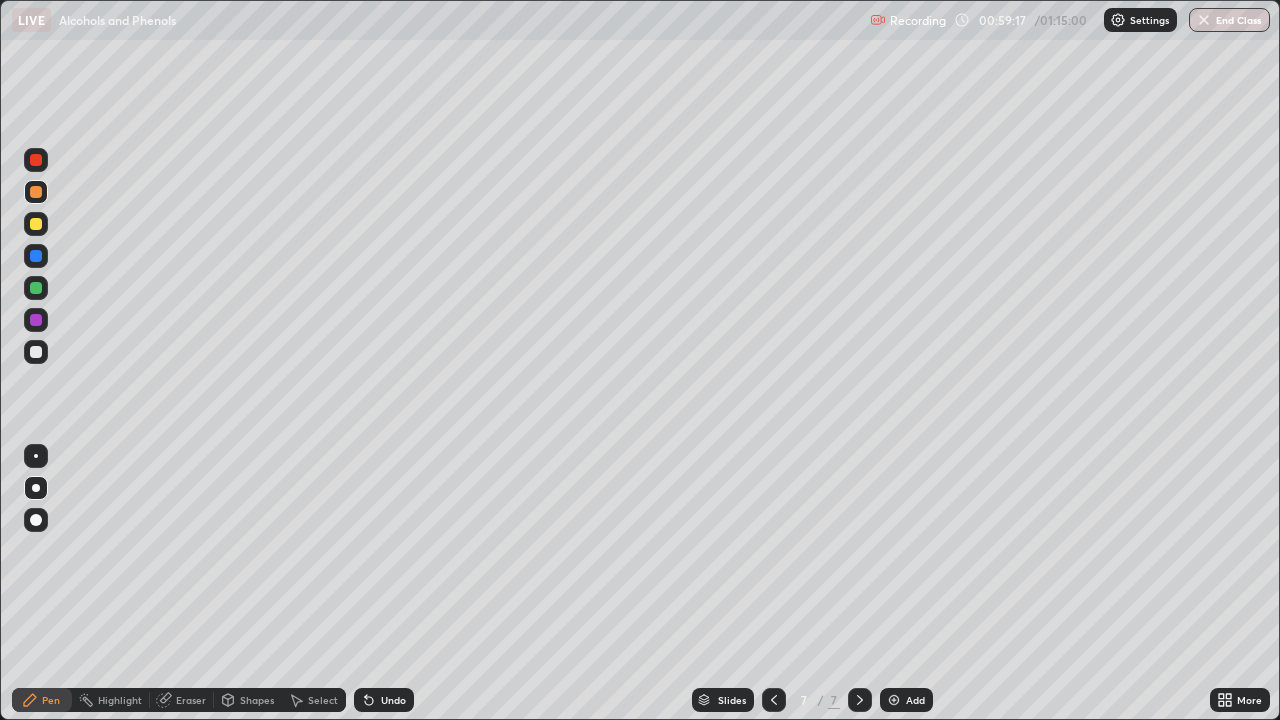 click on "Undo" at bounding box center [384, 700] 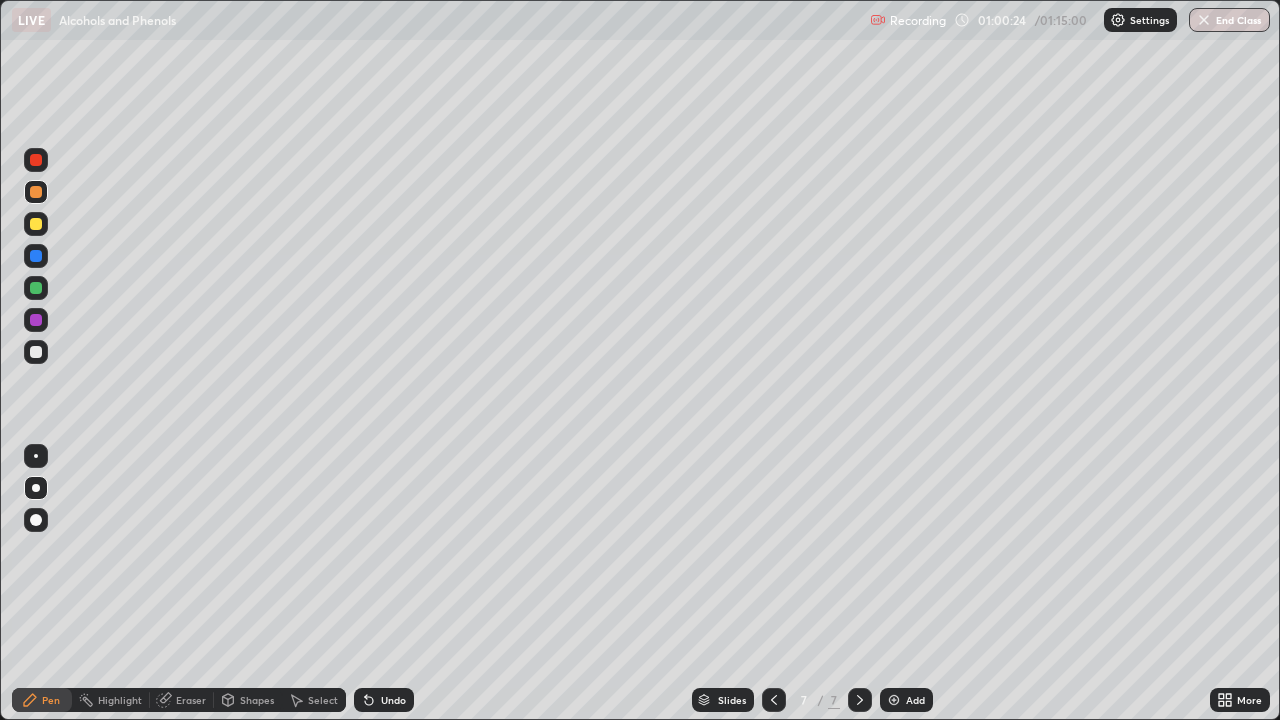 click at bounding box center [36, 352] 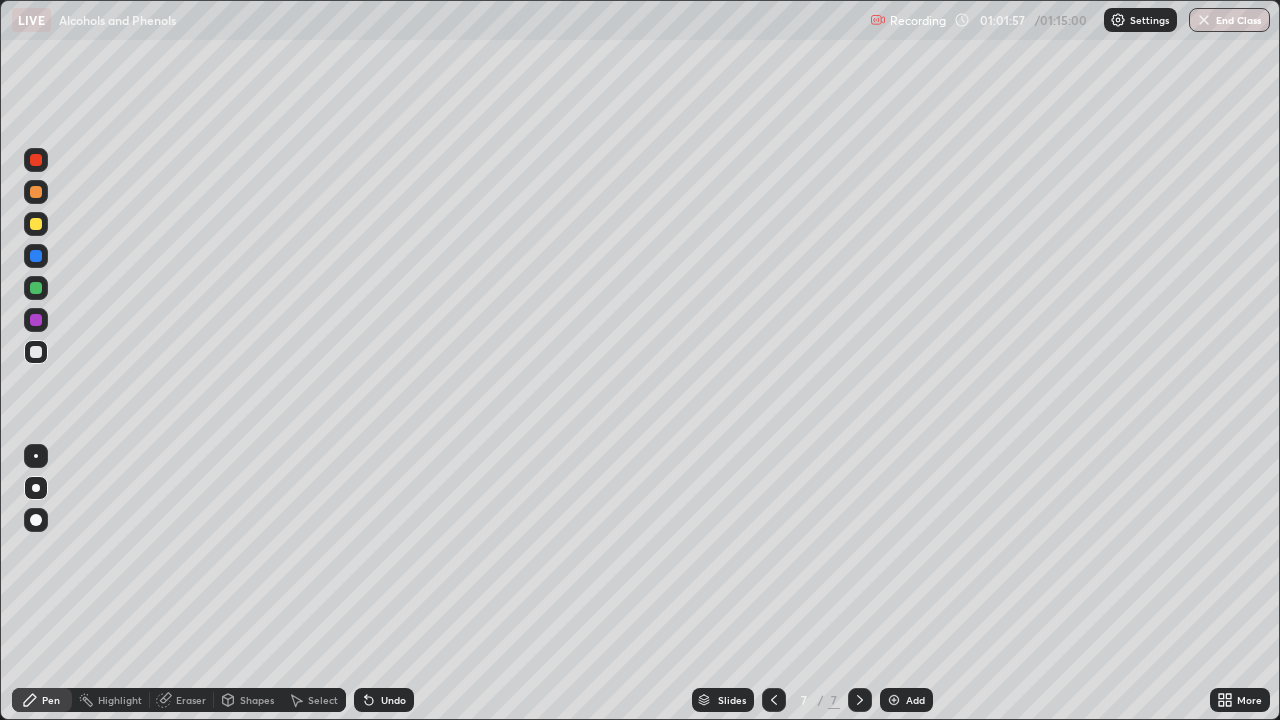click at bounding box center (894, 700) 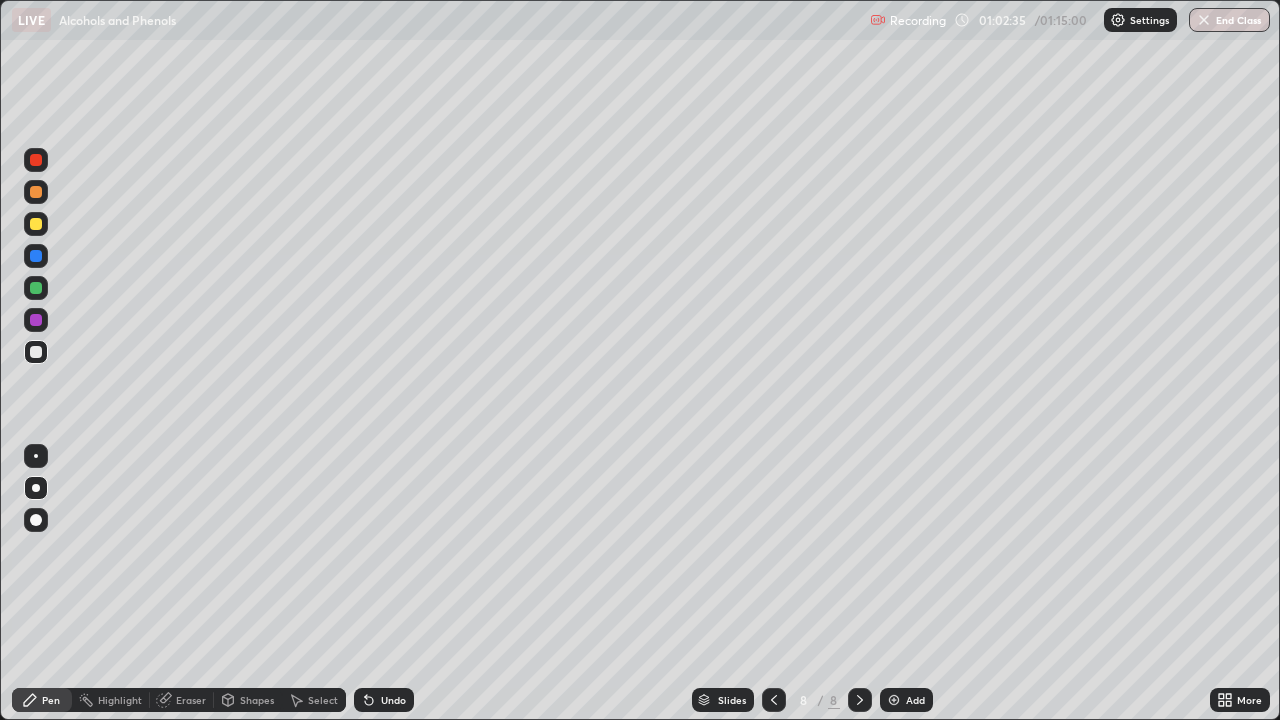 click on "Undo" at bounding box center (393, 700) 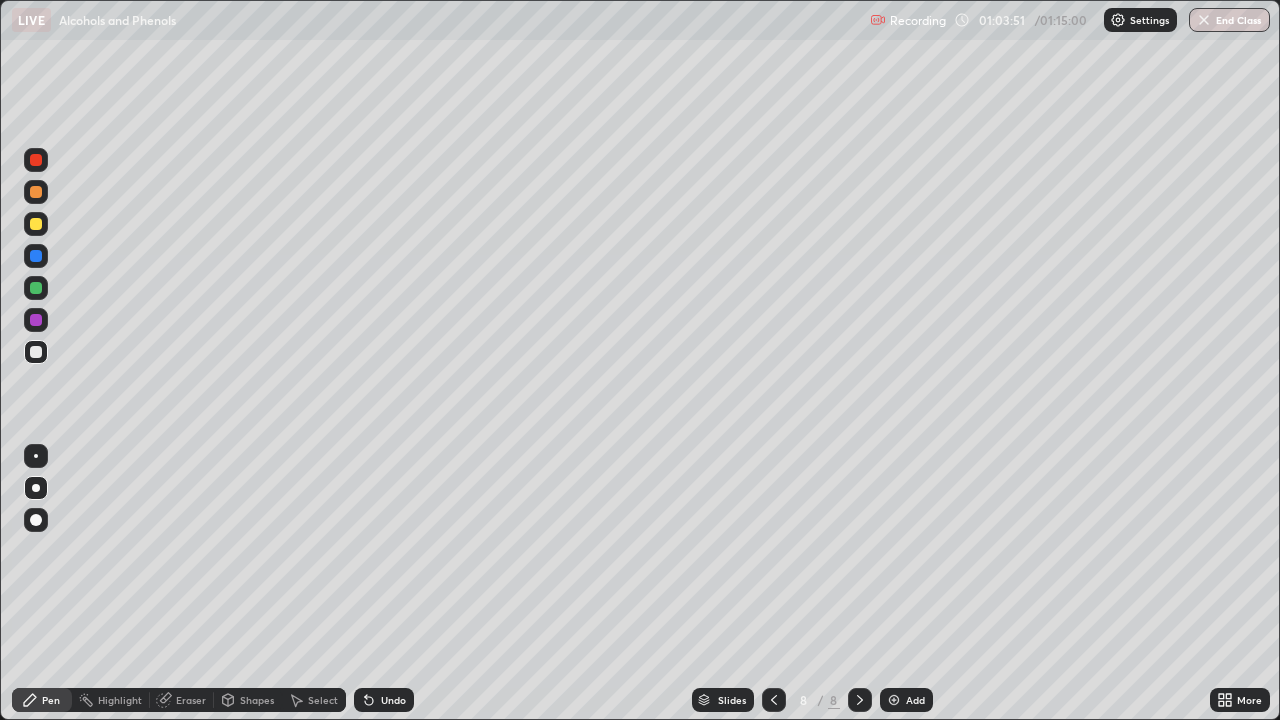 click at bounding box center (36, 224) 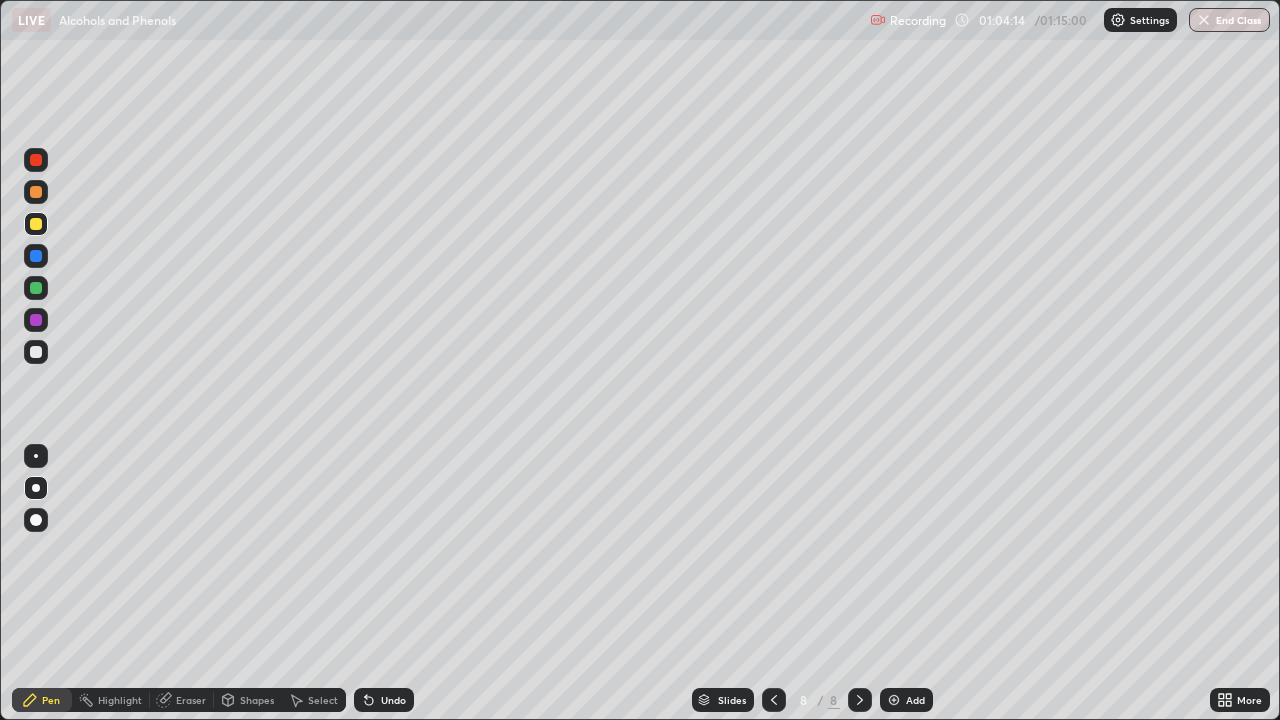 click at bounding box center [36, 352] 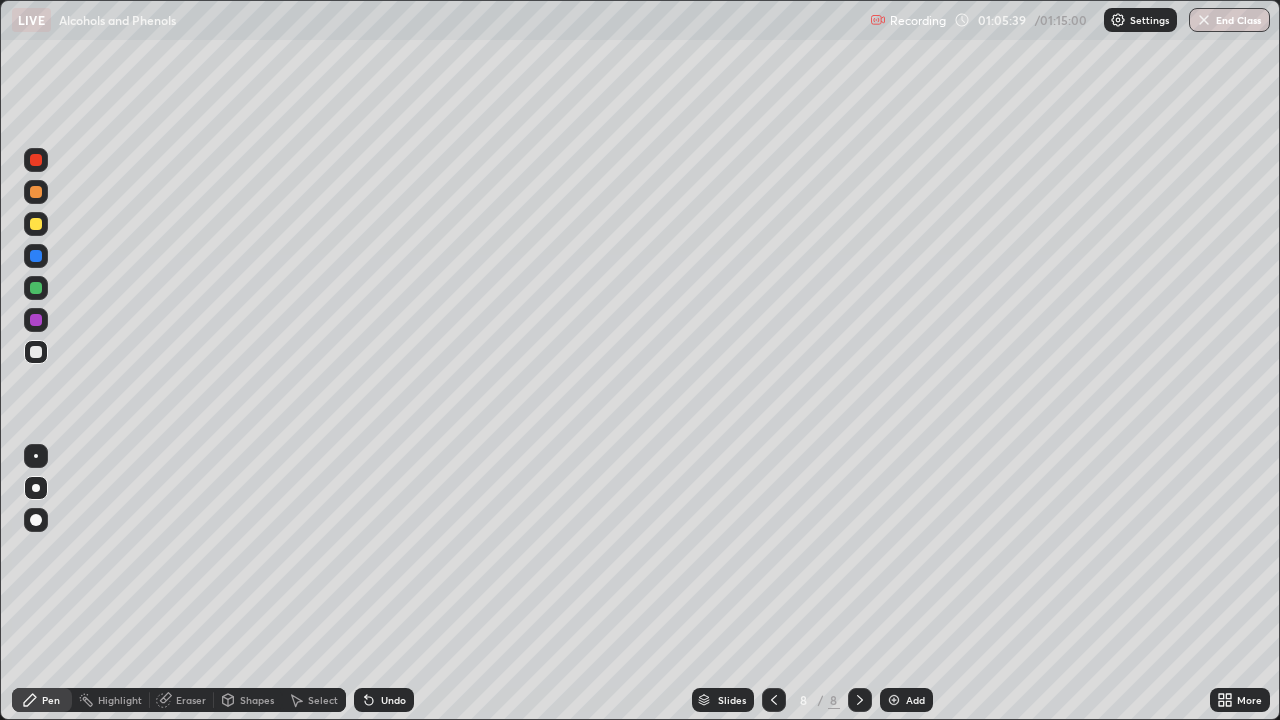 click on "Undo" at bounding box center (393, 700) 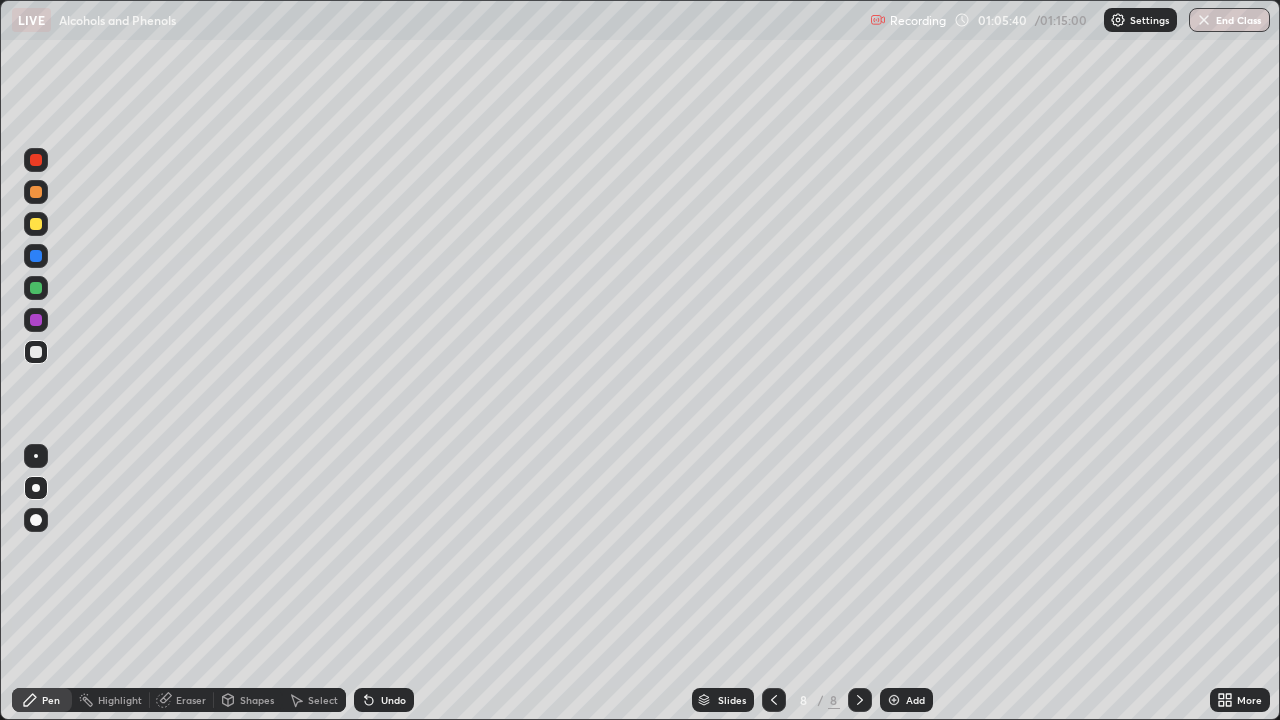 click on "Undo" at bounding box center [384, 700] 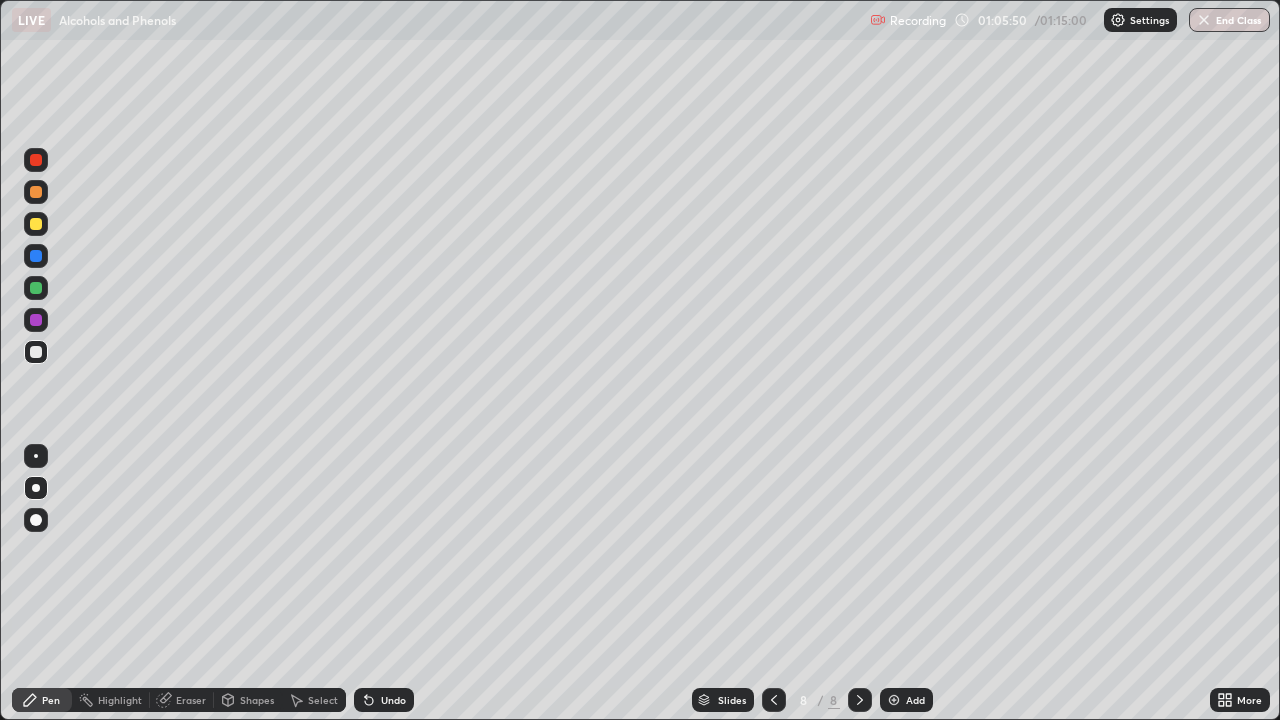 click 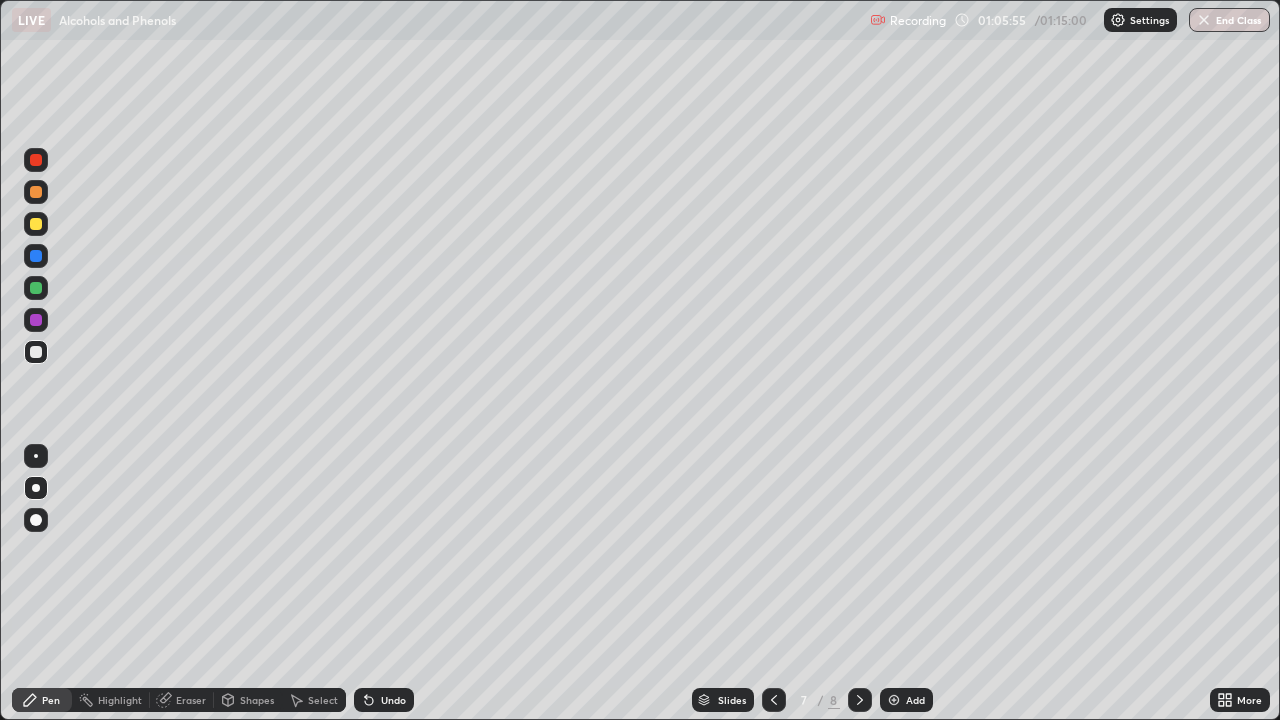 click 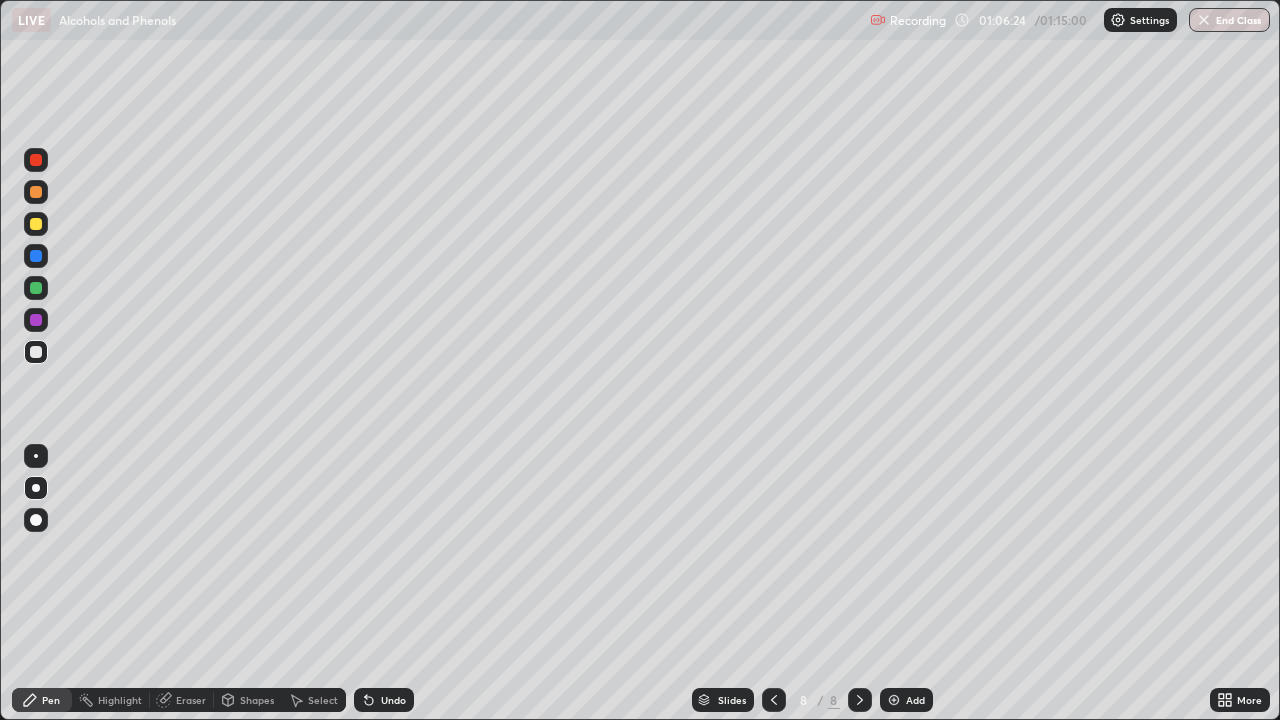 click at bounding box center (36, 224) 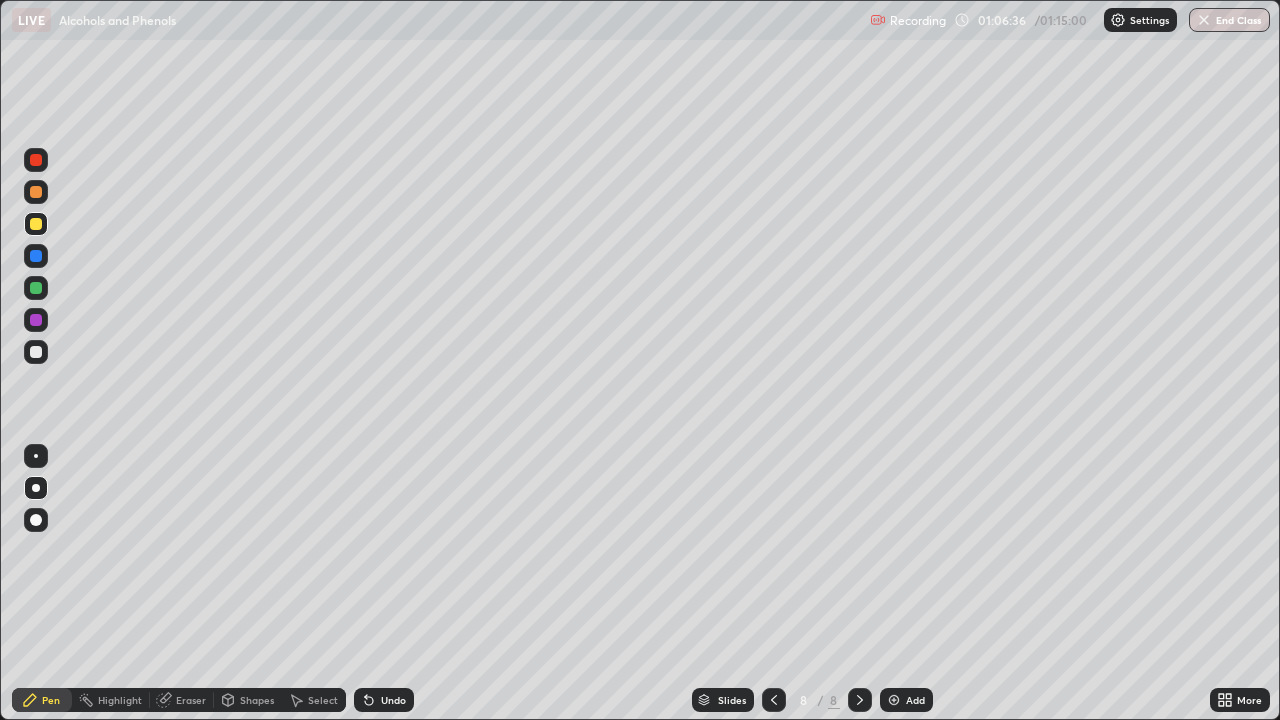 click at bounding box center (36, 352) 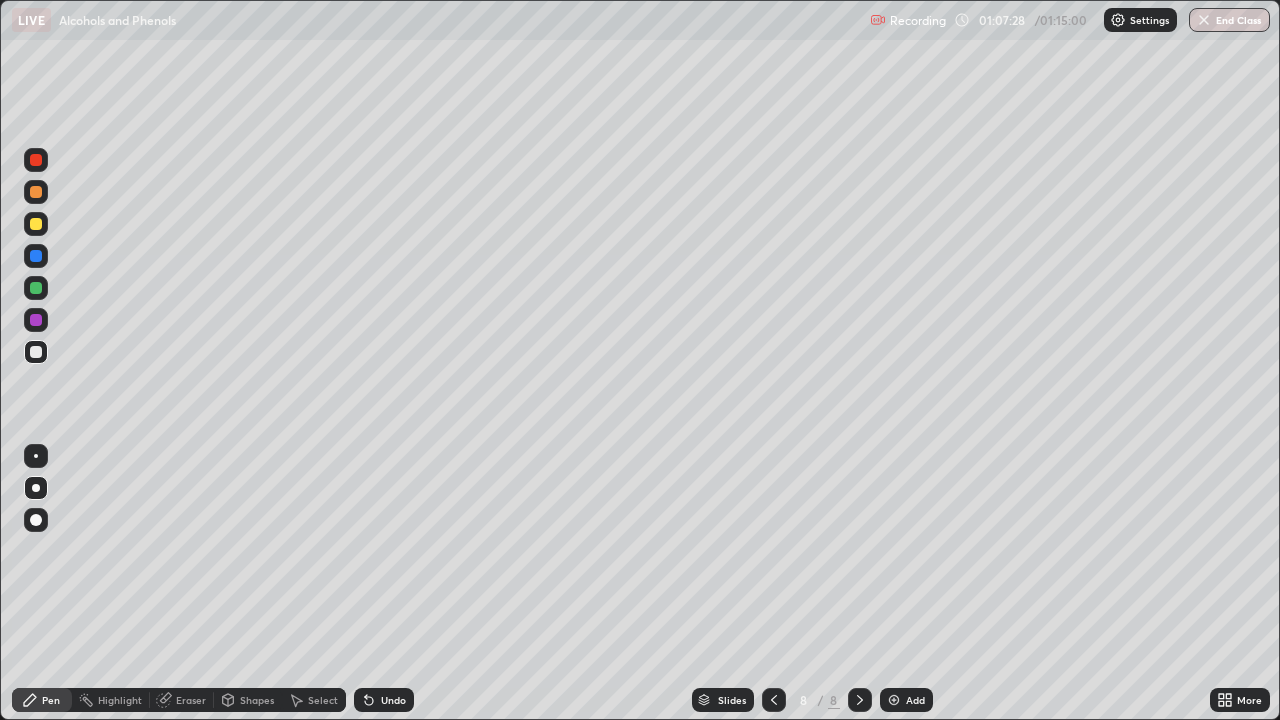 click on "Undo" at bounding box center [393, 700] 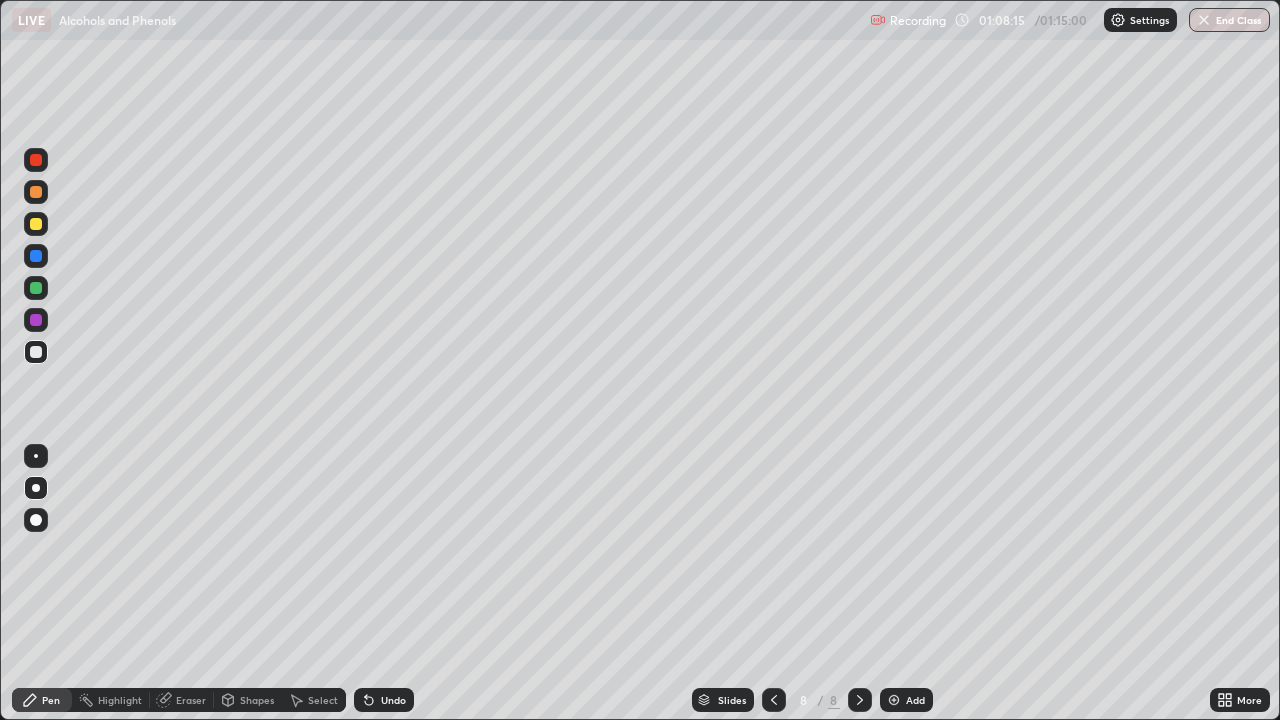 click 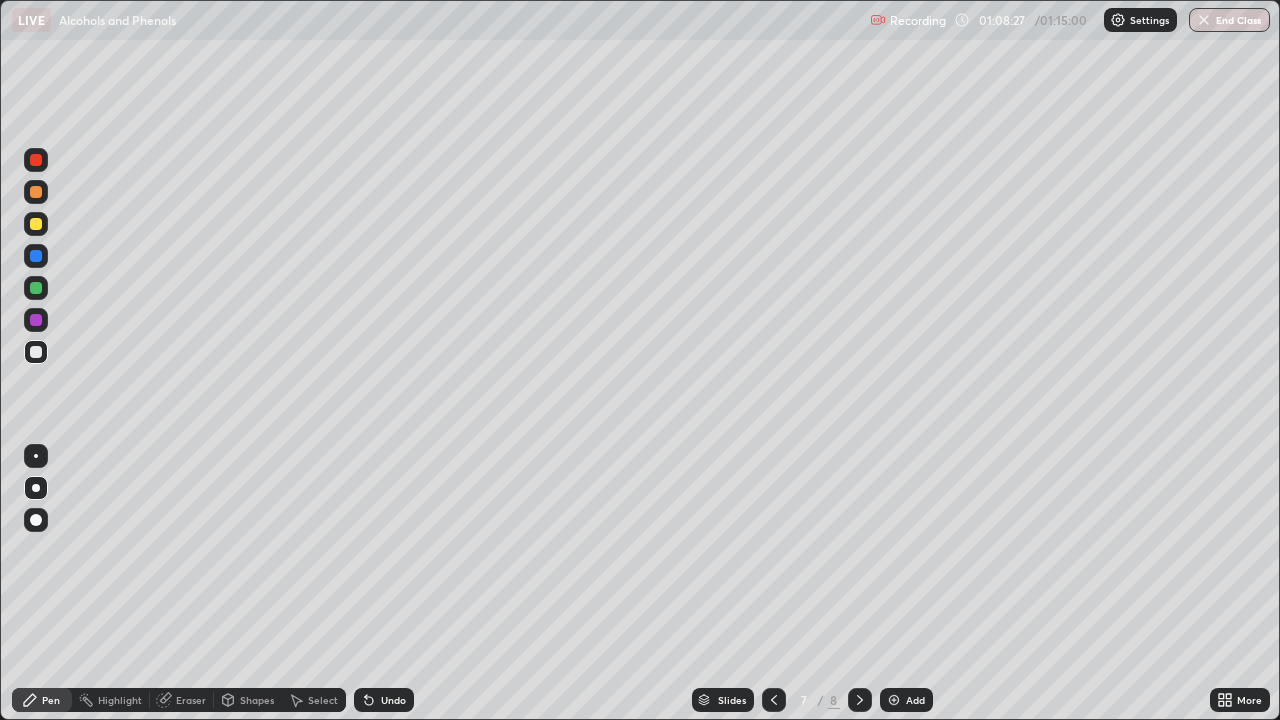 click 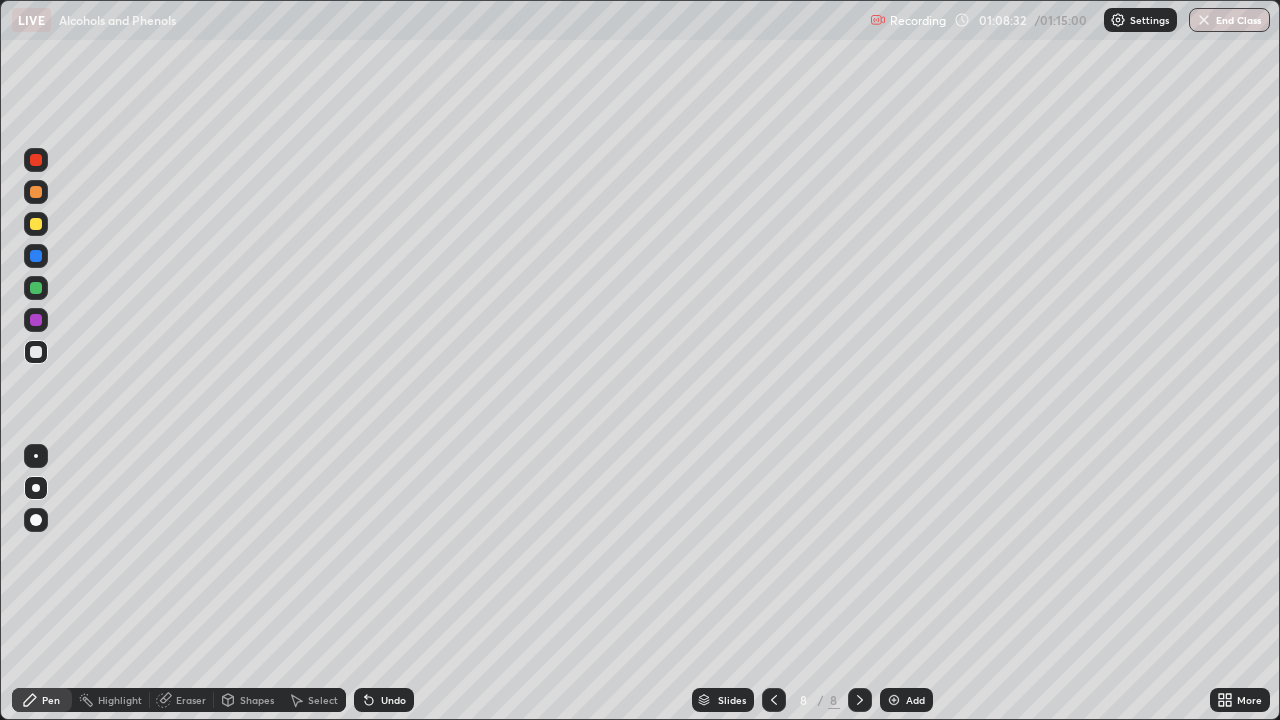 click at bounding box center (36, 288) 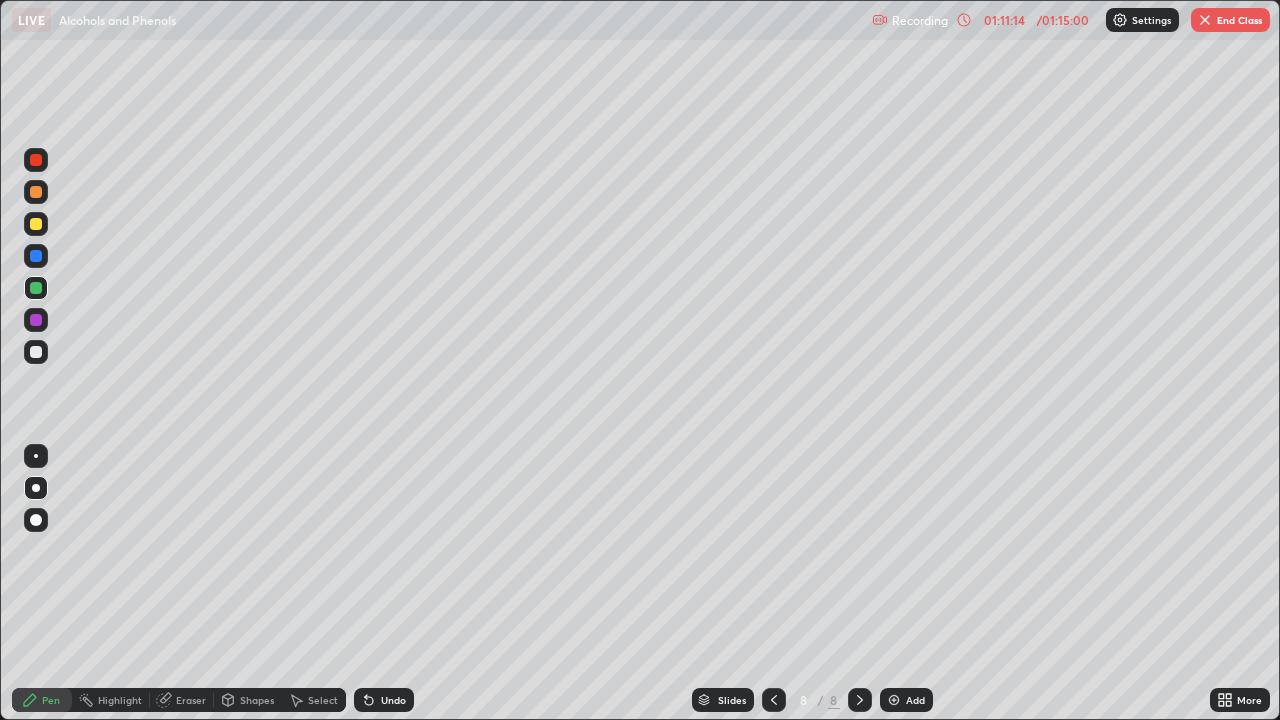 click on "Pen Highlight Eraser Shapes Select Undo Slides 8 / 8 Add More" at bounding box center (640, 700) 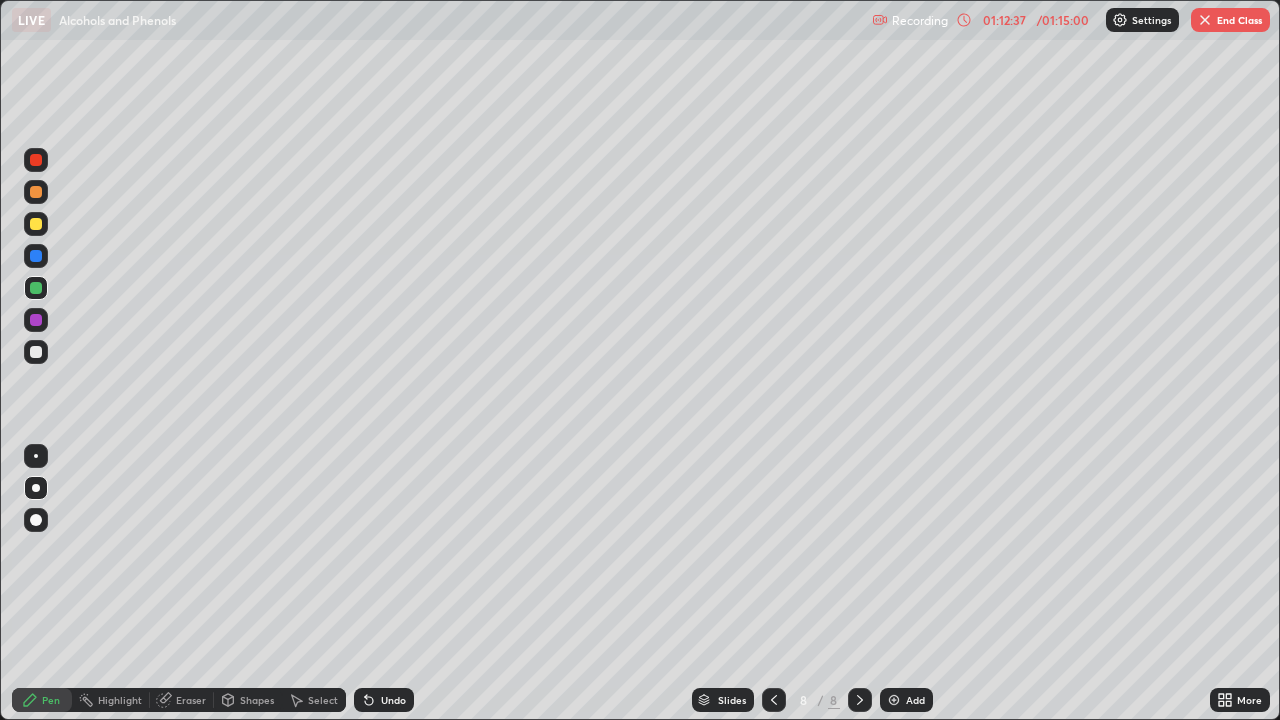 click on "End Class" at bounding box center [1230, 20] 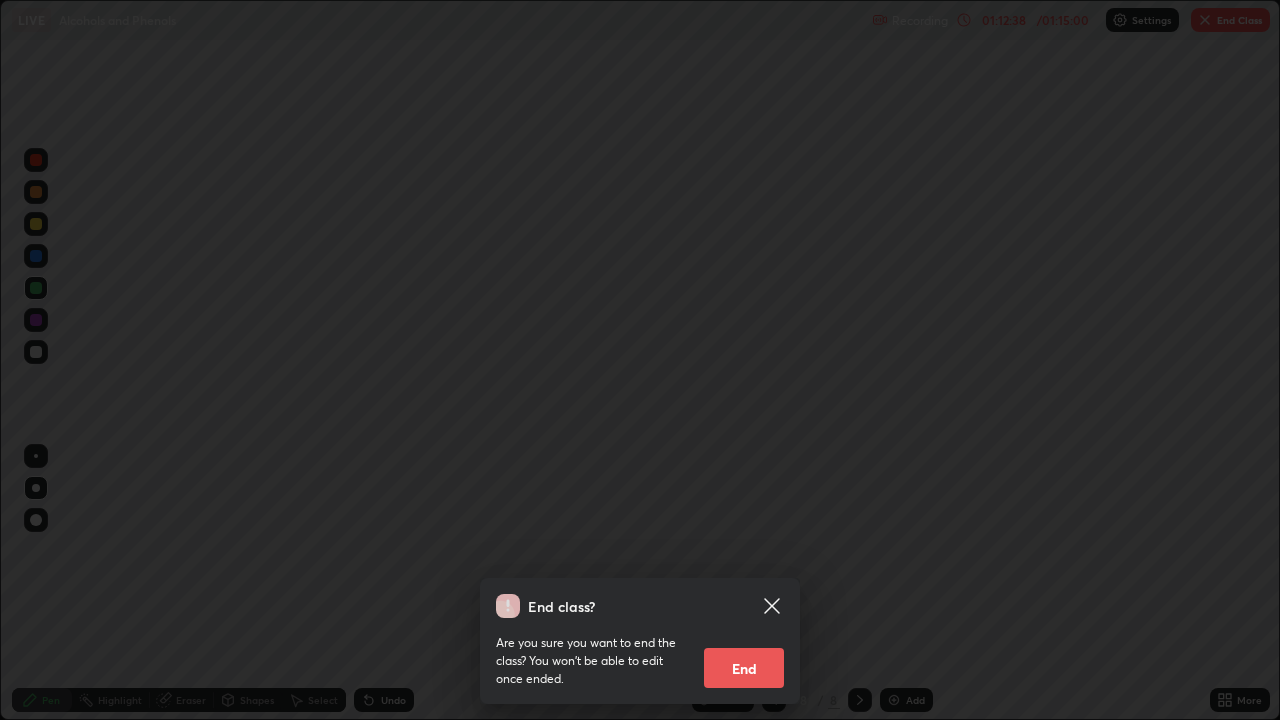 click on "End" at bounding box center (744, 668) 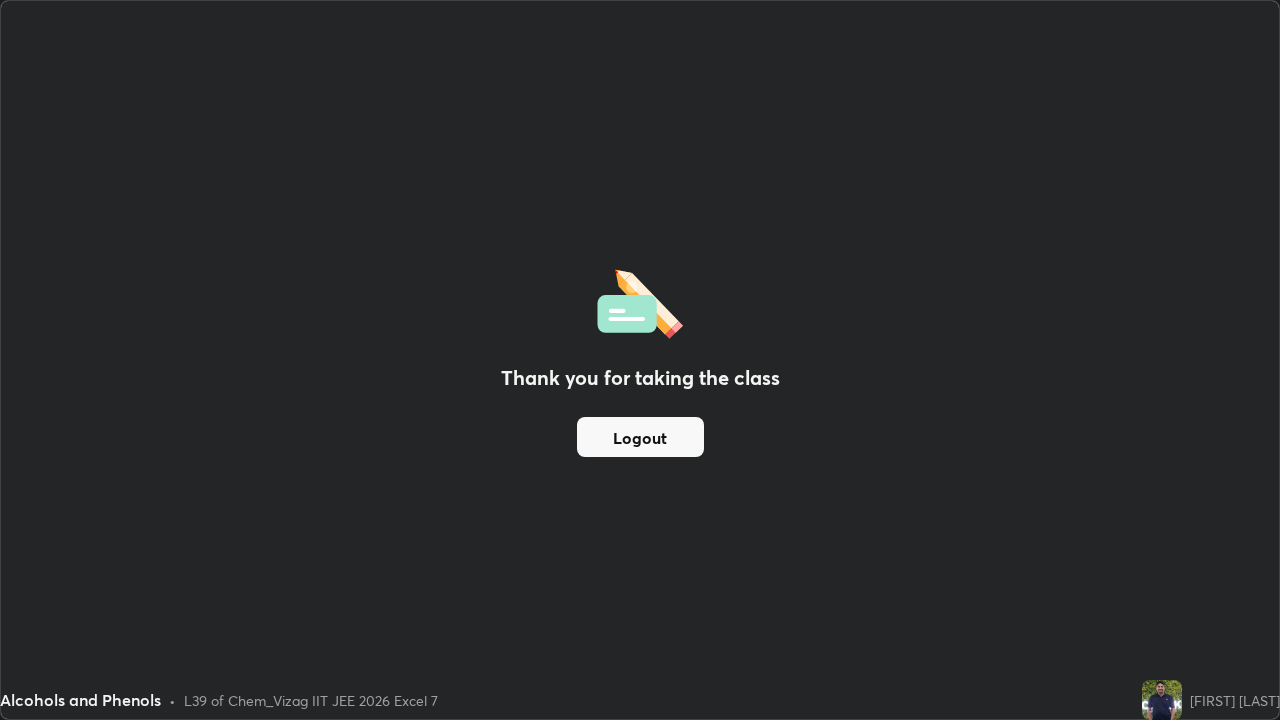 click at bounding box center [774, 700] 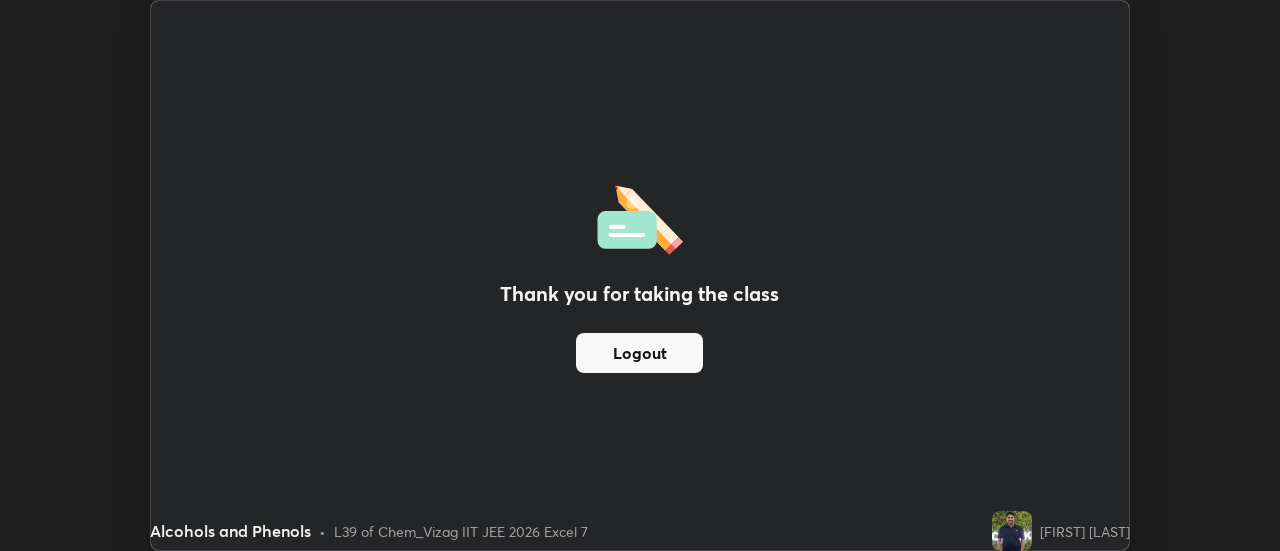 scroll, scrollTop: 551, scrollLeft: 1280, axis: both 